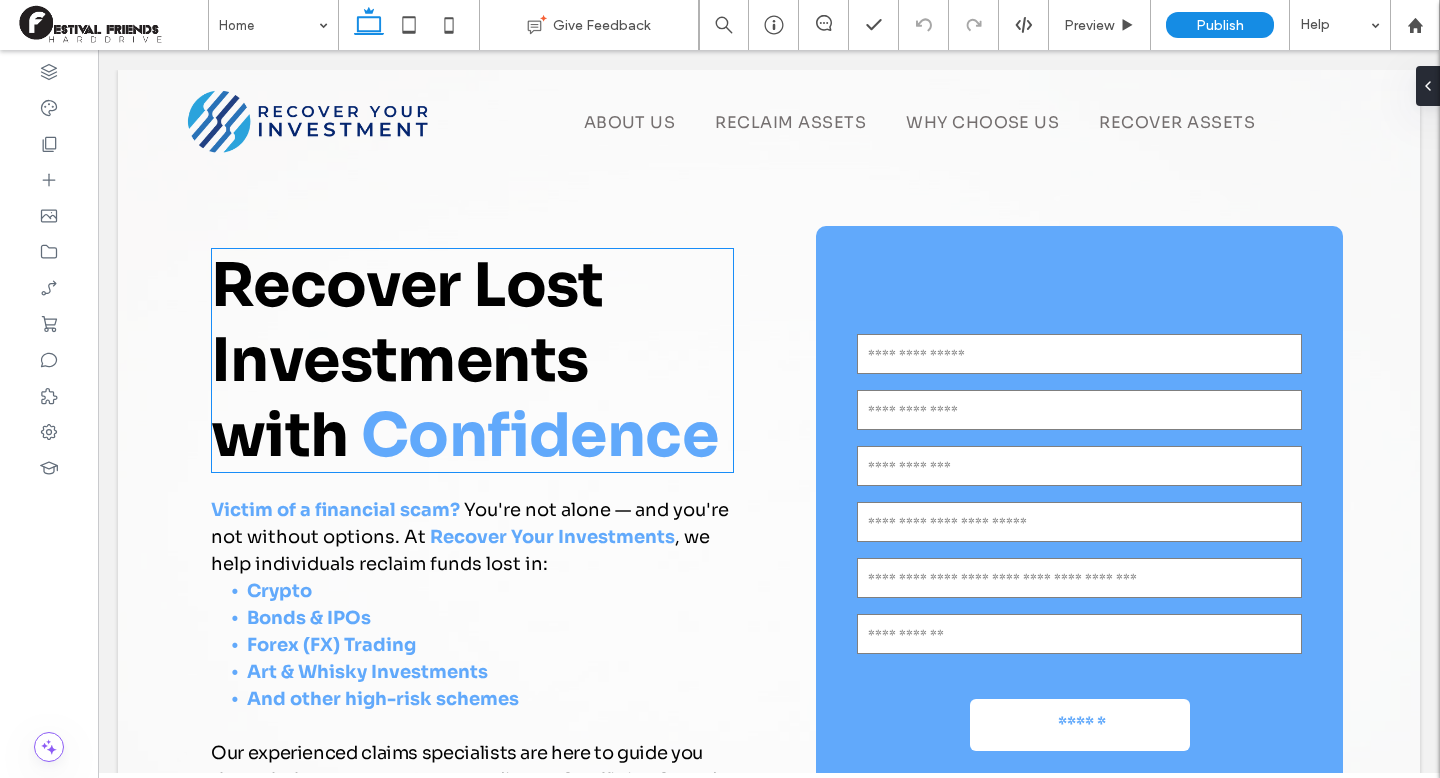 scroll, scrollTop: 0, scrollLeft: 0, axis: both 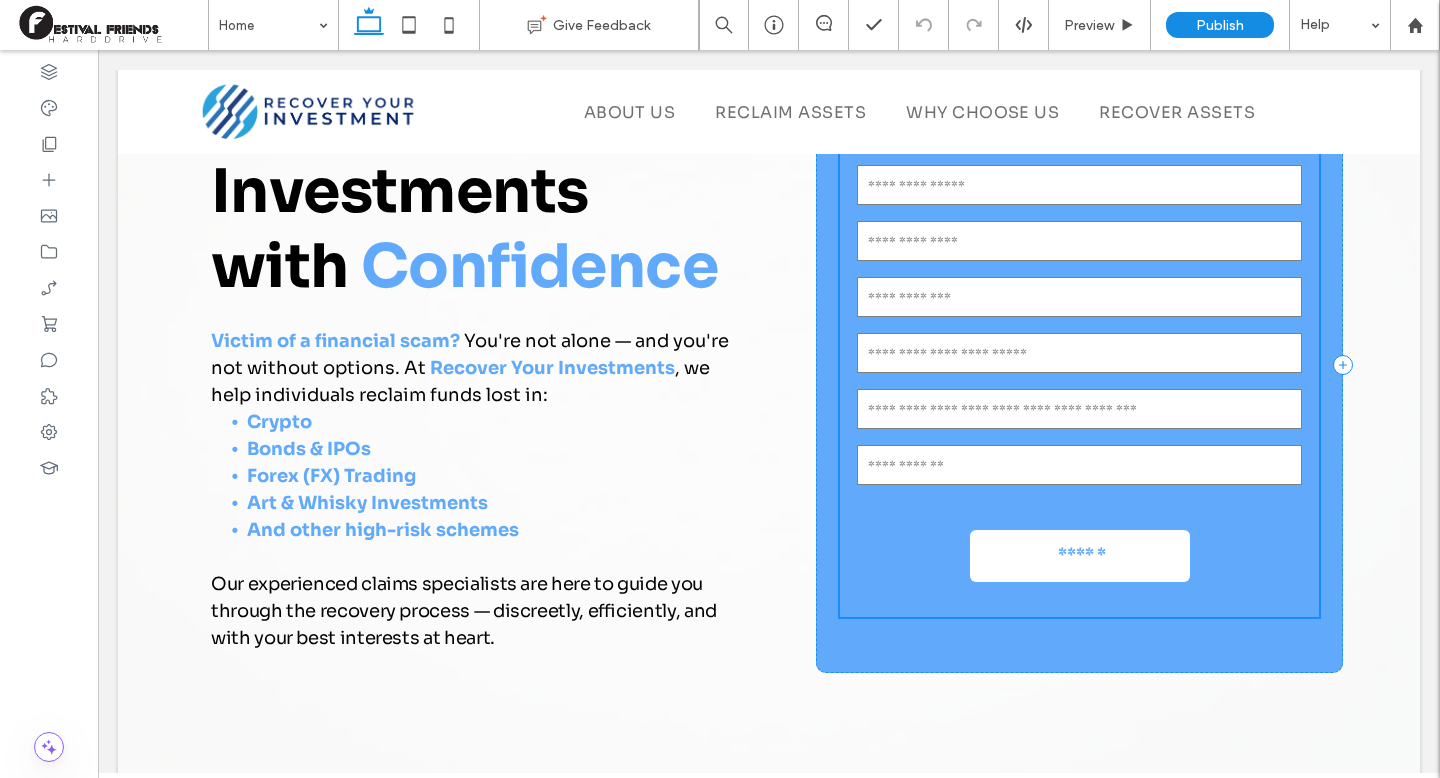 type on "*" 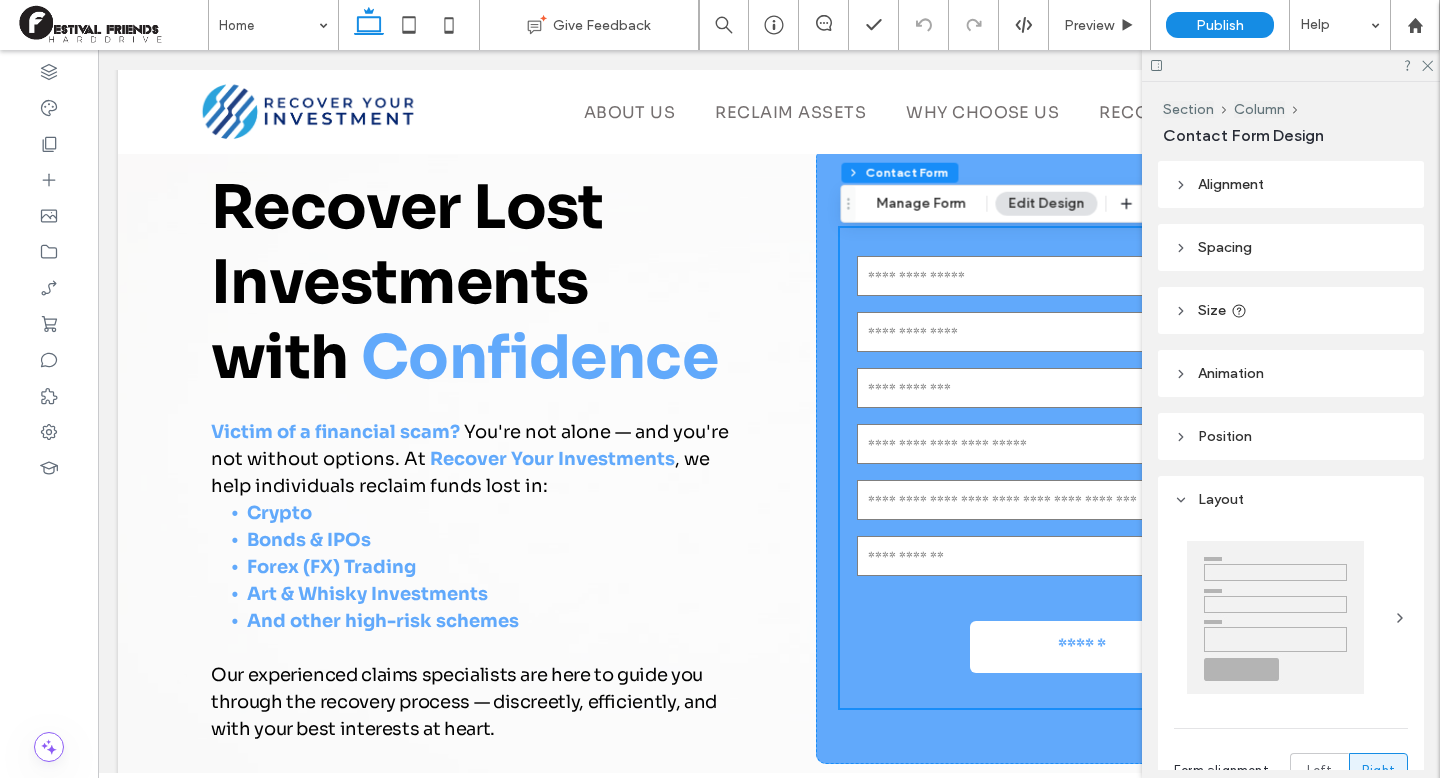 scroll, scrollTop: 64, scrollLeft: 0, axis: vertical 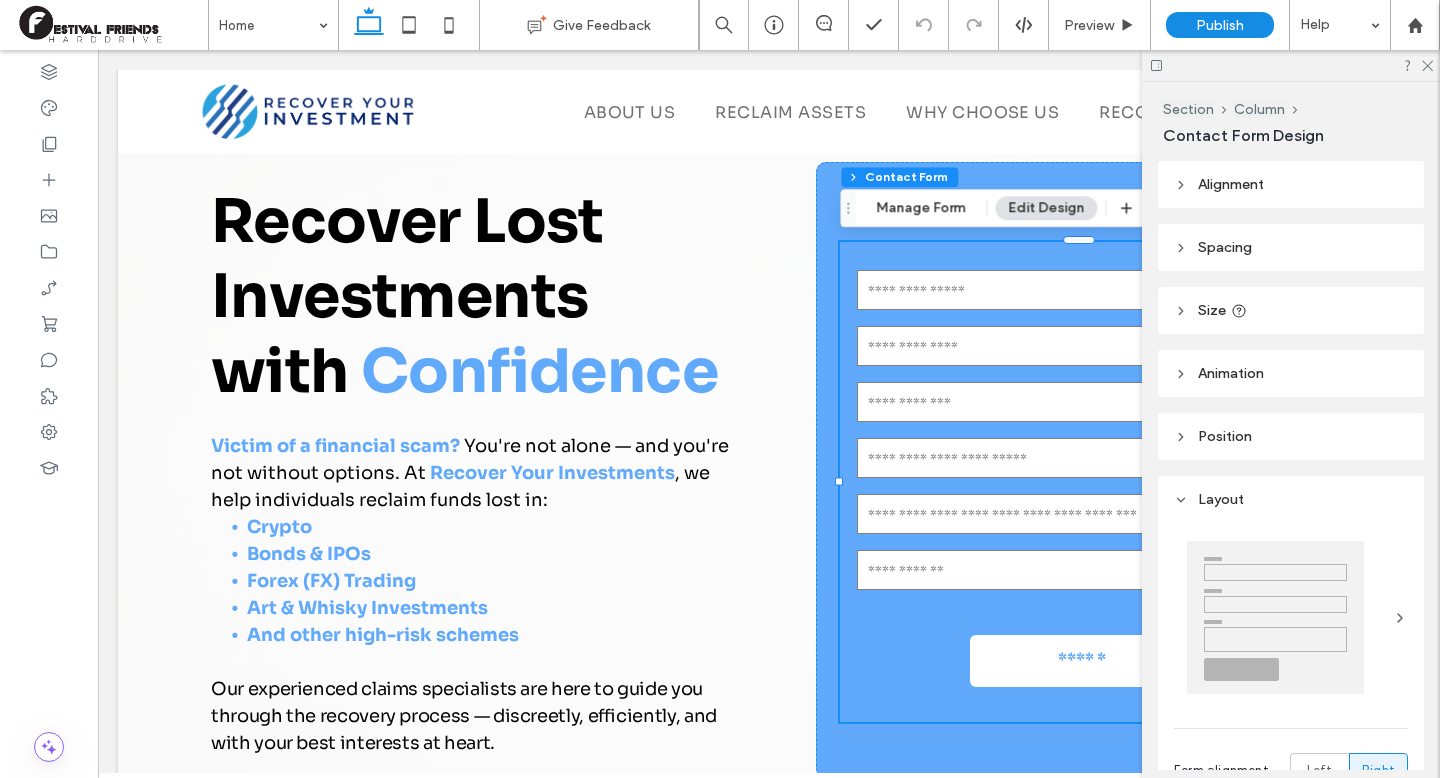 click at bounding box center (1291, 65) 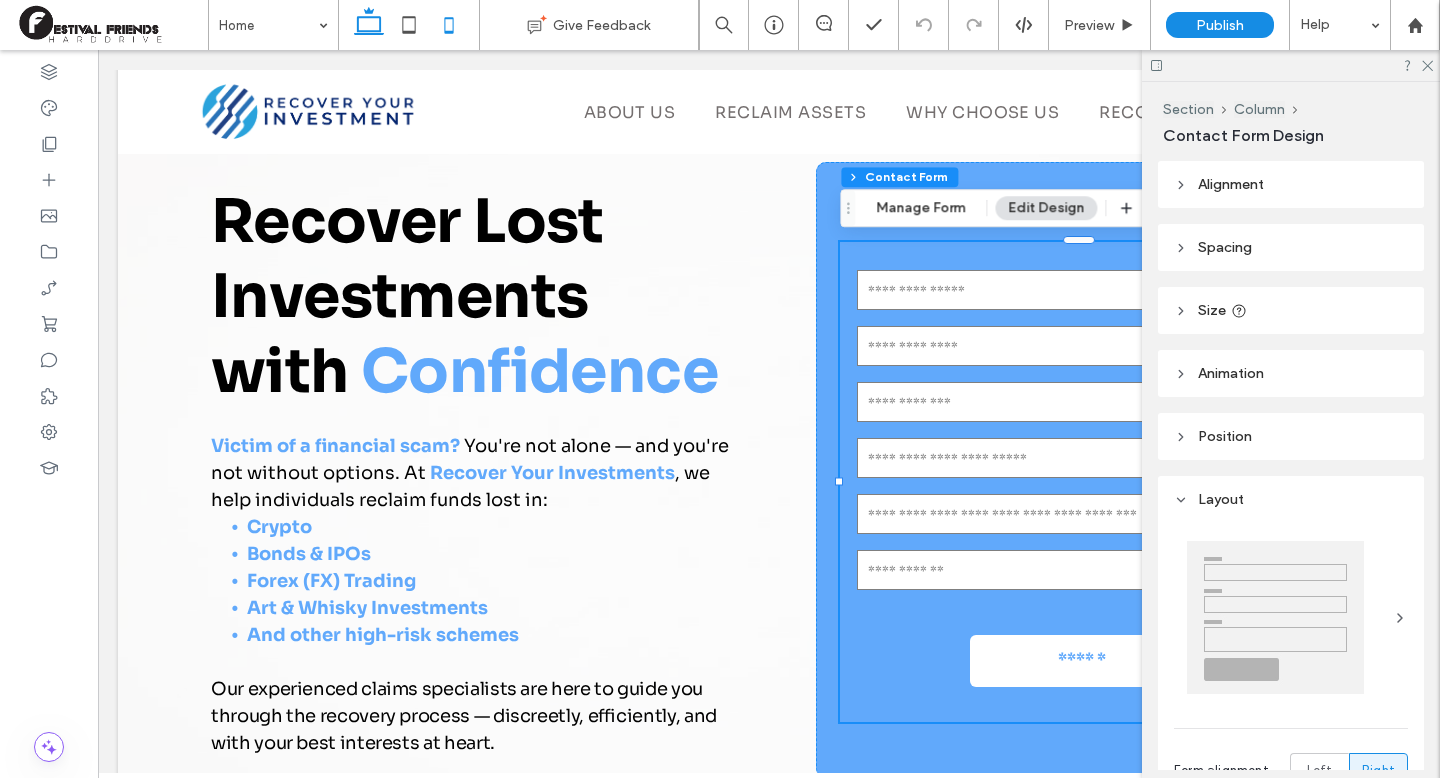 click 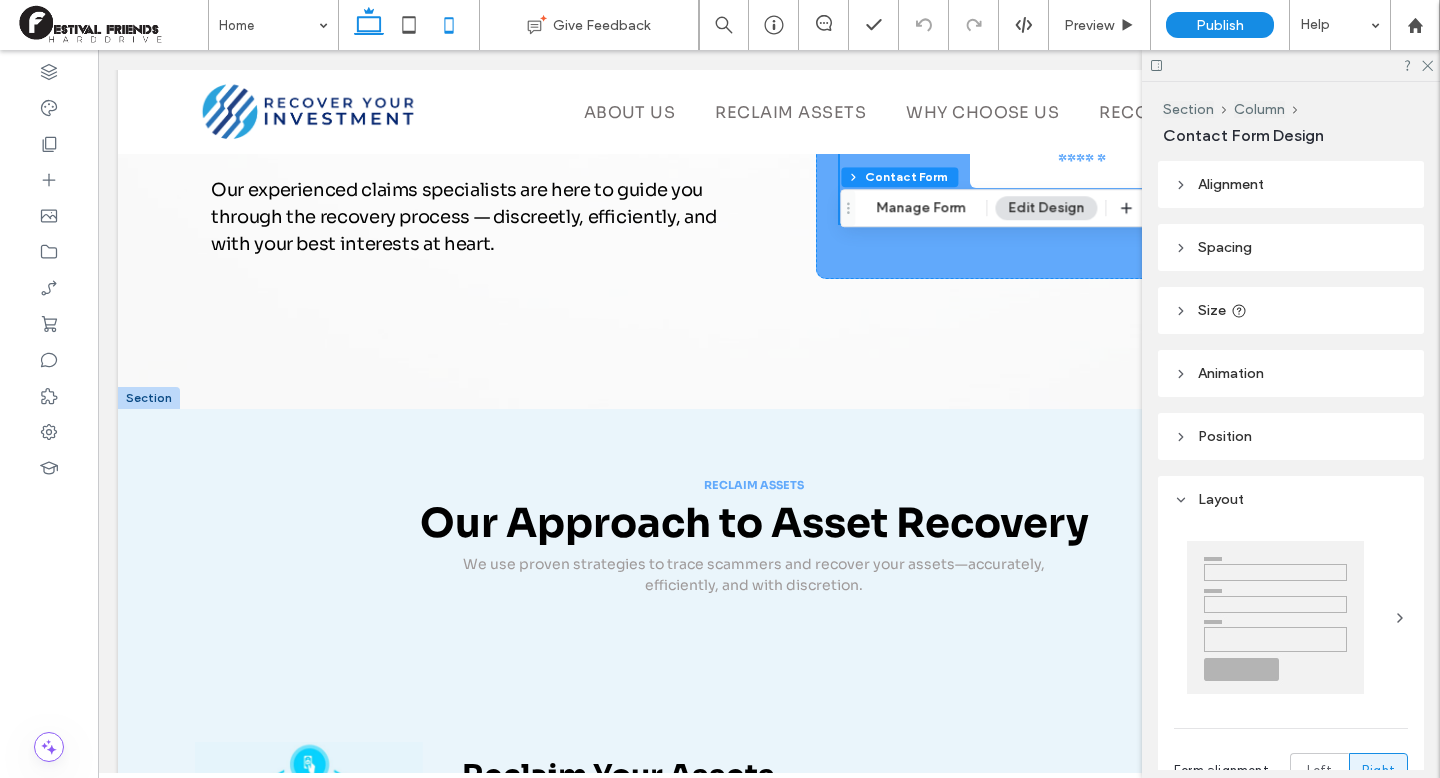 type on "***" 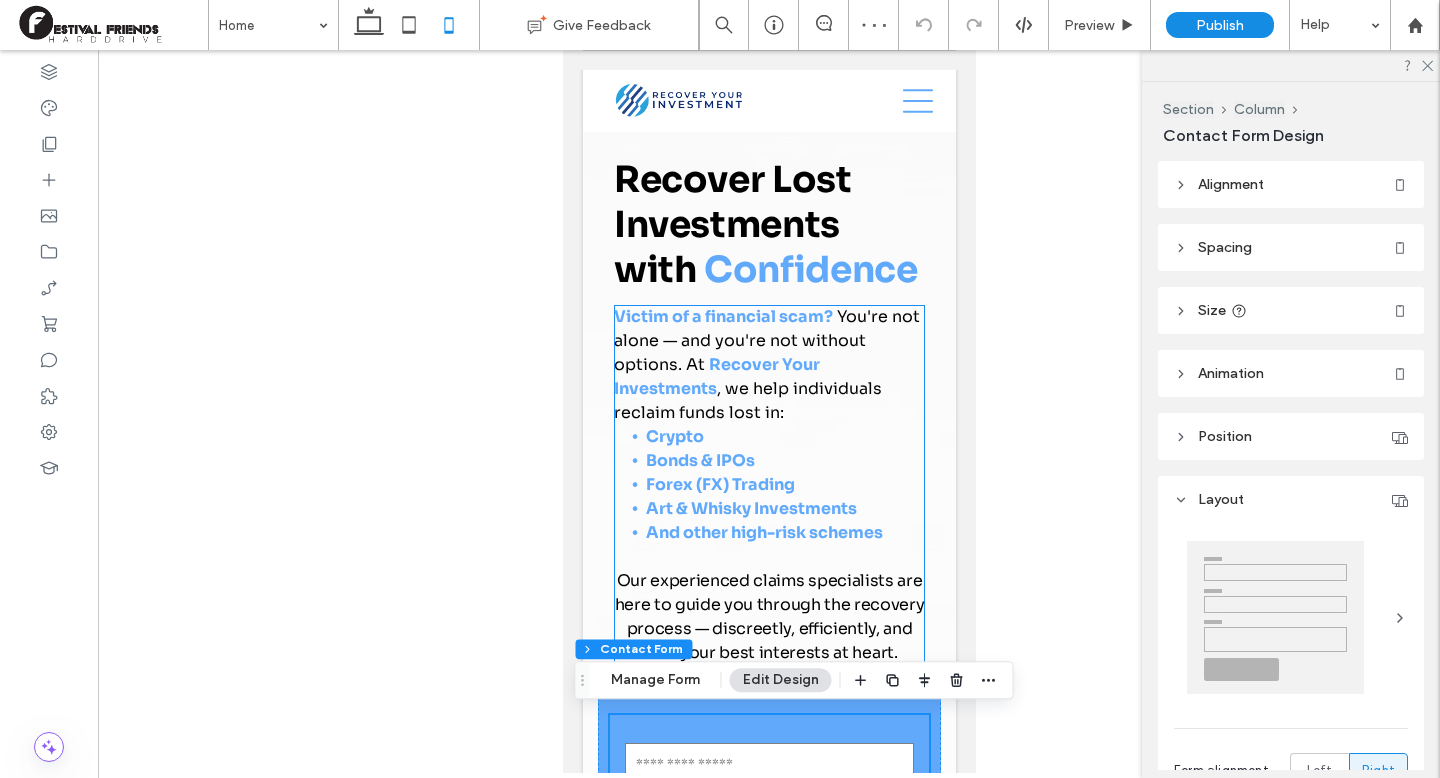 scroll, scrollTop: 23, scrollLeft: 0, axis: vertical 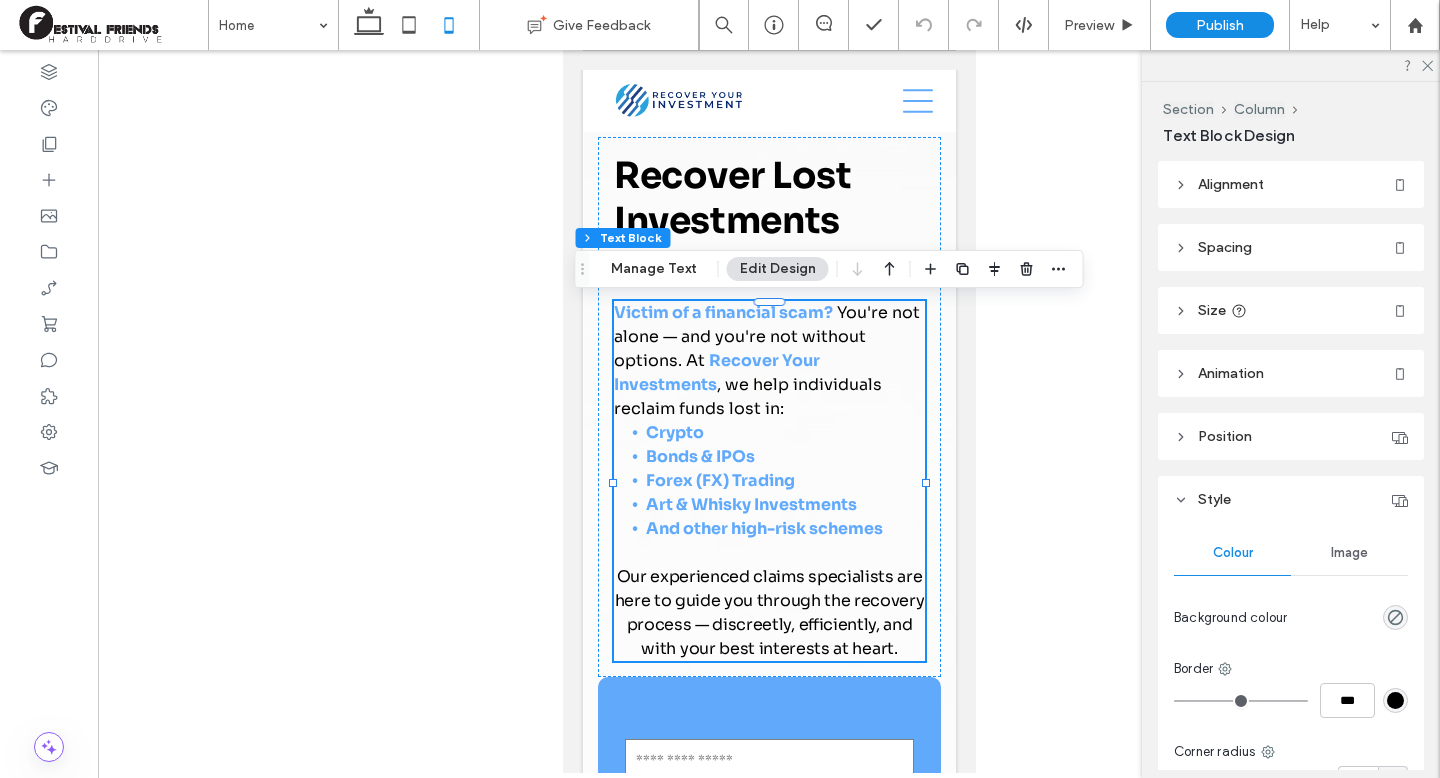 click on "Edit Design" at bounding box center [778, 269] 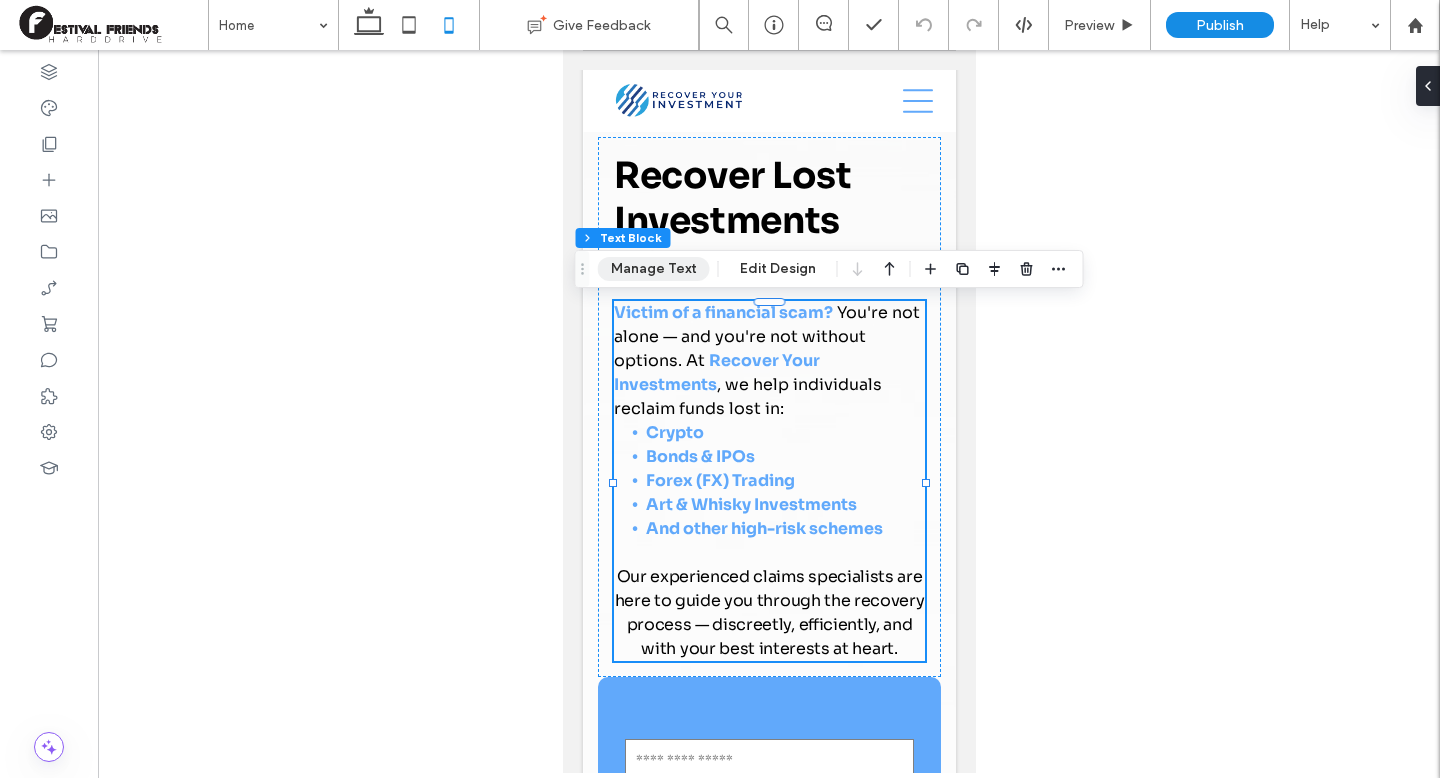 click on "Manage Text" at bounding box center [654, 269] 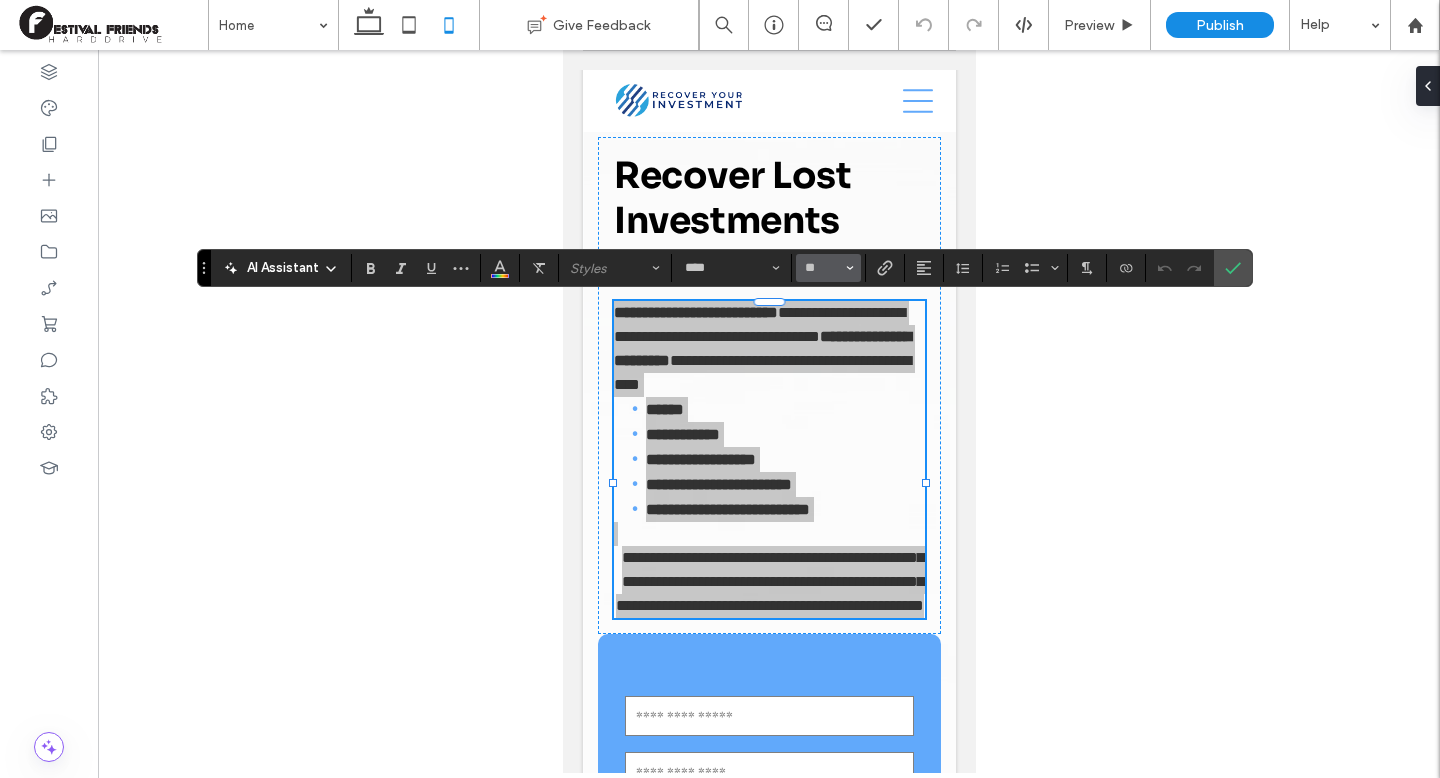 click on "**" at bounding box center (828, 268) 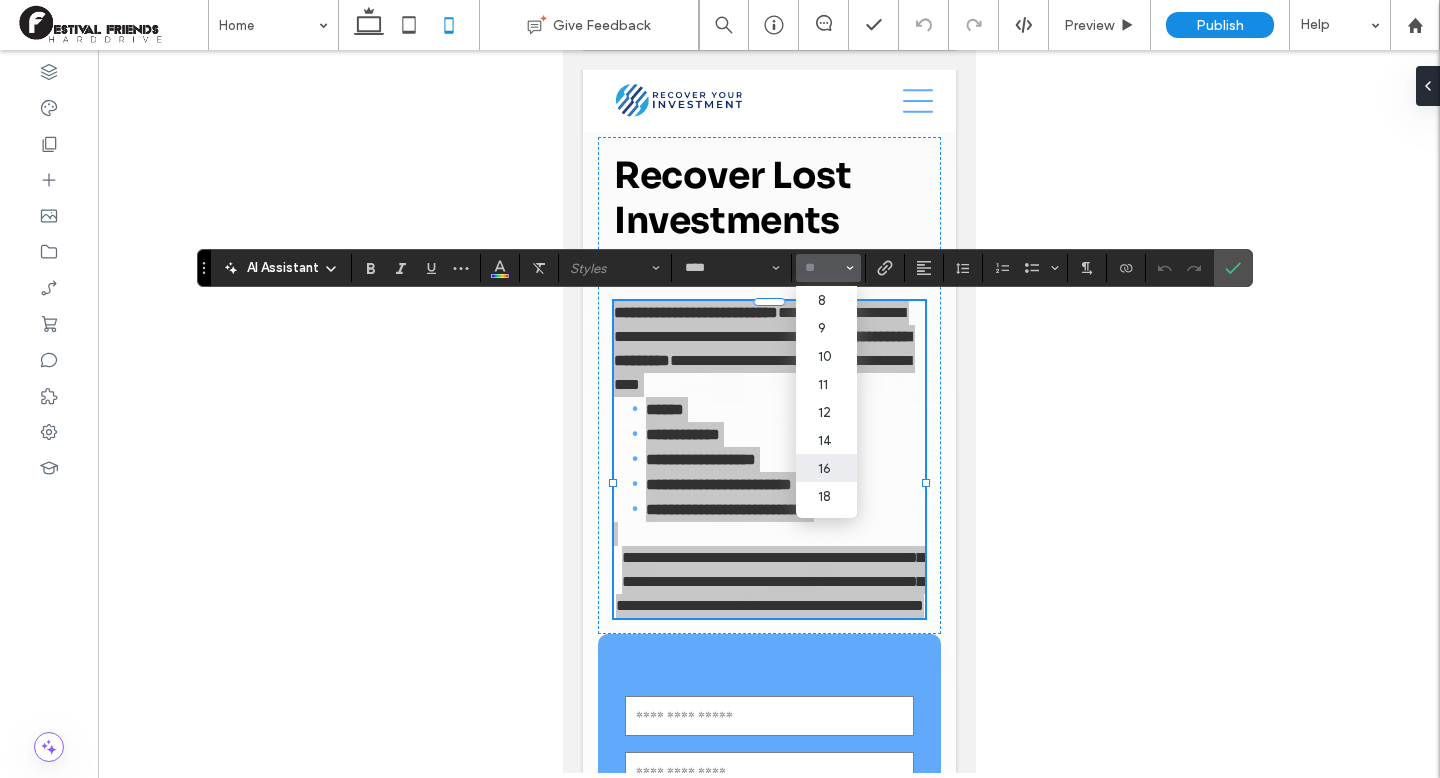 click at bounding box center (822, 268) 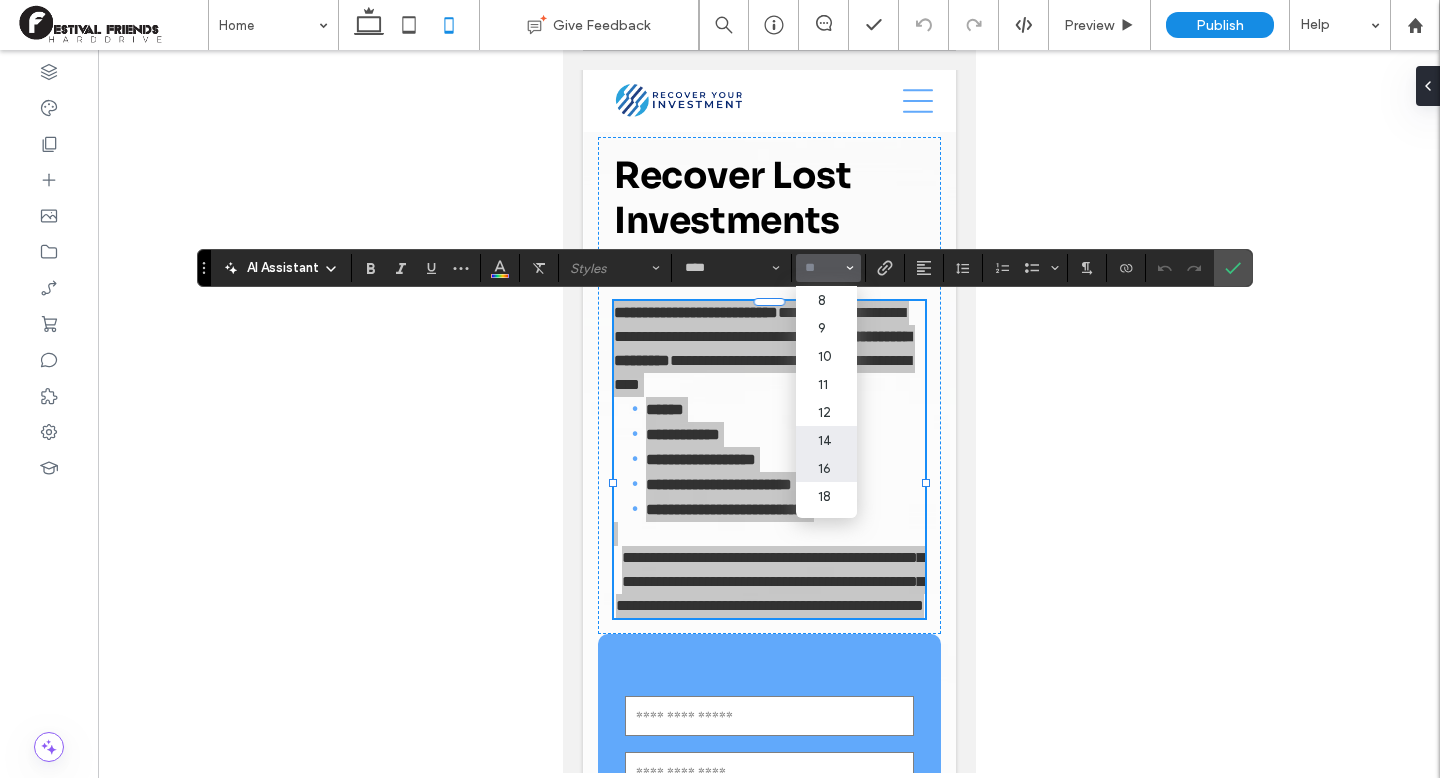 click on "14" at bounding box center [826, 440] 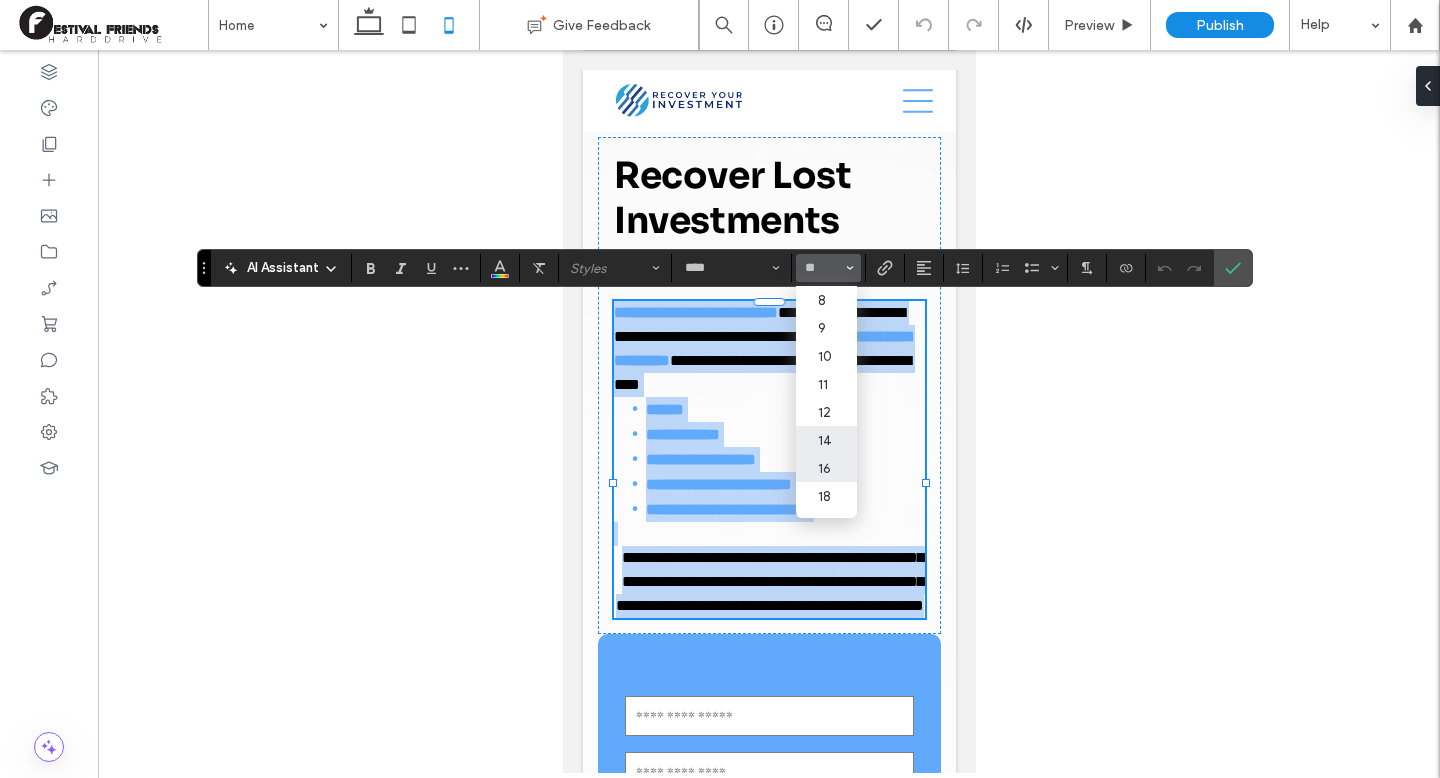 type on "**" 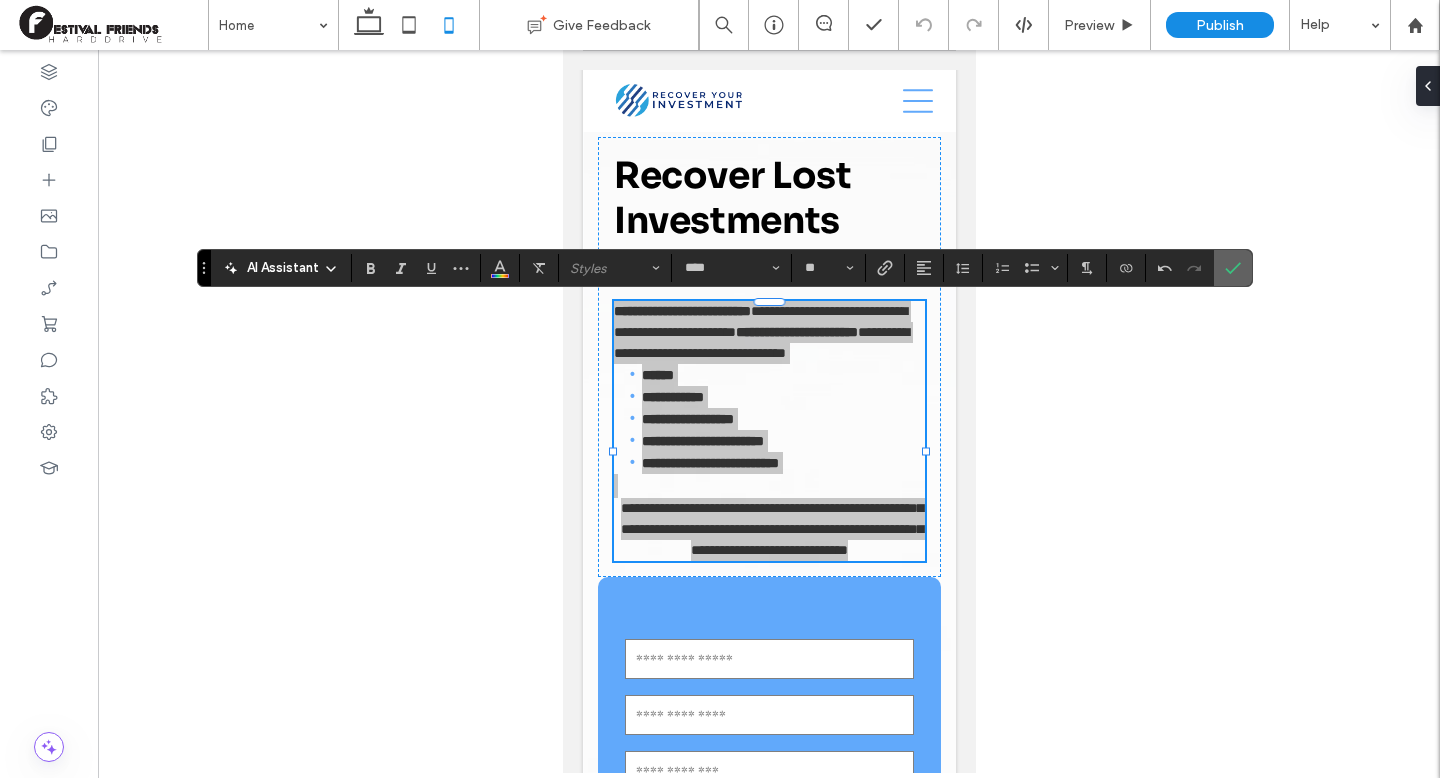 click 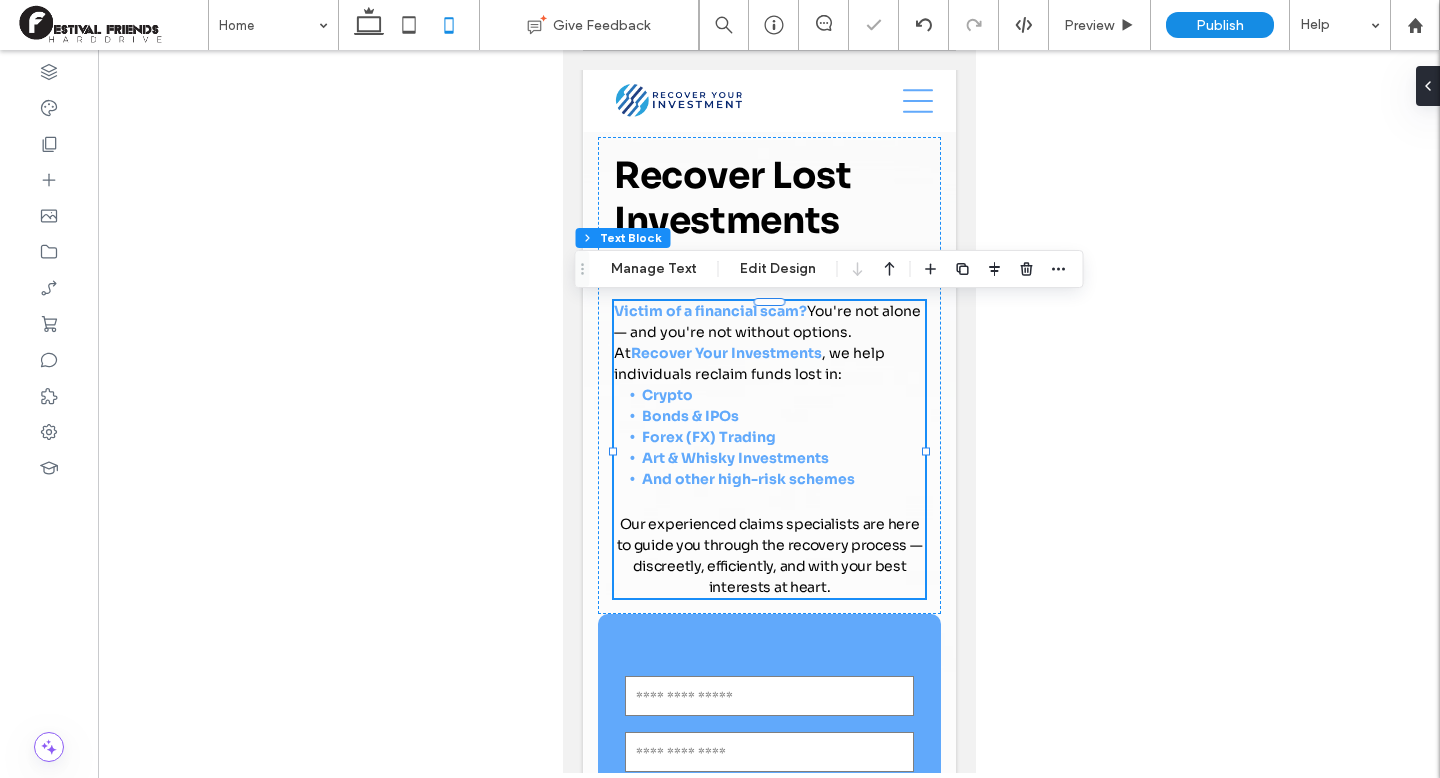 click at bounding box center [769, 411] 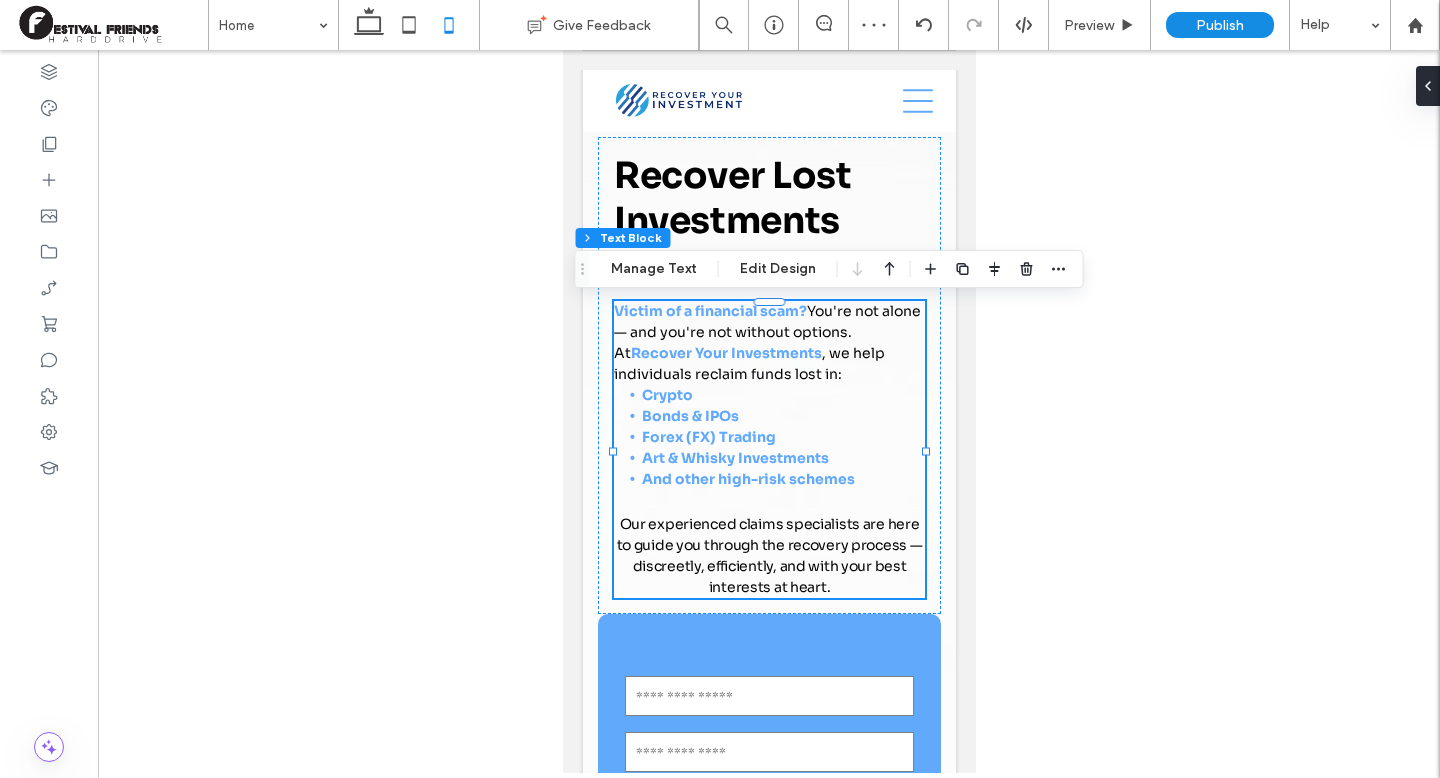 click at bounding box center (769, 411) 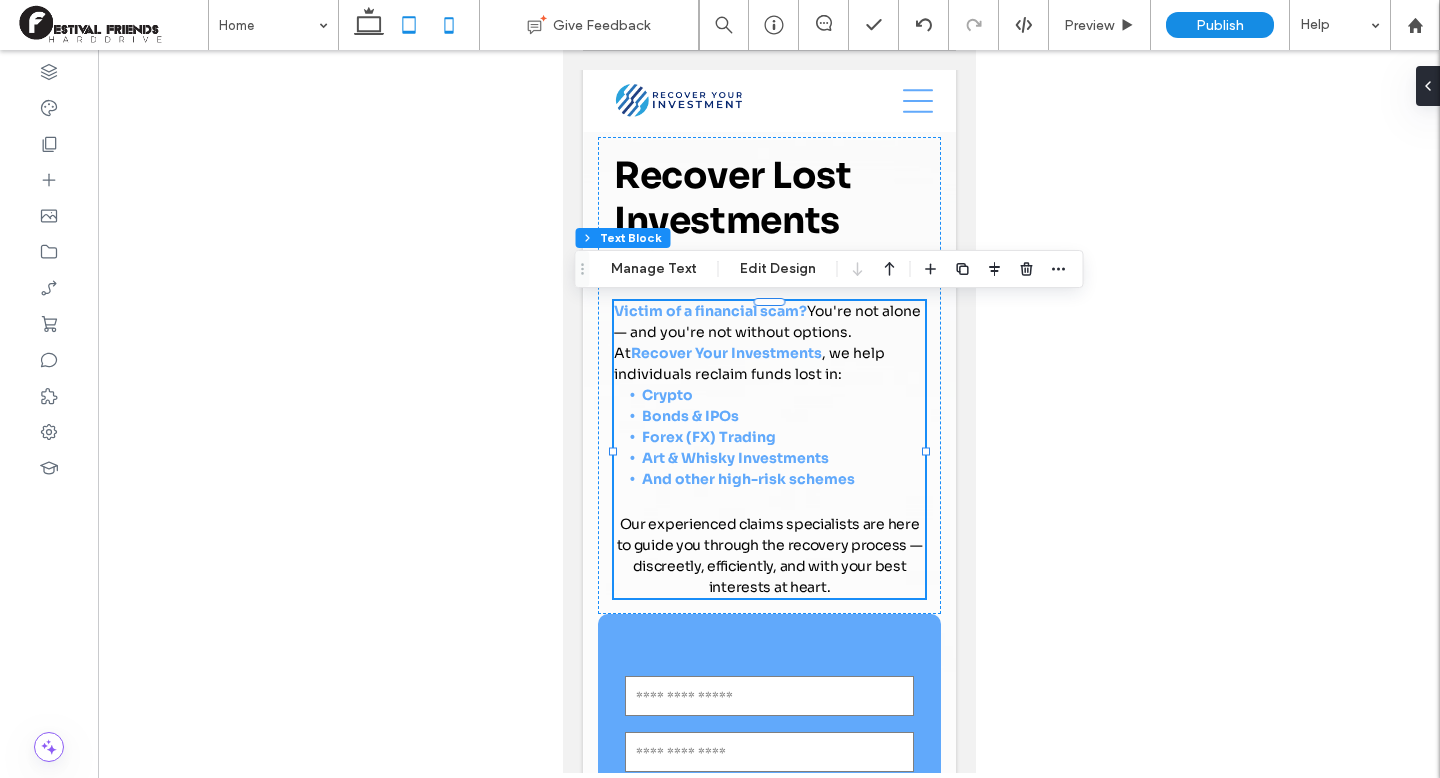click 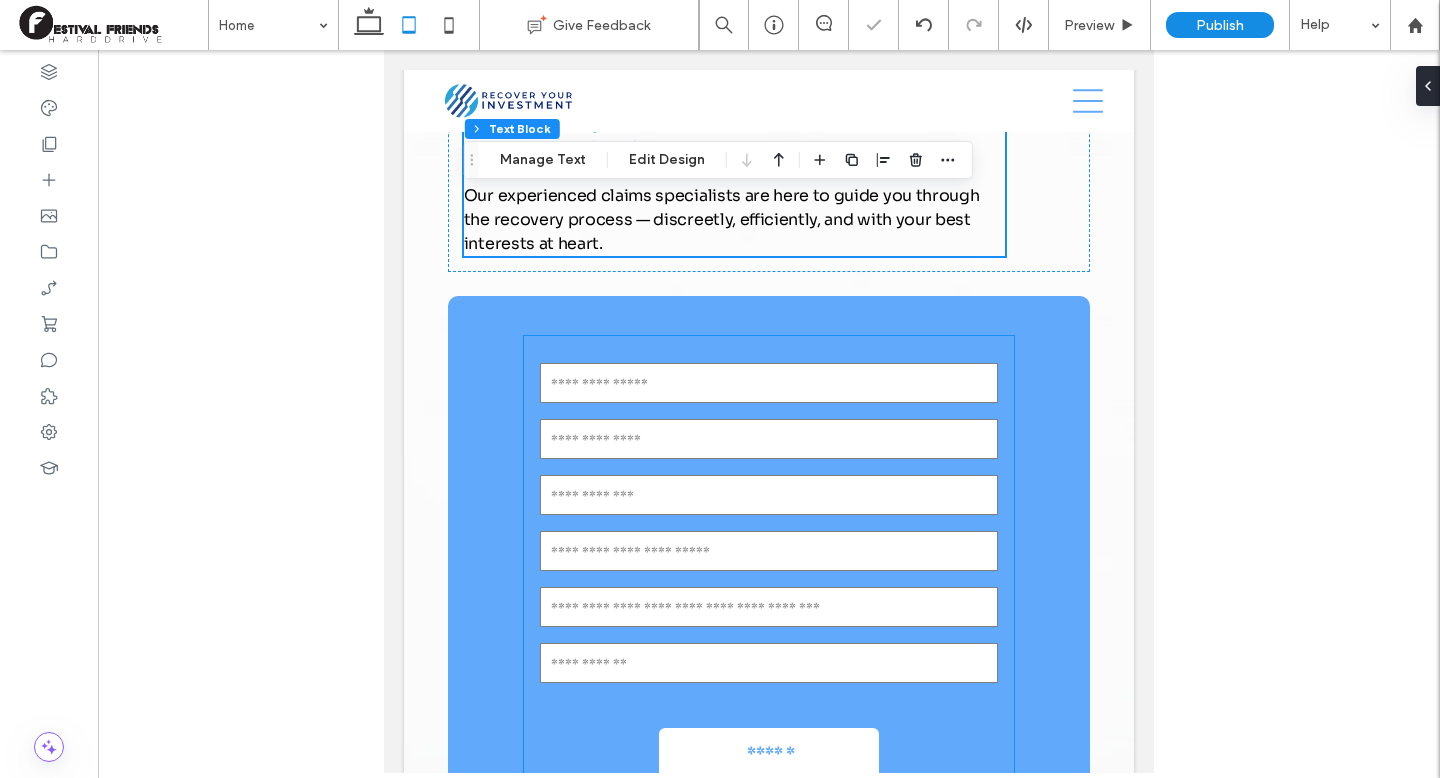 scroll, scrollTop: 0, scrollLeft: 0, axis: both 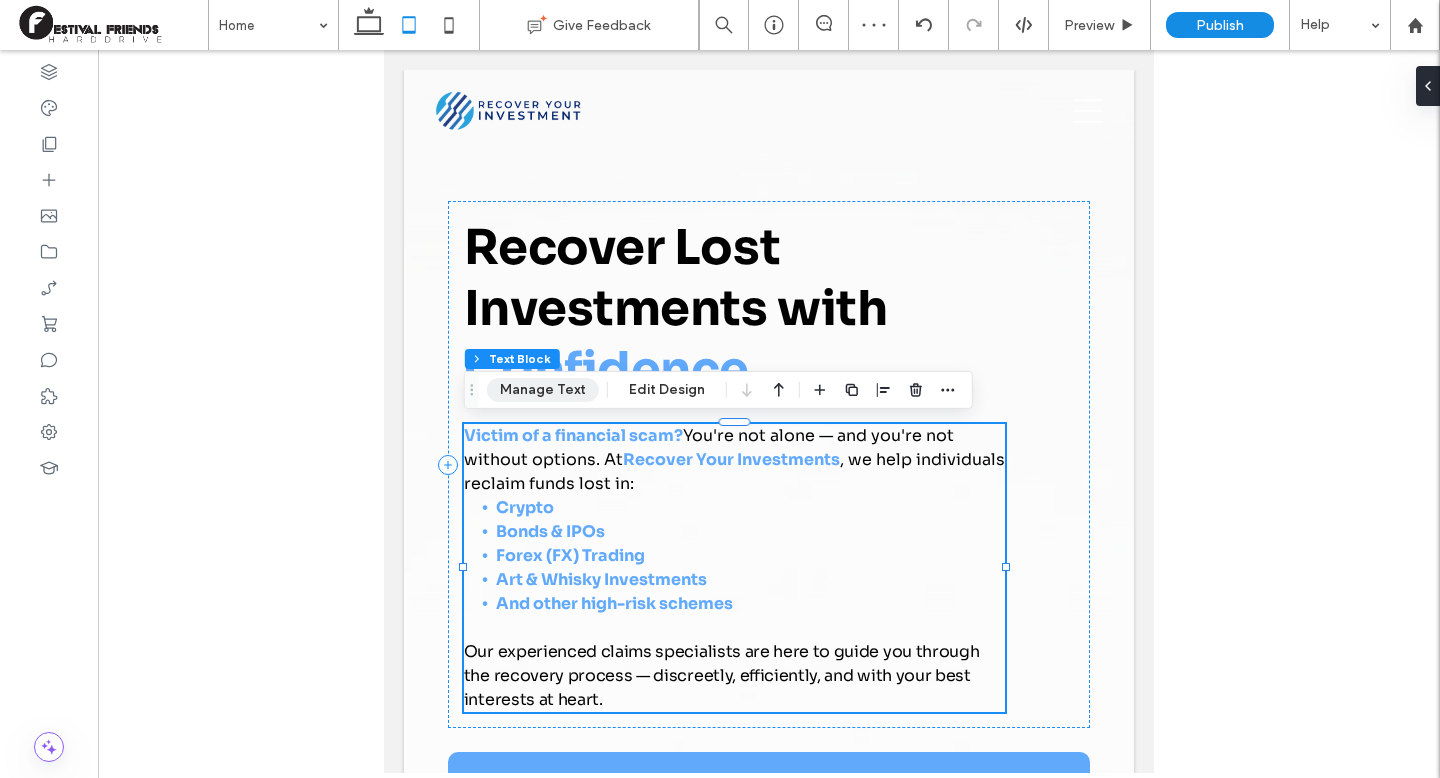 click on "Manage Text" at bounding box center [543, 390] 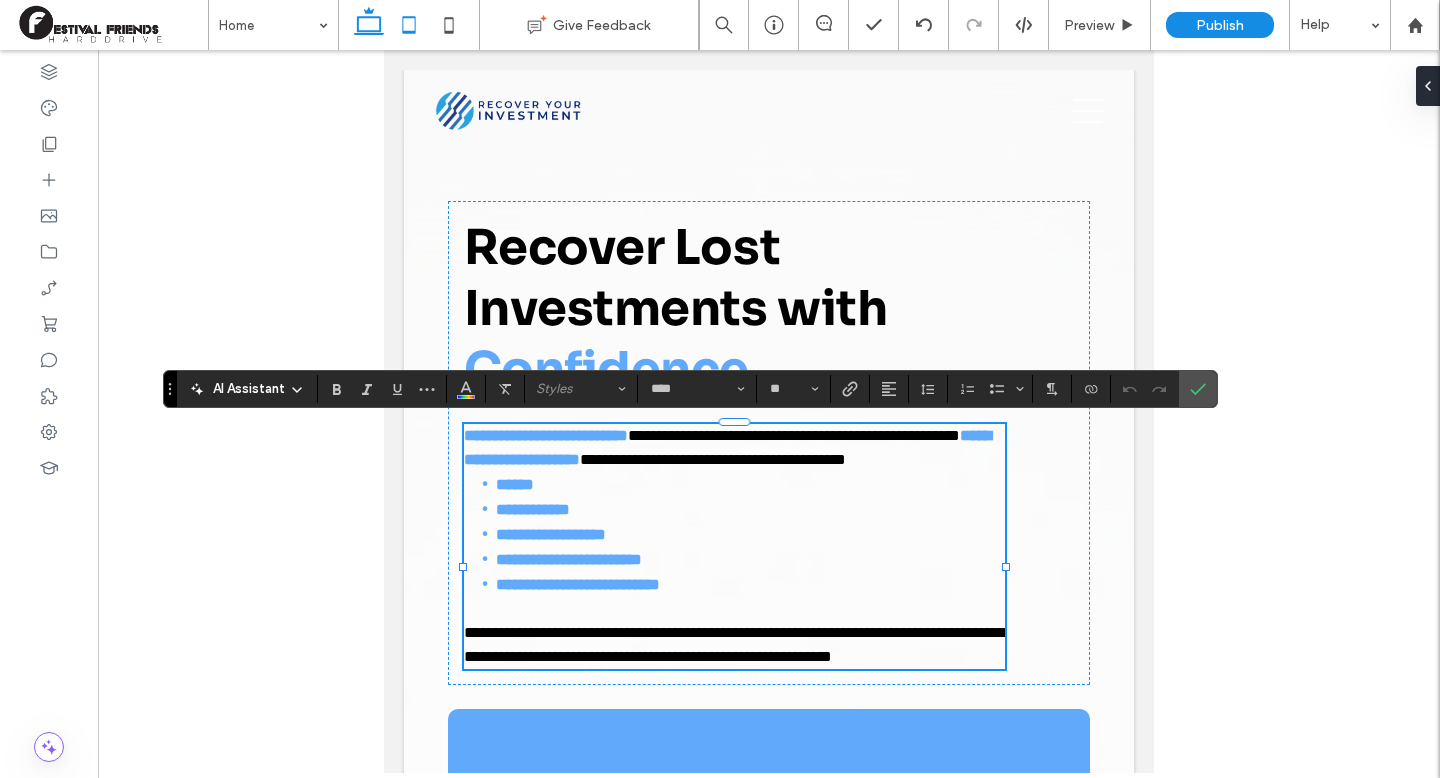click 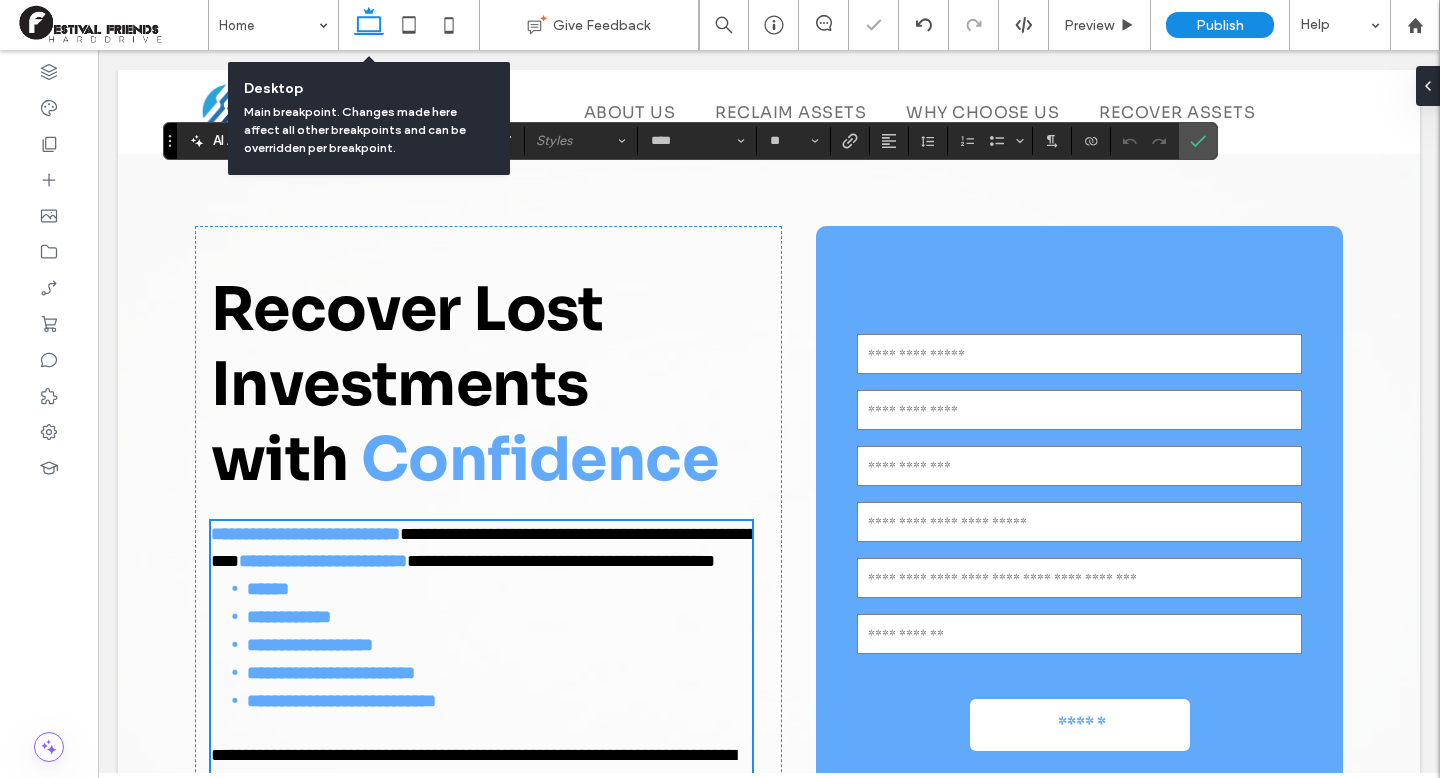 scroll, scrollTop: 248, scrollLeft: 0, axis: vertical 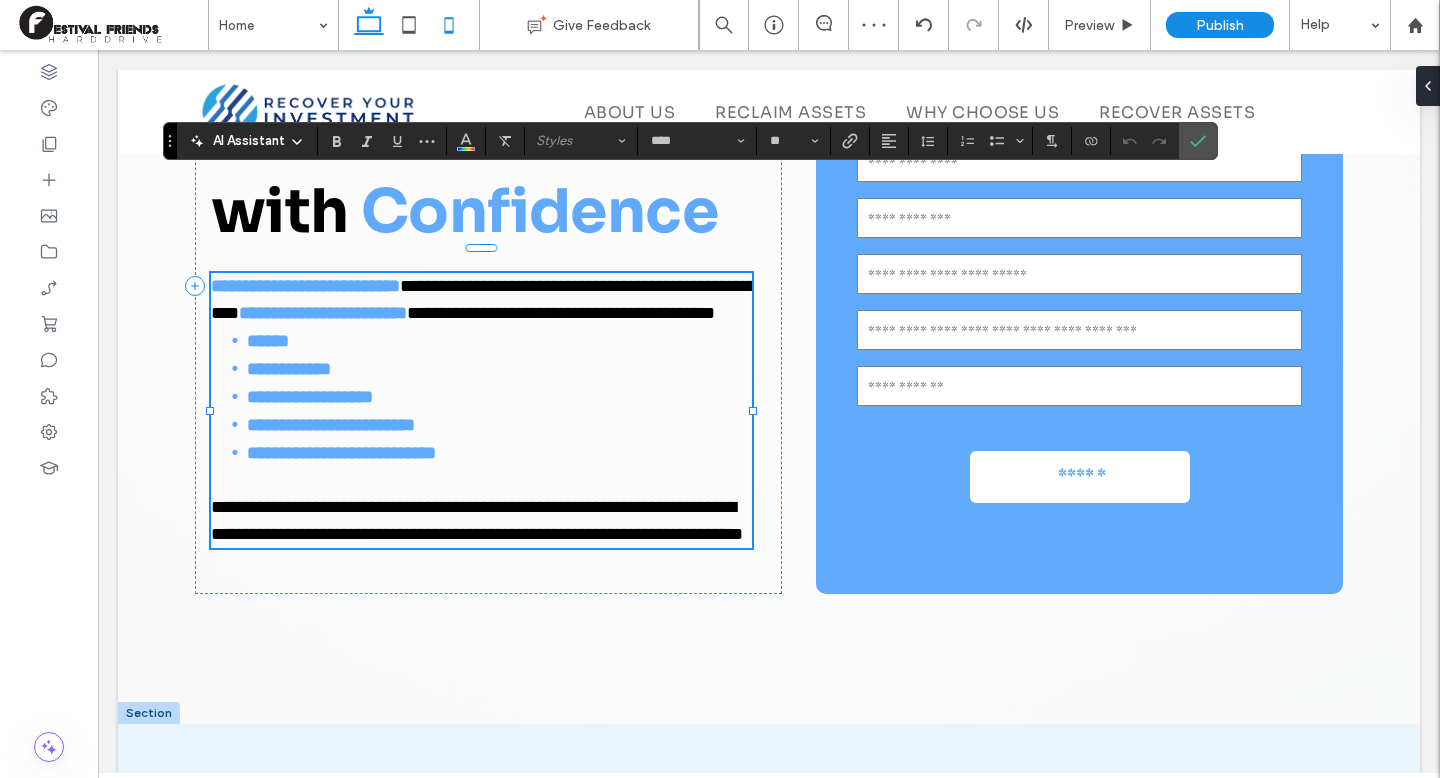 click 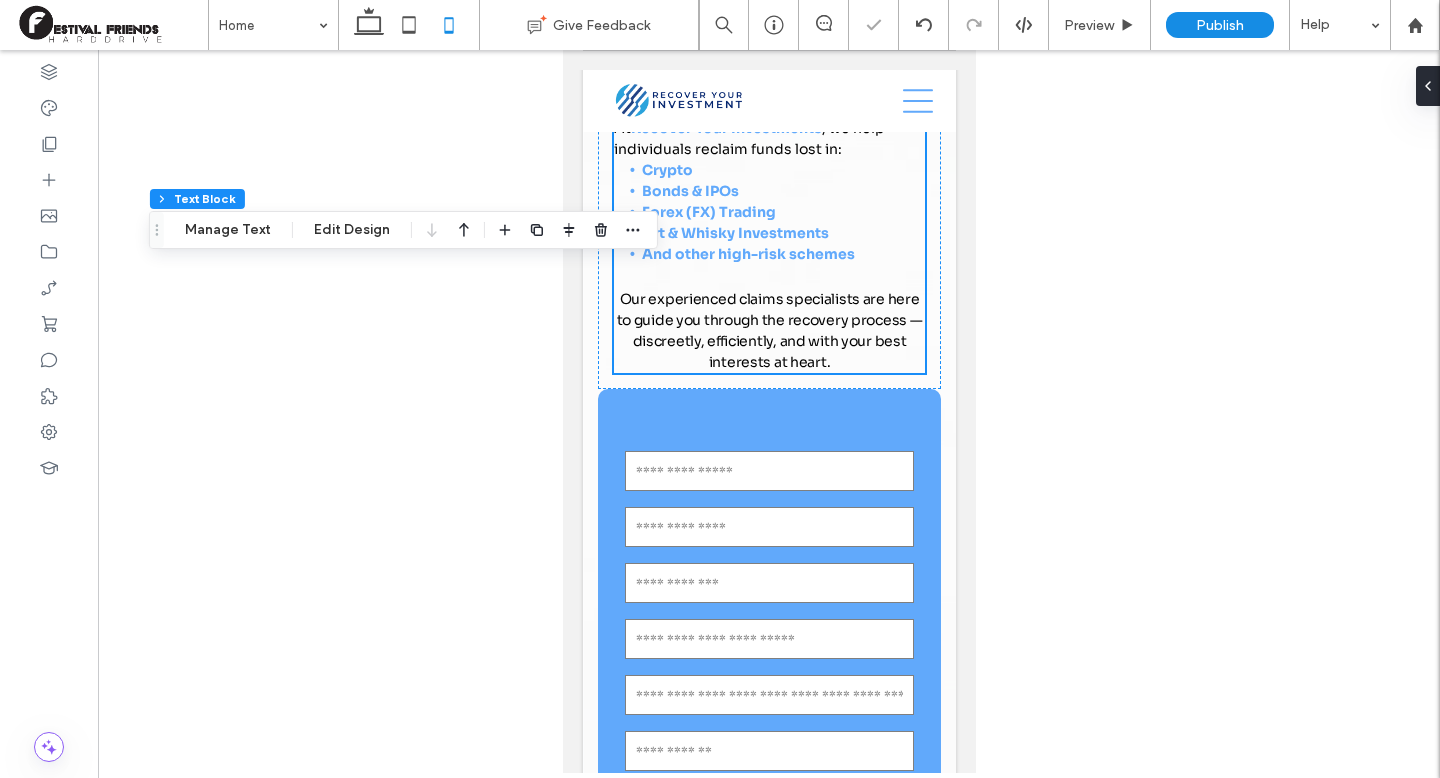 scroll, scrollTop: 62, scrollLeft: 0, axis: vertical 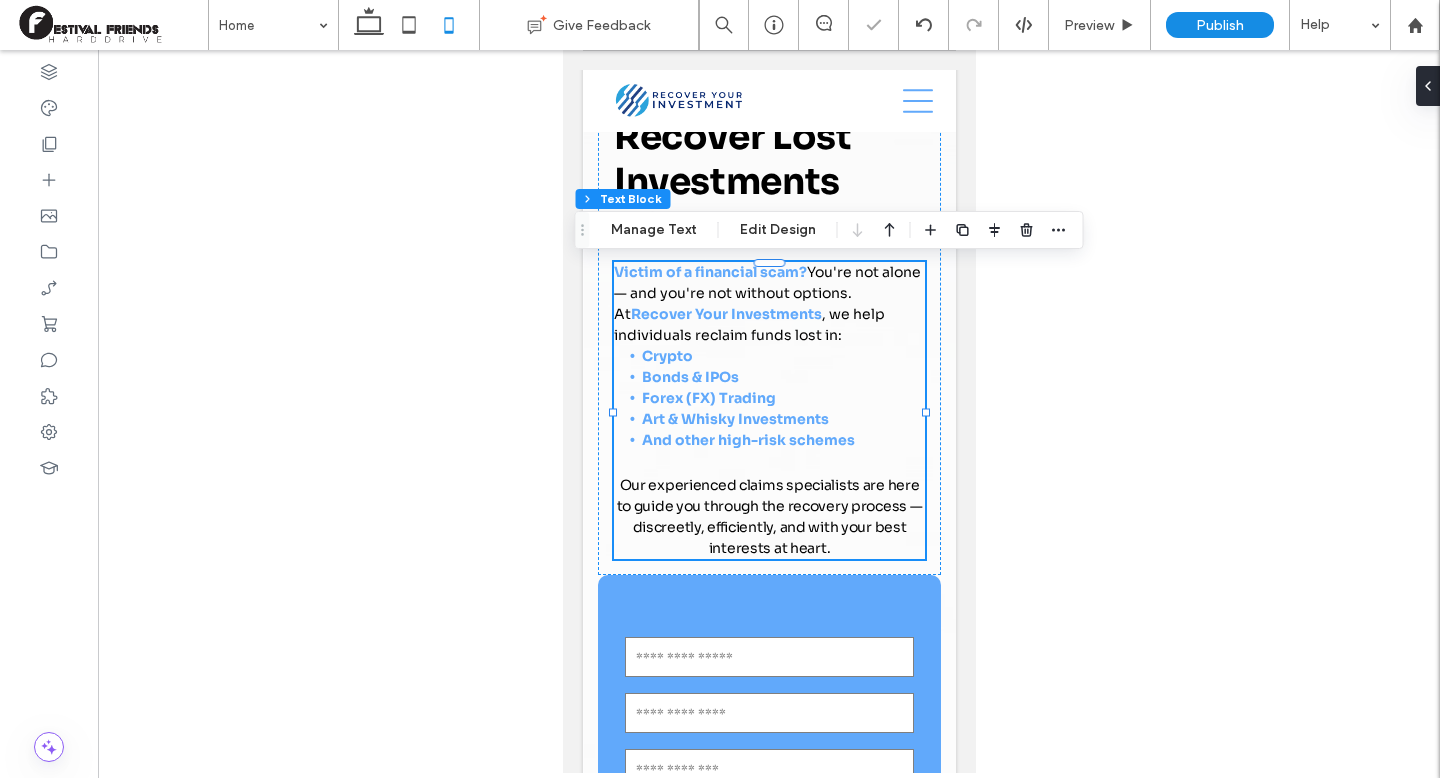 click at bounding box center [769, 411] 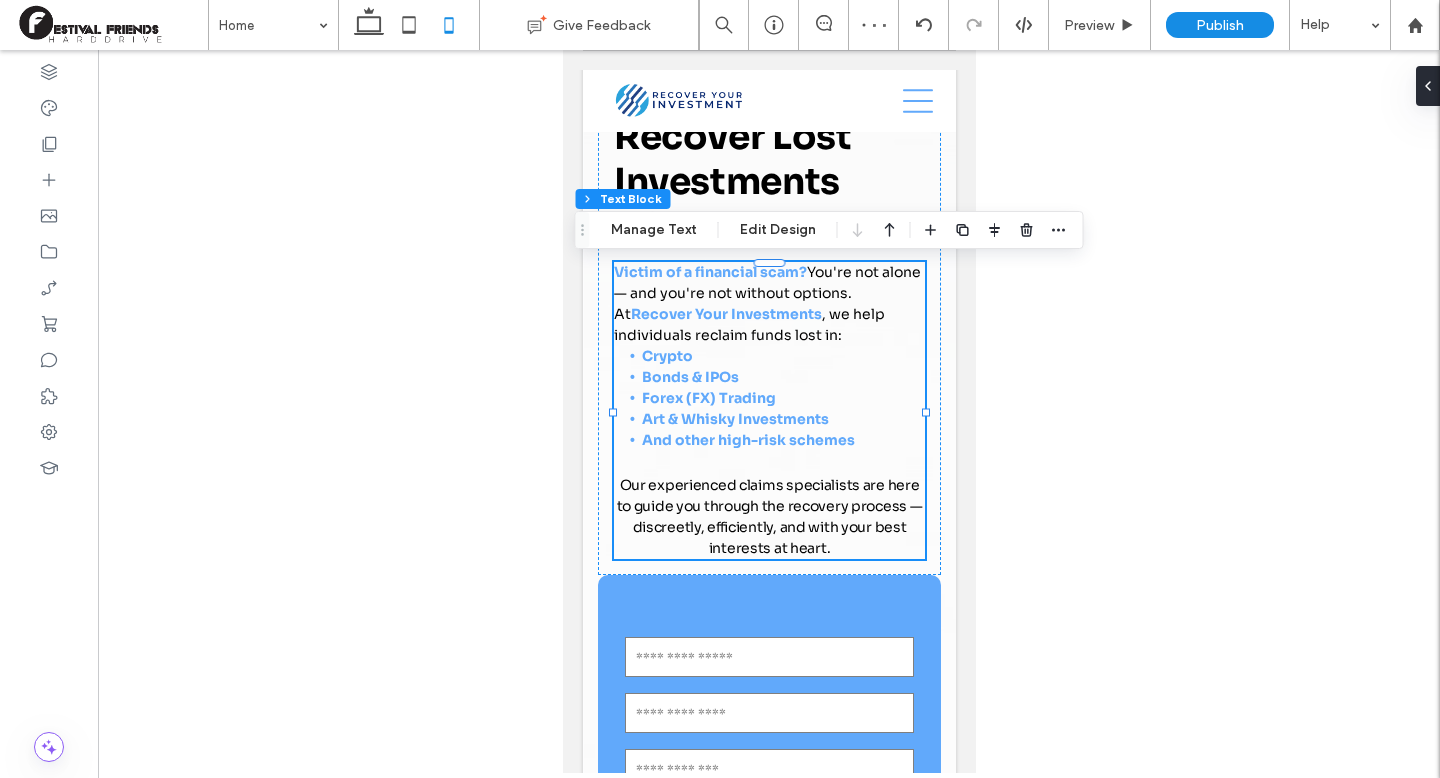 click on "Bonds & IPOs" at bounding box center (782, 377) 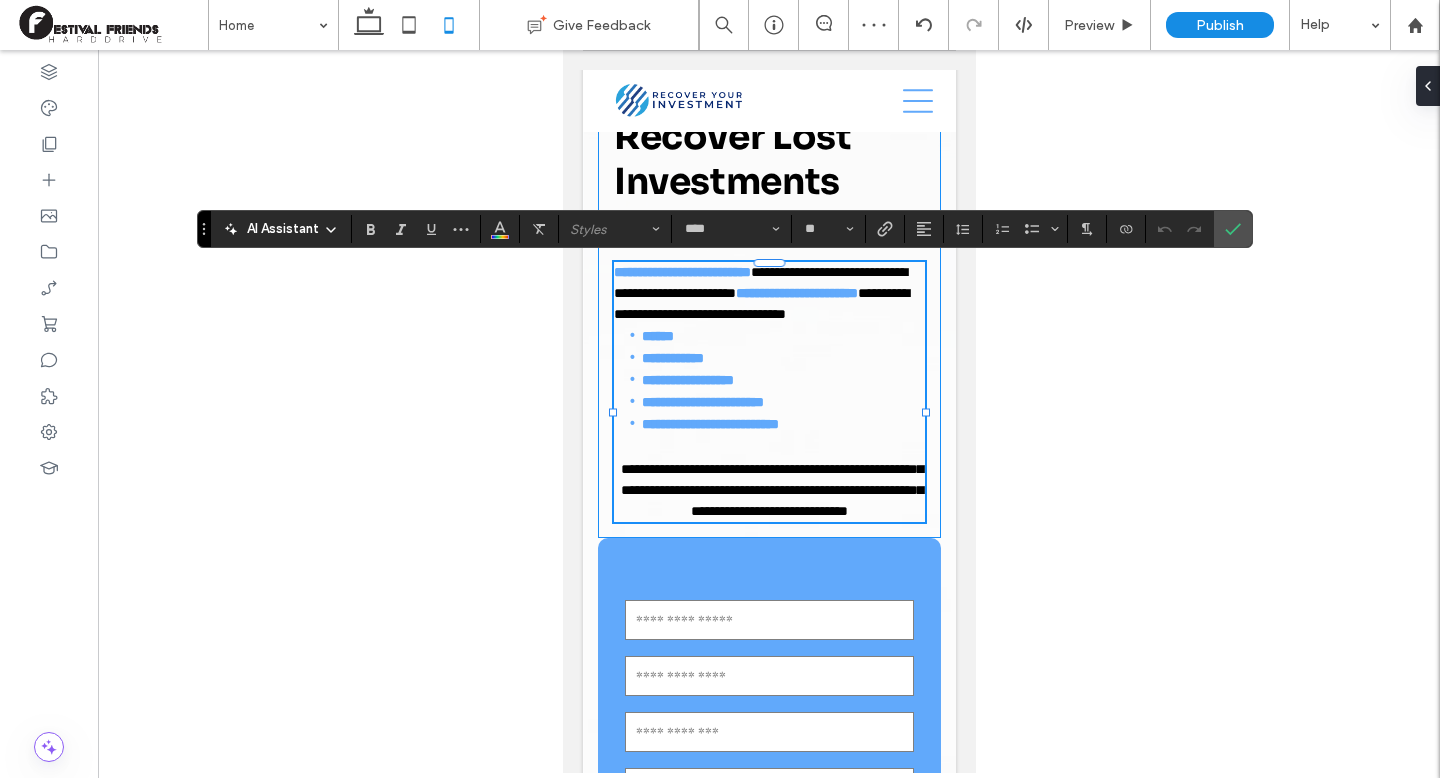 click on "**********" at bounding box center [768, 318] 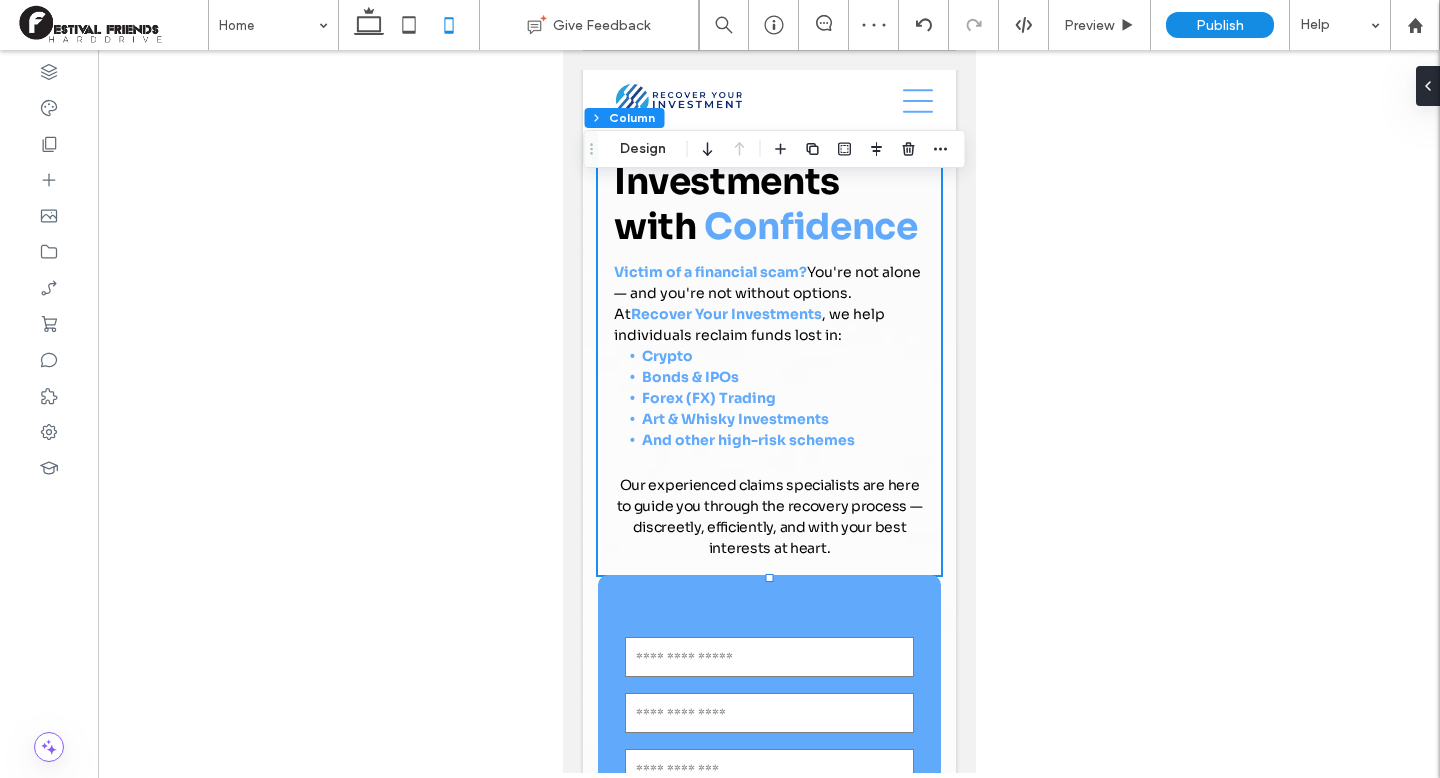click on "ABOUT US
RECLAIM ASSETS
WHY CHOOSE US
RECOVER ASSETS
Contact us
Section
Basic Header
Section
ABOUT US
RECLAIM ASSETS
WHY CHOOSE US
RECOVER ASSETS
Book an Audit
Section
10 [STREET], [CITY] [COUNTRY], [ZIP]  [PHONE] [EMAIL]
Section
Menu
Recover Lost Investments with
Confidence
Victim of a financial scam? Recover Your Investments Crypto Bonds & IPOs" at bounding box center (768, 2383) 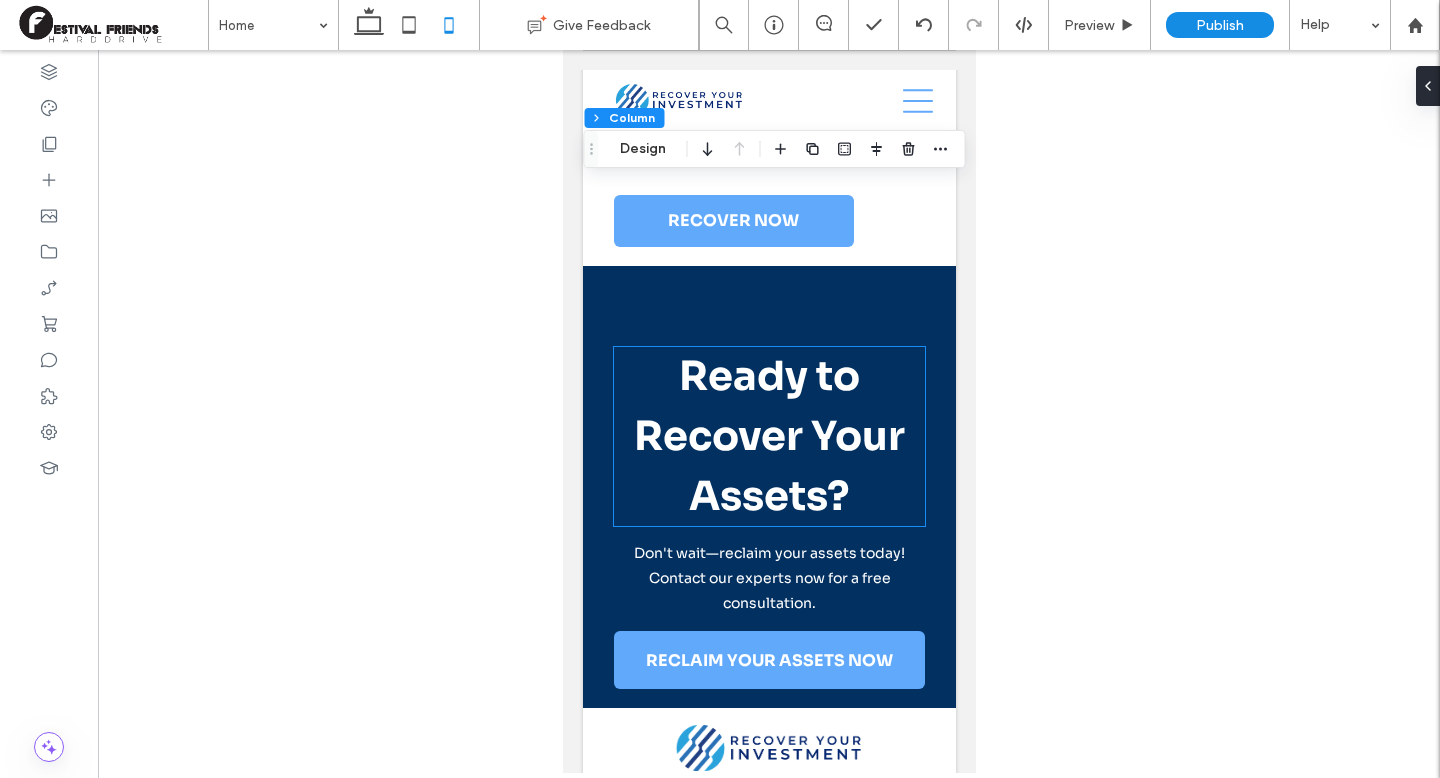 scroll, scrollTop: 3529, scrollLeft: 0, axis: vertical 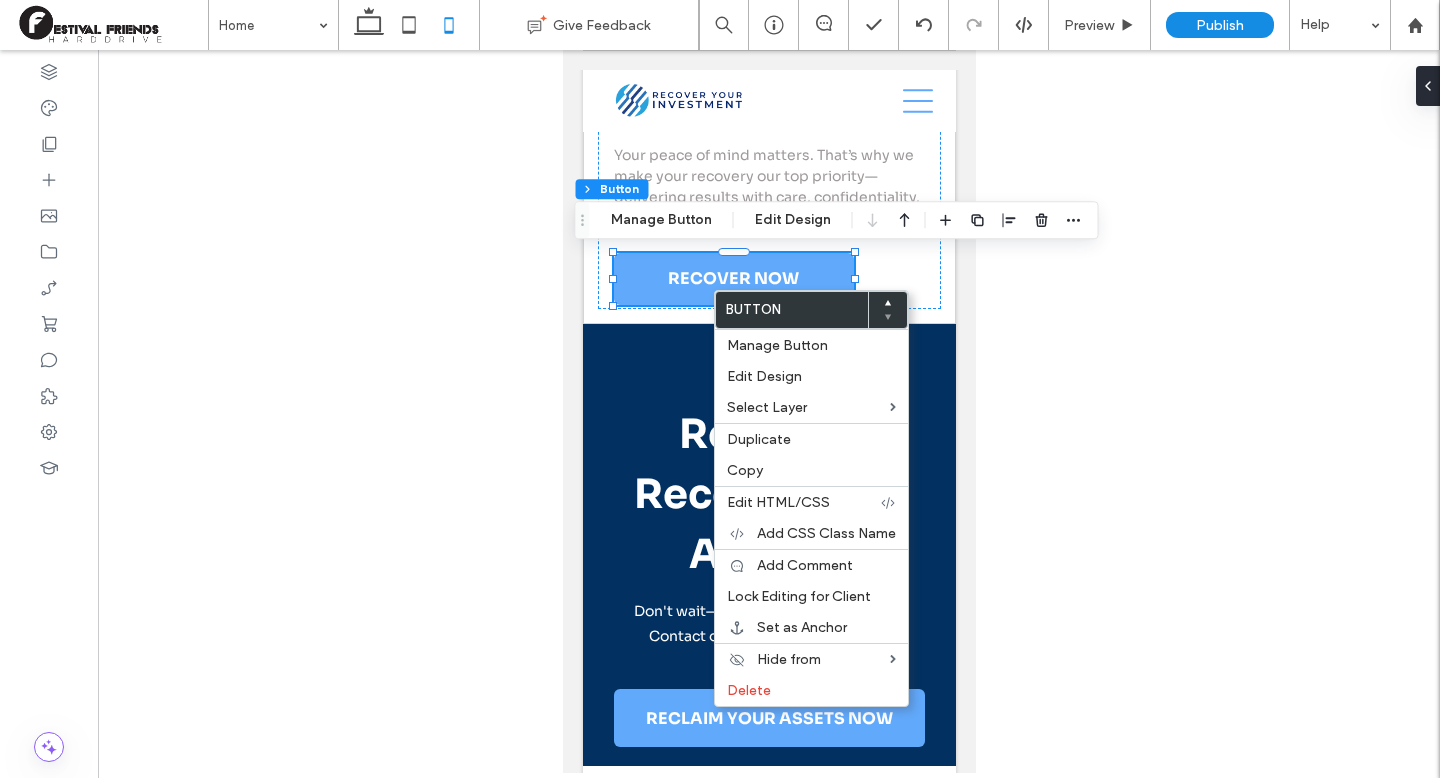click at bounding box center [1010, 220] 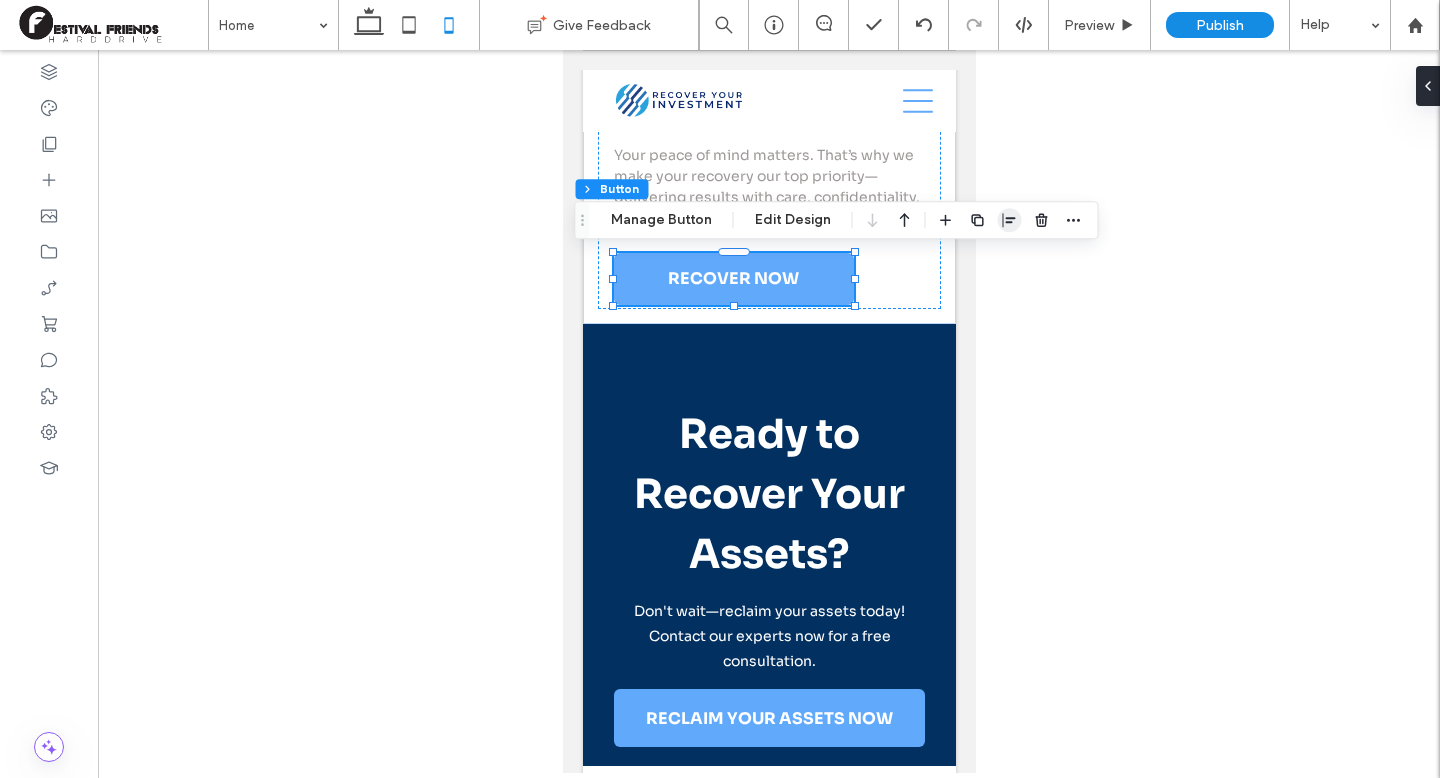 click 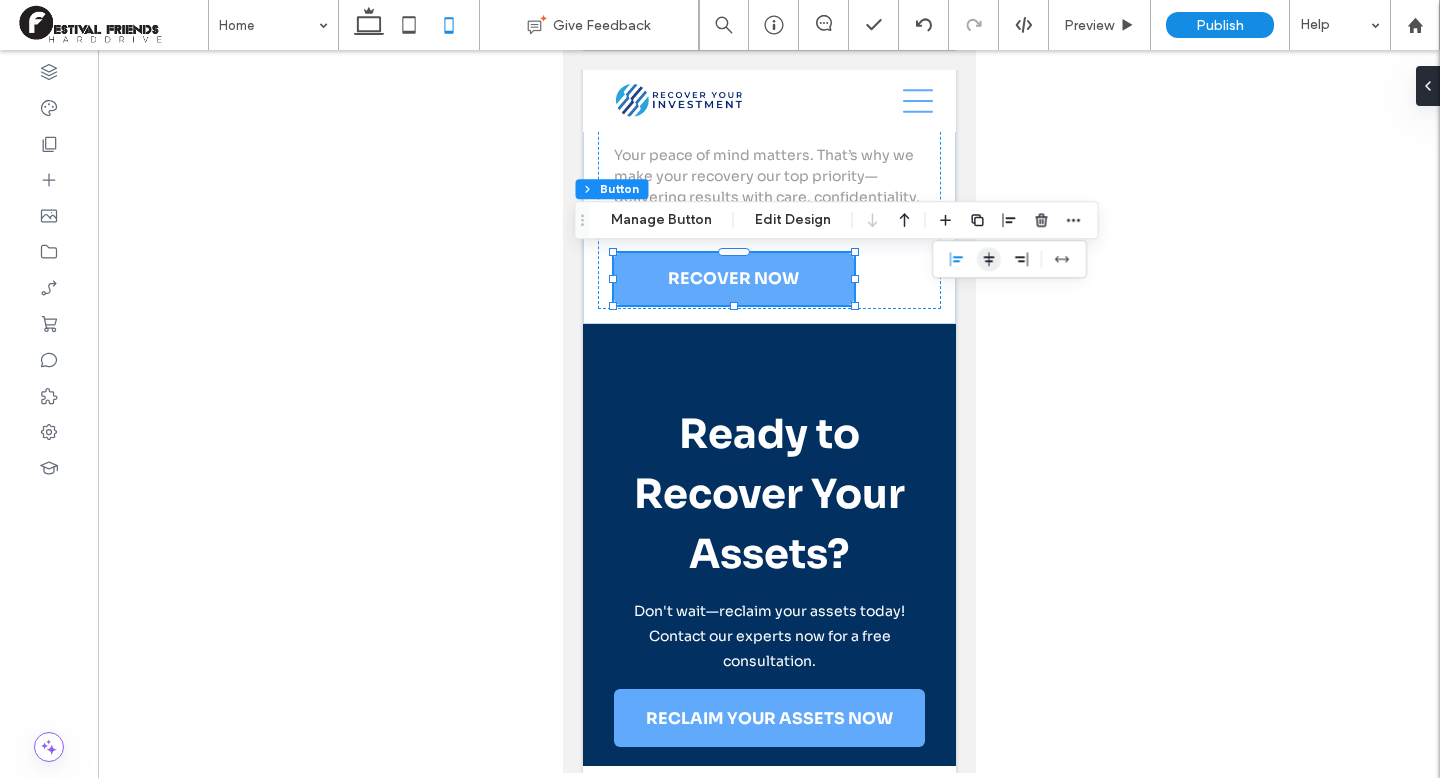 click 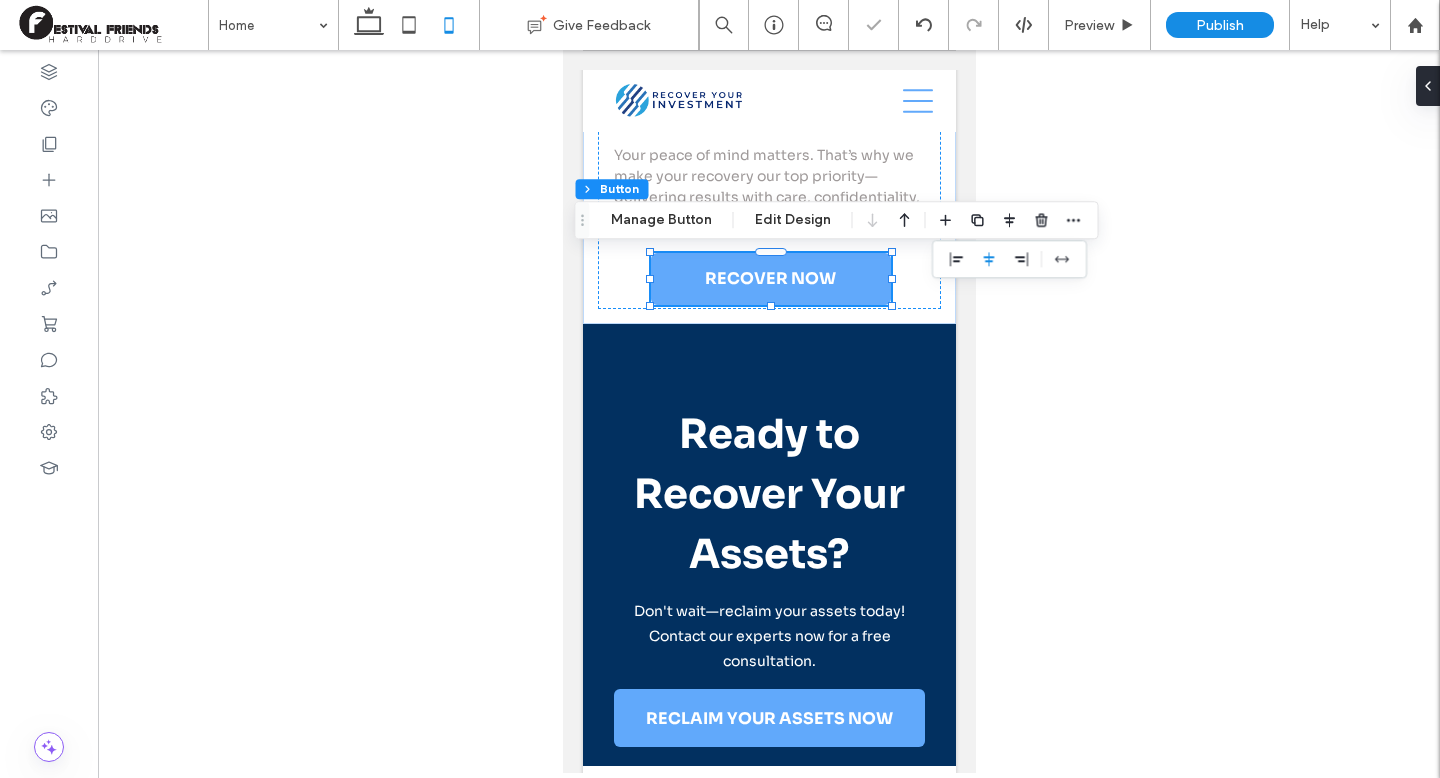 click at bounding box center [769, 411] 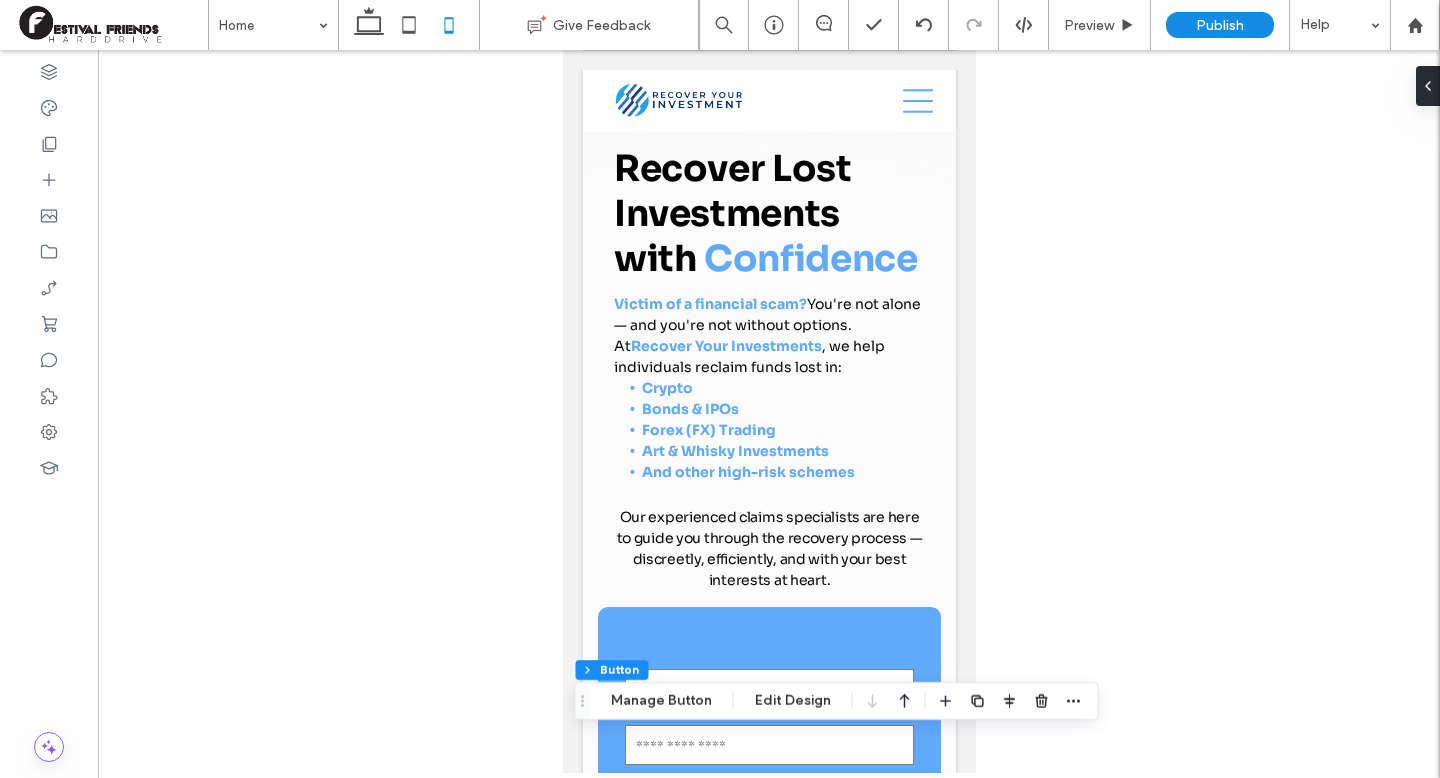scroll, scrollTop: 0, scrollLeft: 0, axis: both 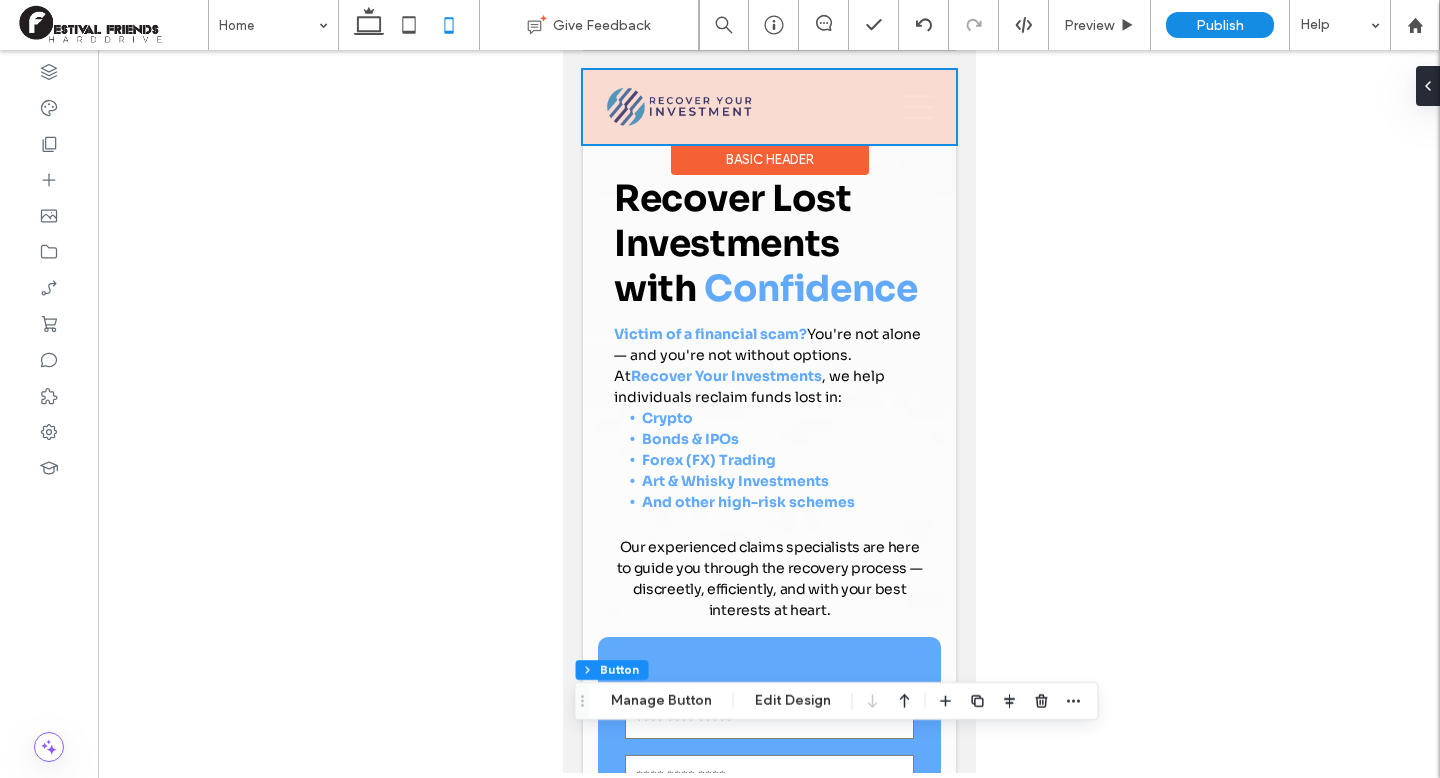 click at bounding box center (768, 107) 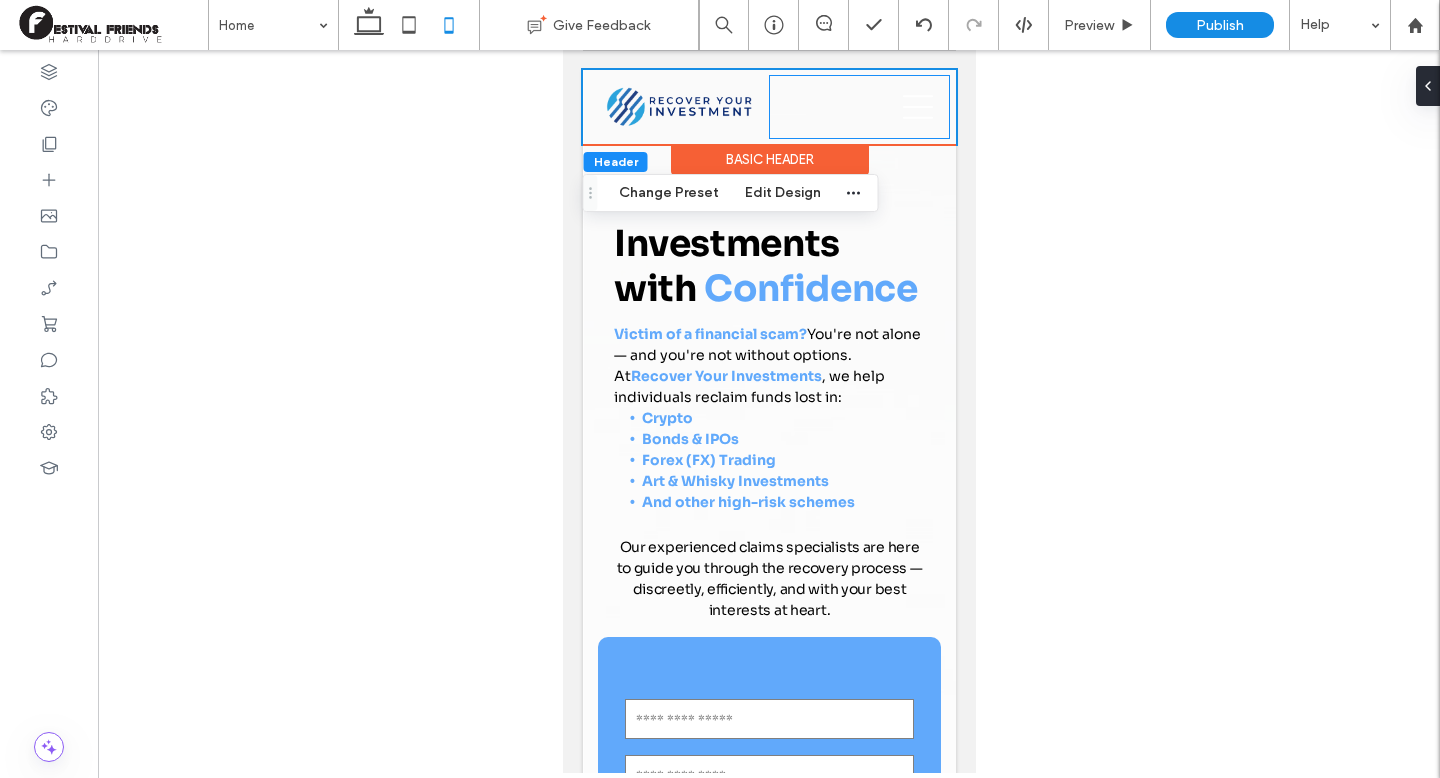 click at bounding box center [858, 107] 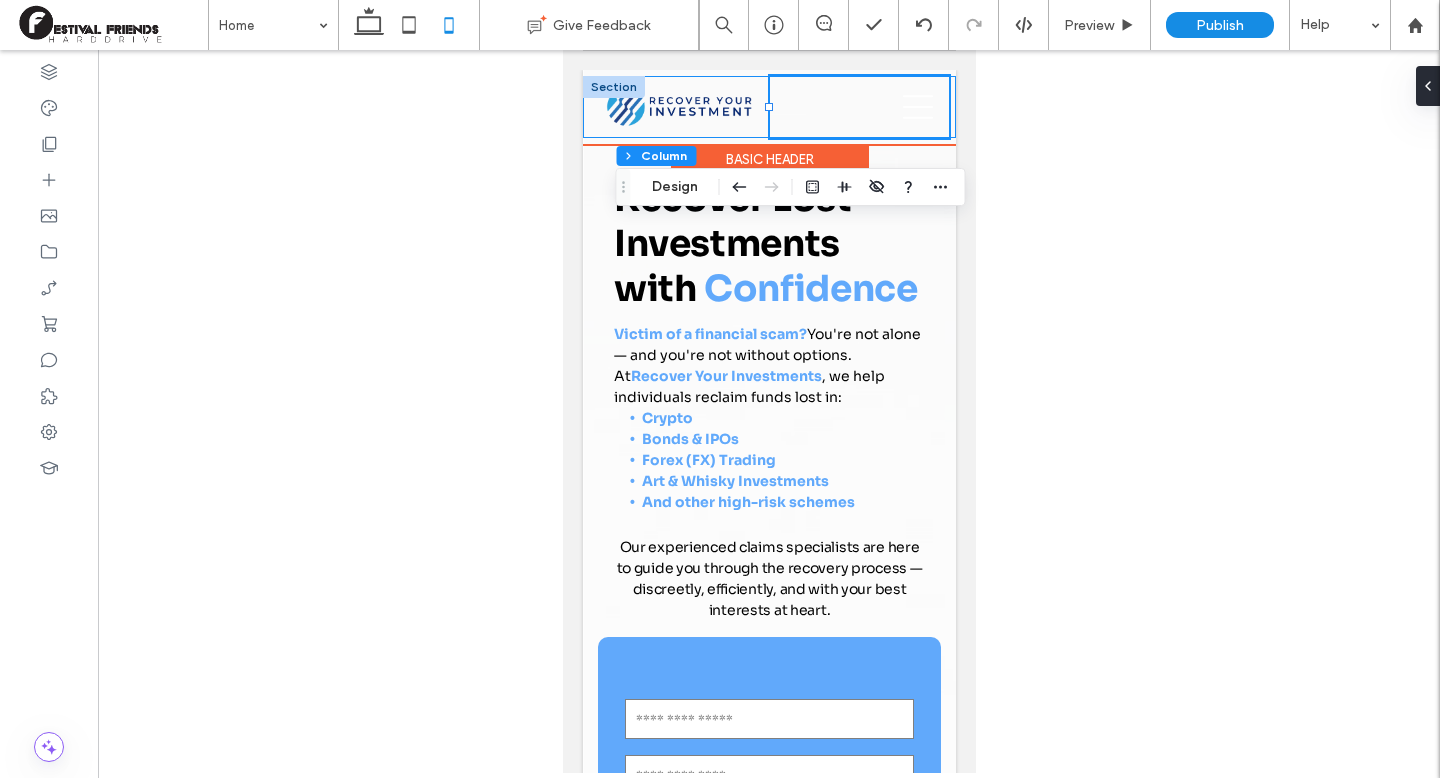 click on "ABOUT US
RECLAIM ASSETS
WHY CHOOSE US
RECOVER ASSETS
Contact us" at bounding box center [768, 107] 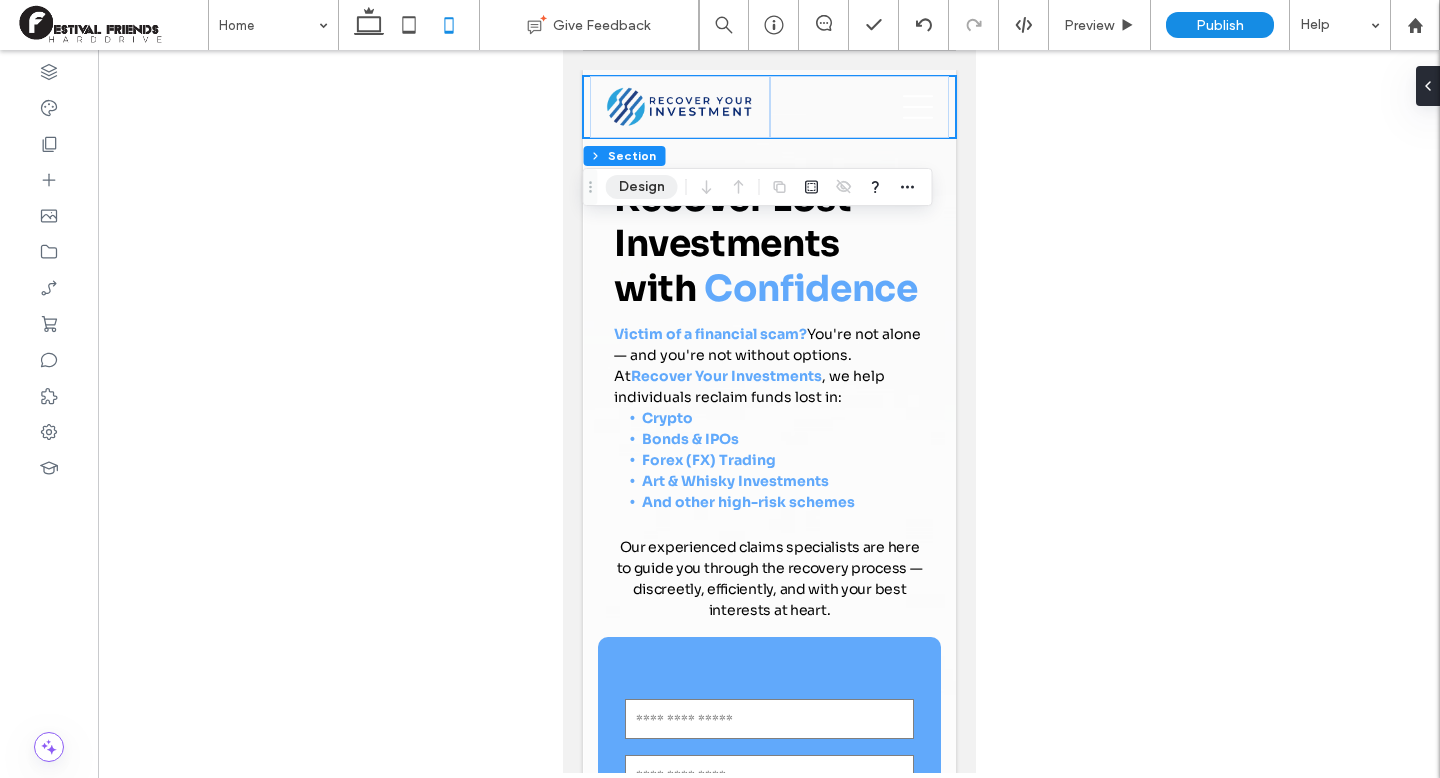 click on "Design" at bounding box center (642, 187) 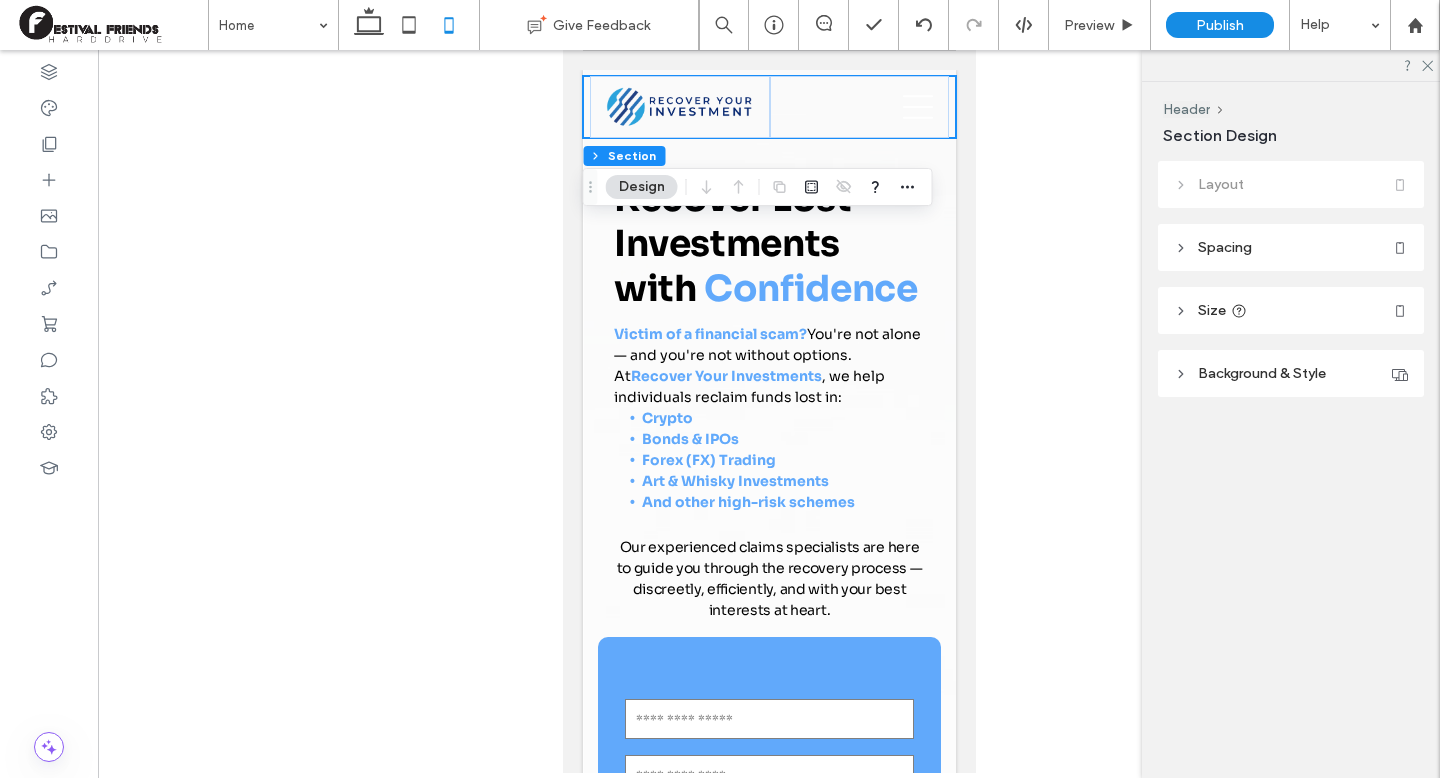 click at bounding box center (769, 411) 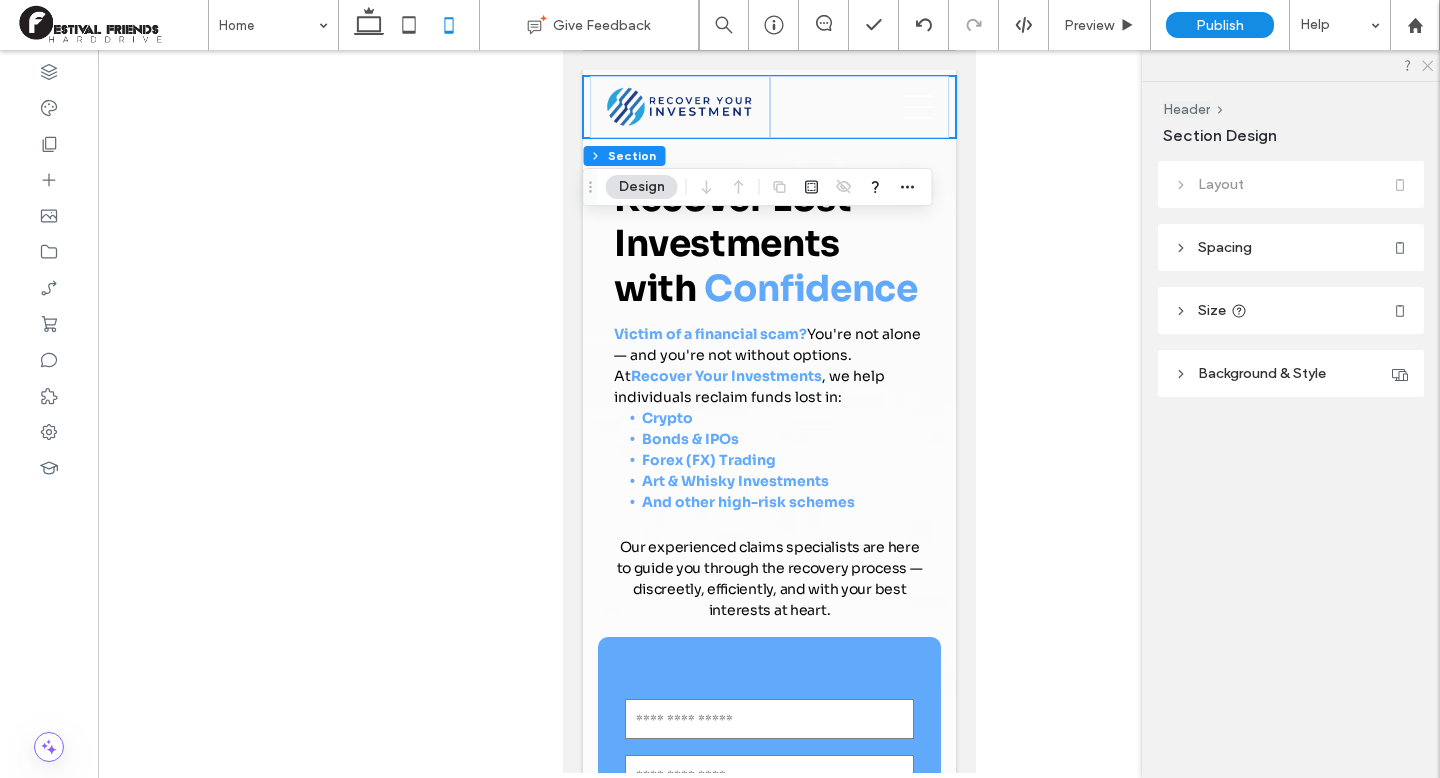 click 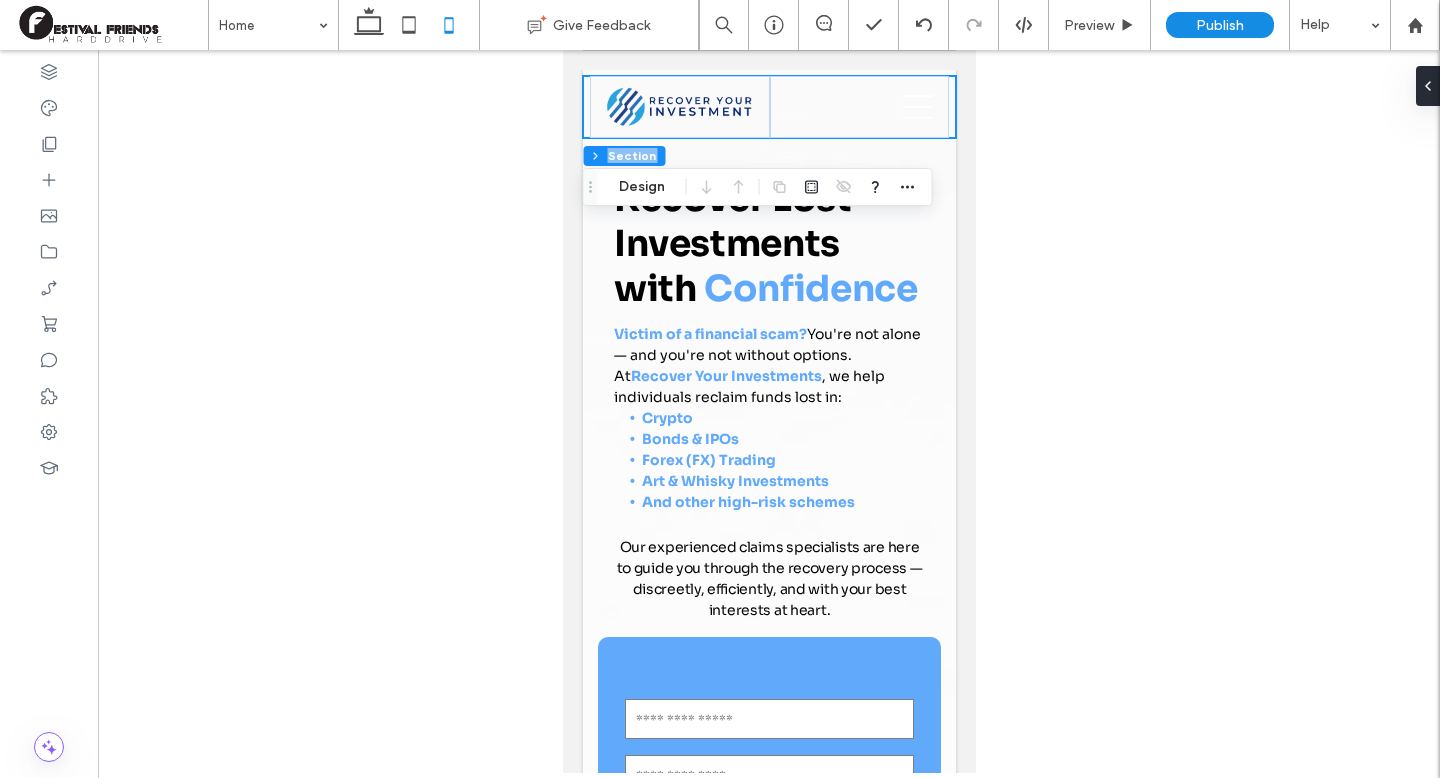 drag, startPoint x: 1422, startPoint y: 77, endPoint x: 1391, endPoint y: 107, distance: 43.13931 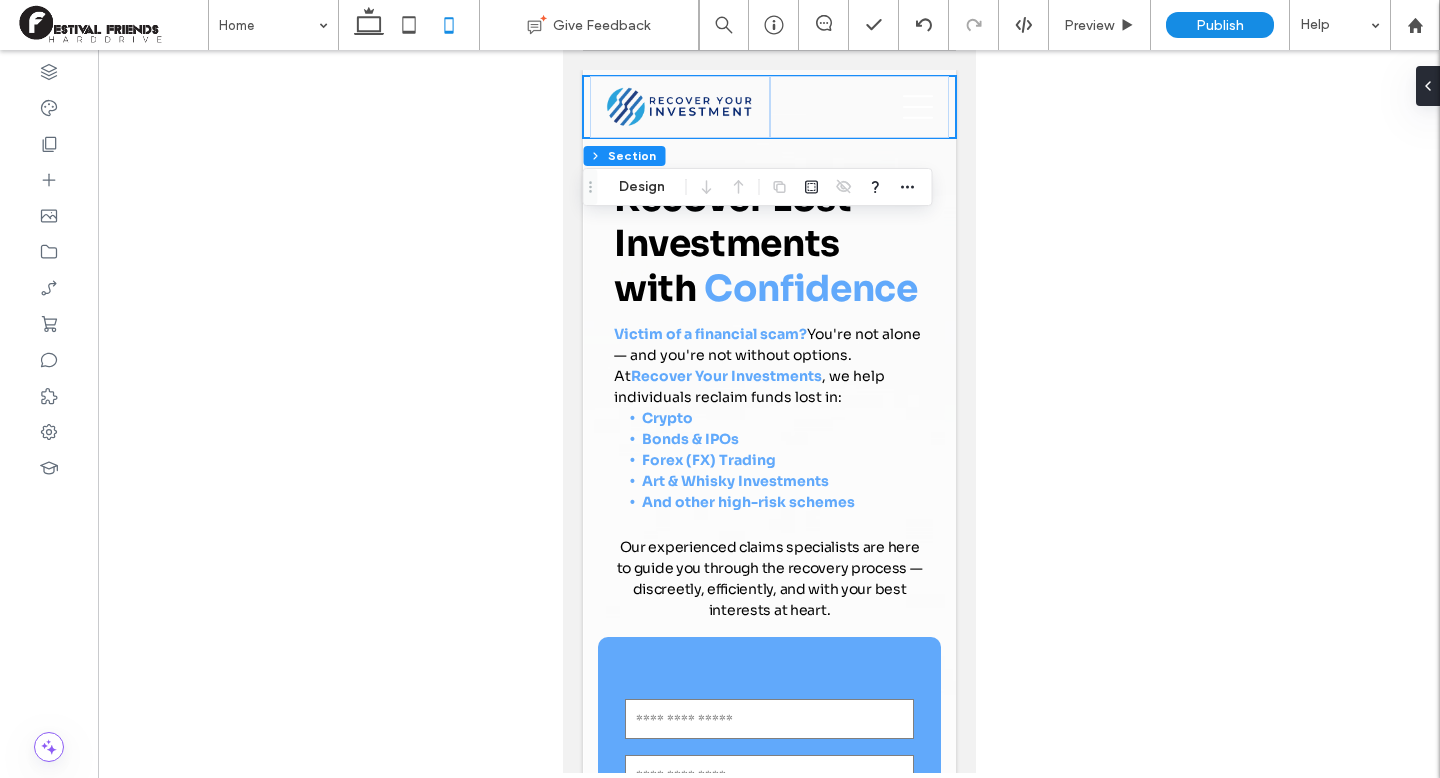 click at bounding box center (769, 411) 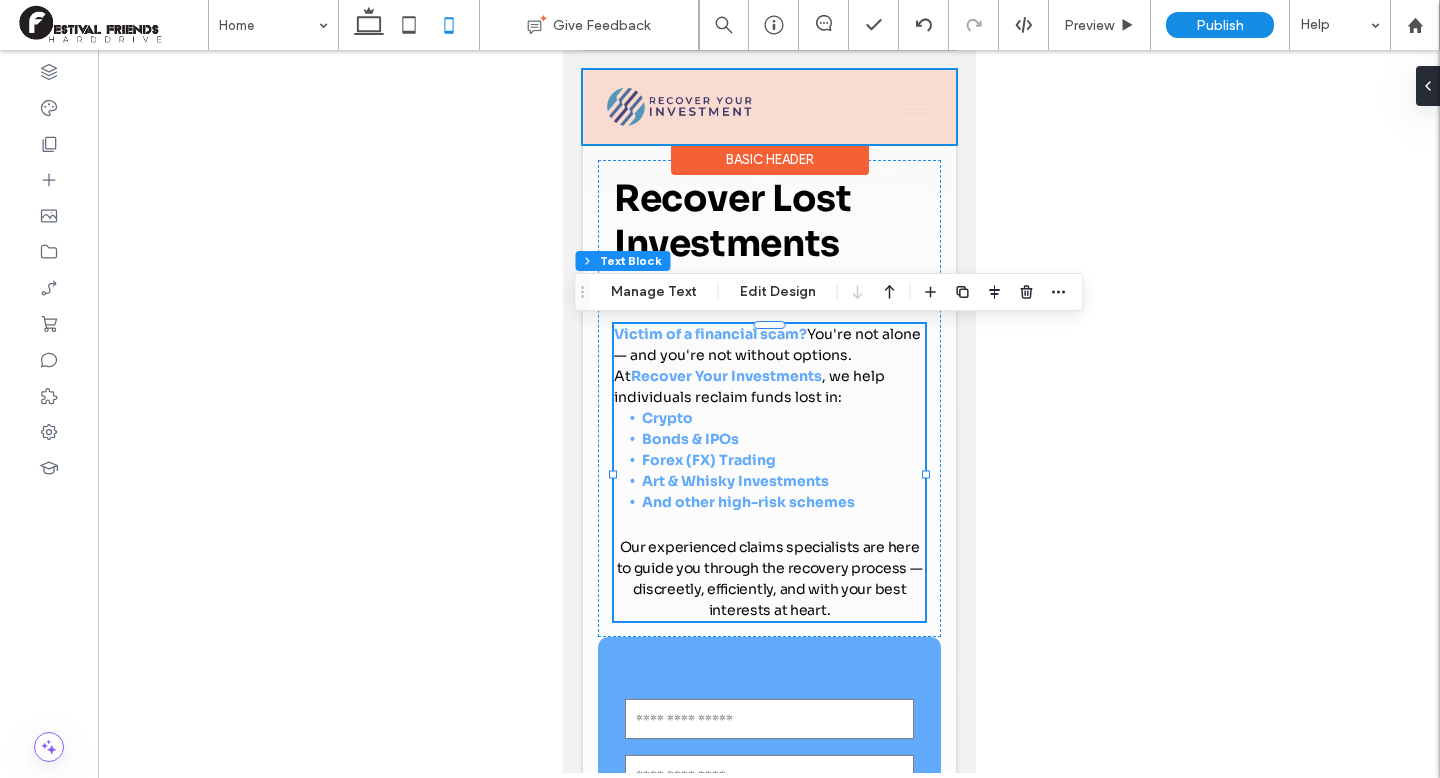 click at bounding box center (768, 107) 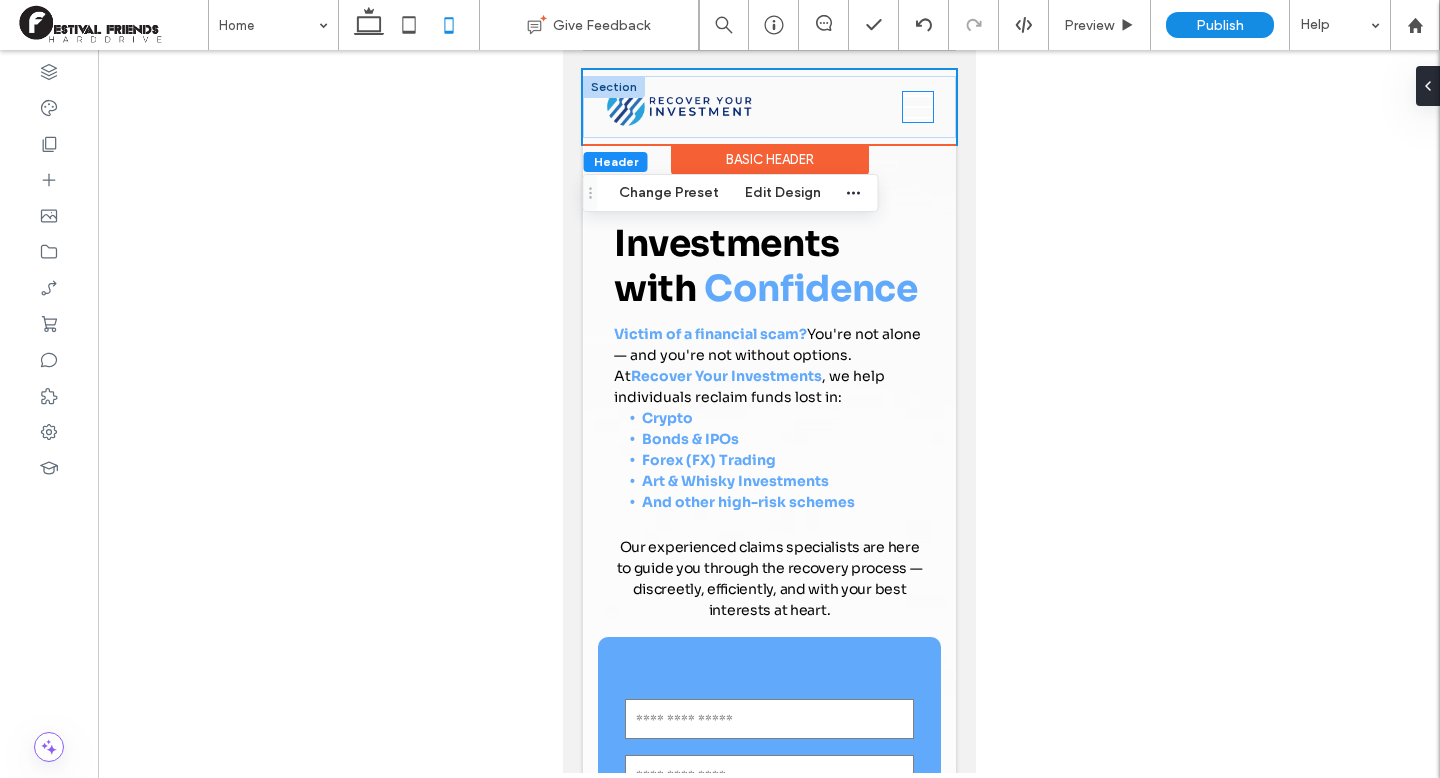 click 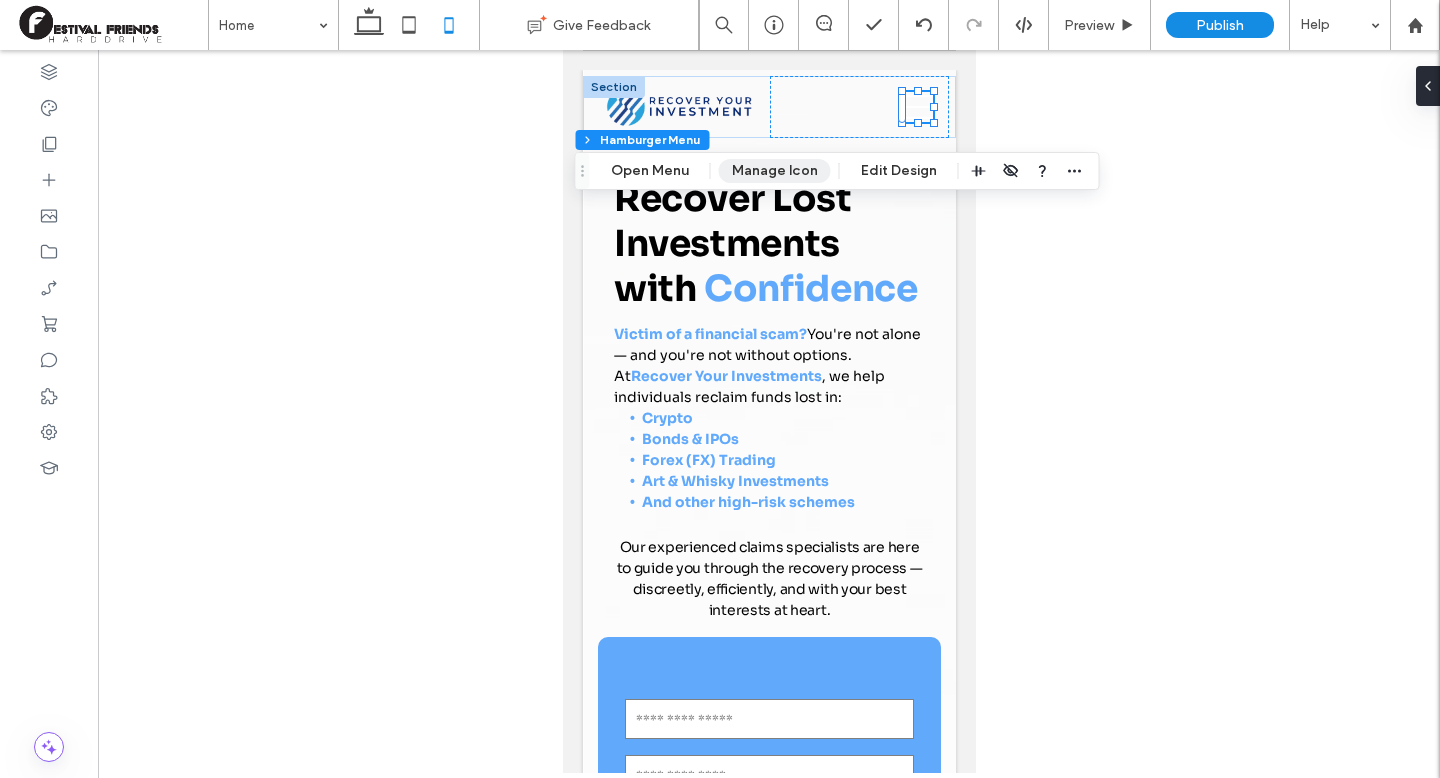 click on "Manage Icon" at bounding box center [775, 171] 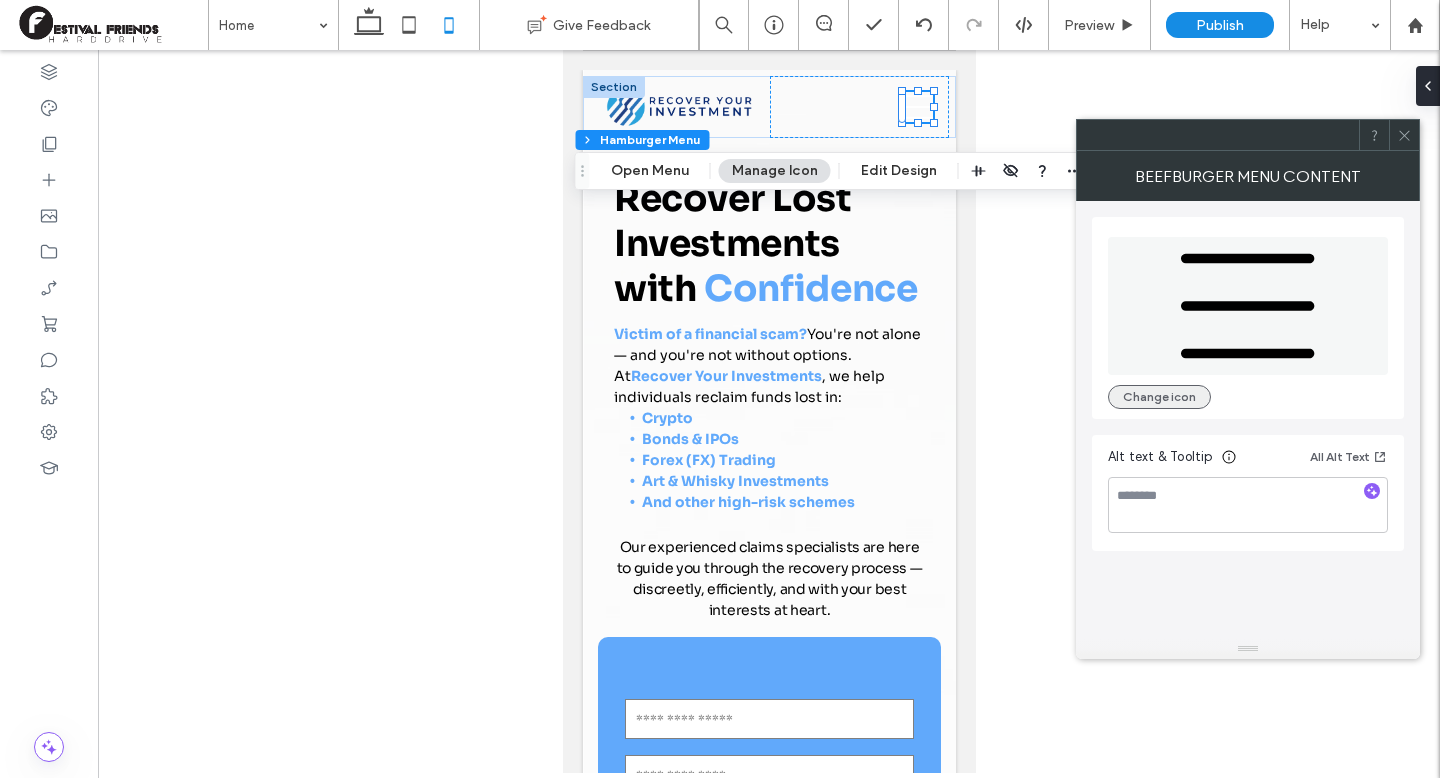 click on "Change icon" at bounding box center [1159, 397] 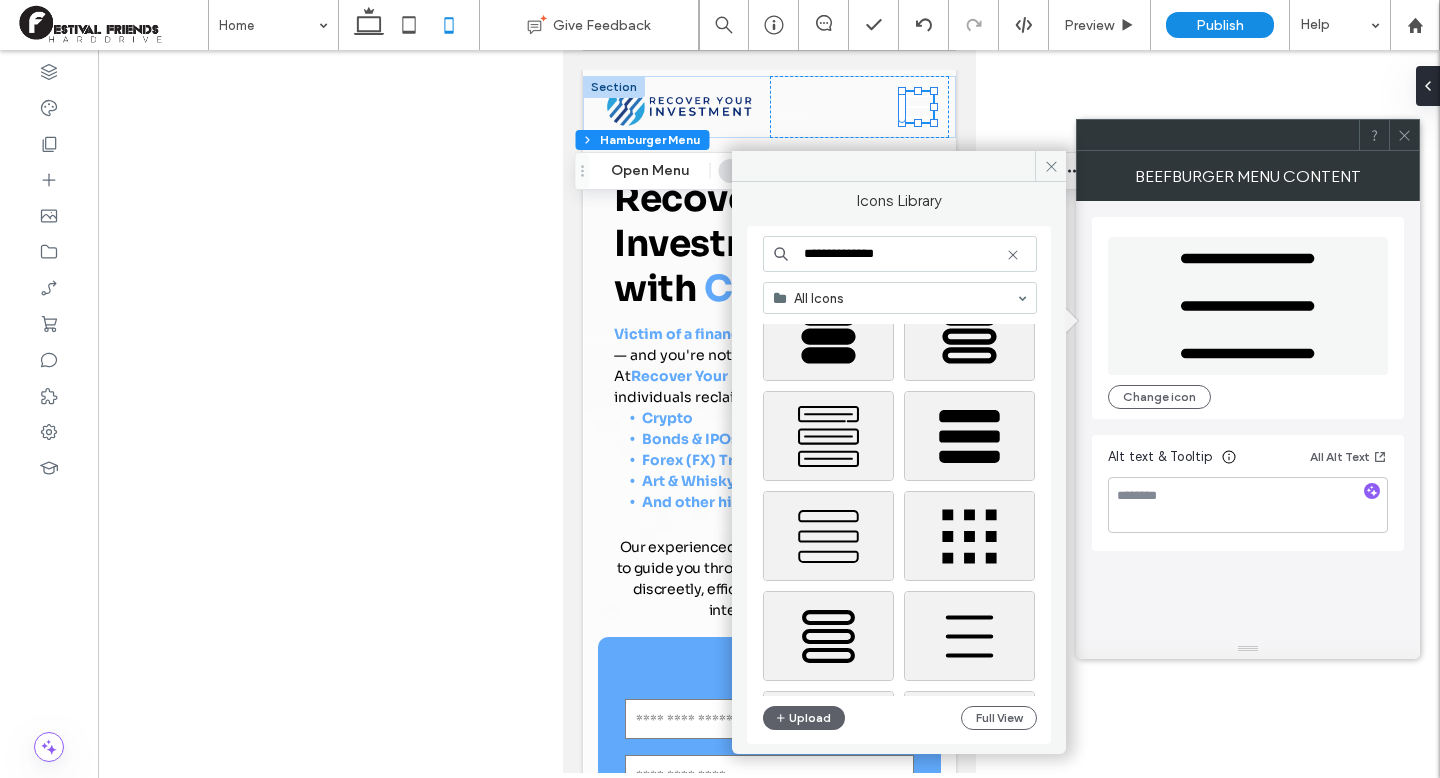 scroll, scrollTop: 0, scrollLeft: 0, axis: both 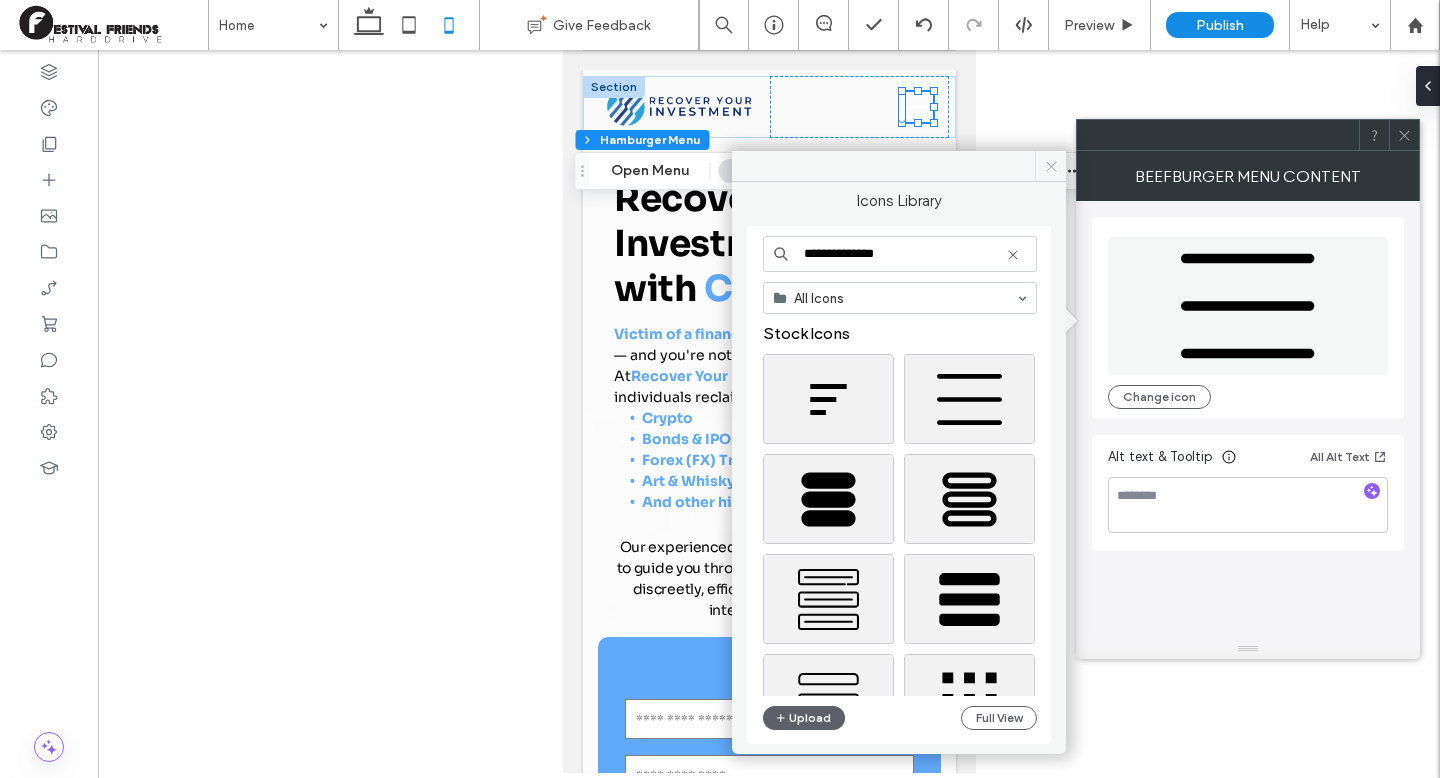 click 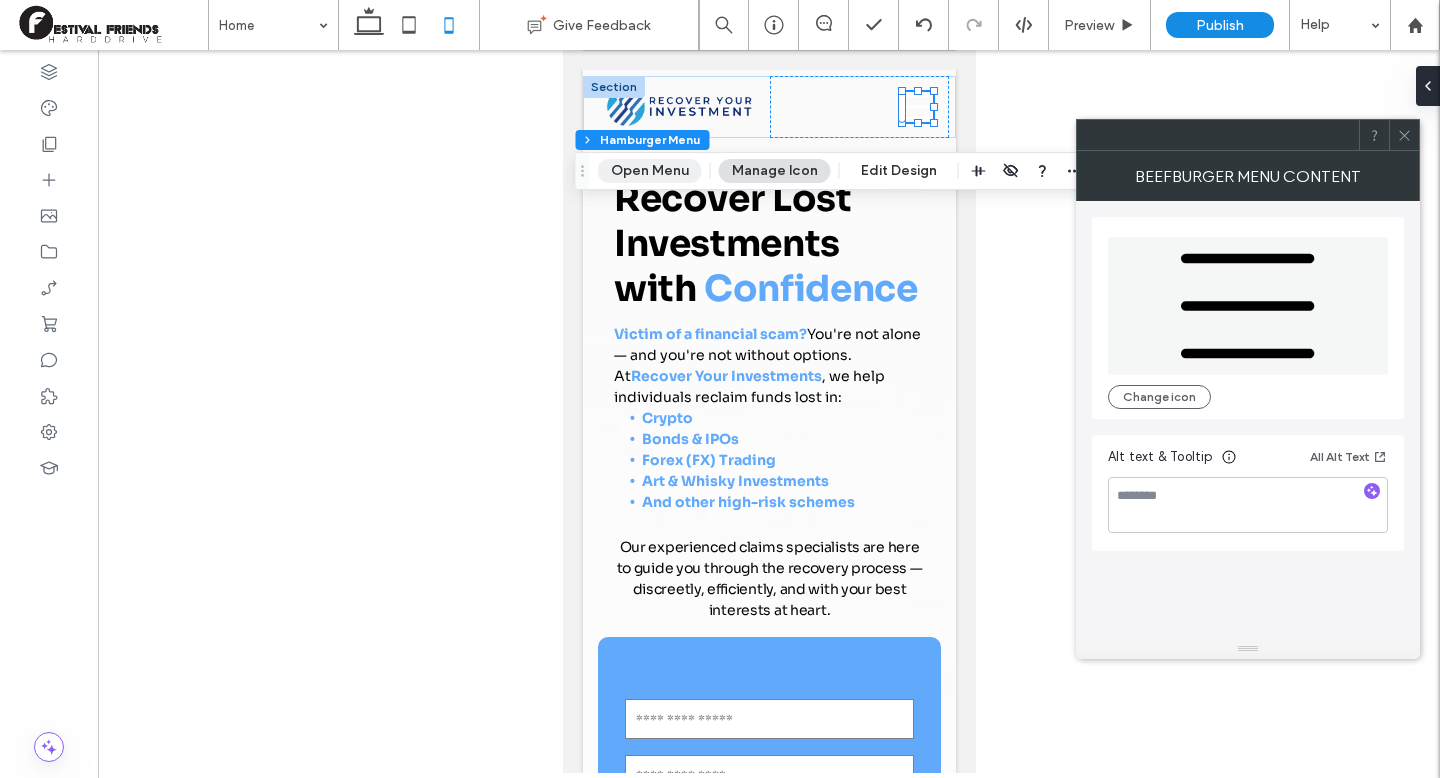 click on "Open Menu" at bounding box center (650, 171) 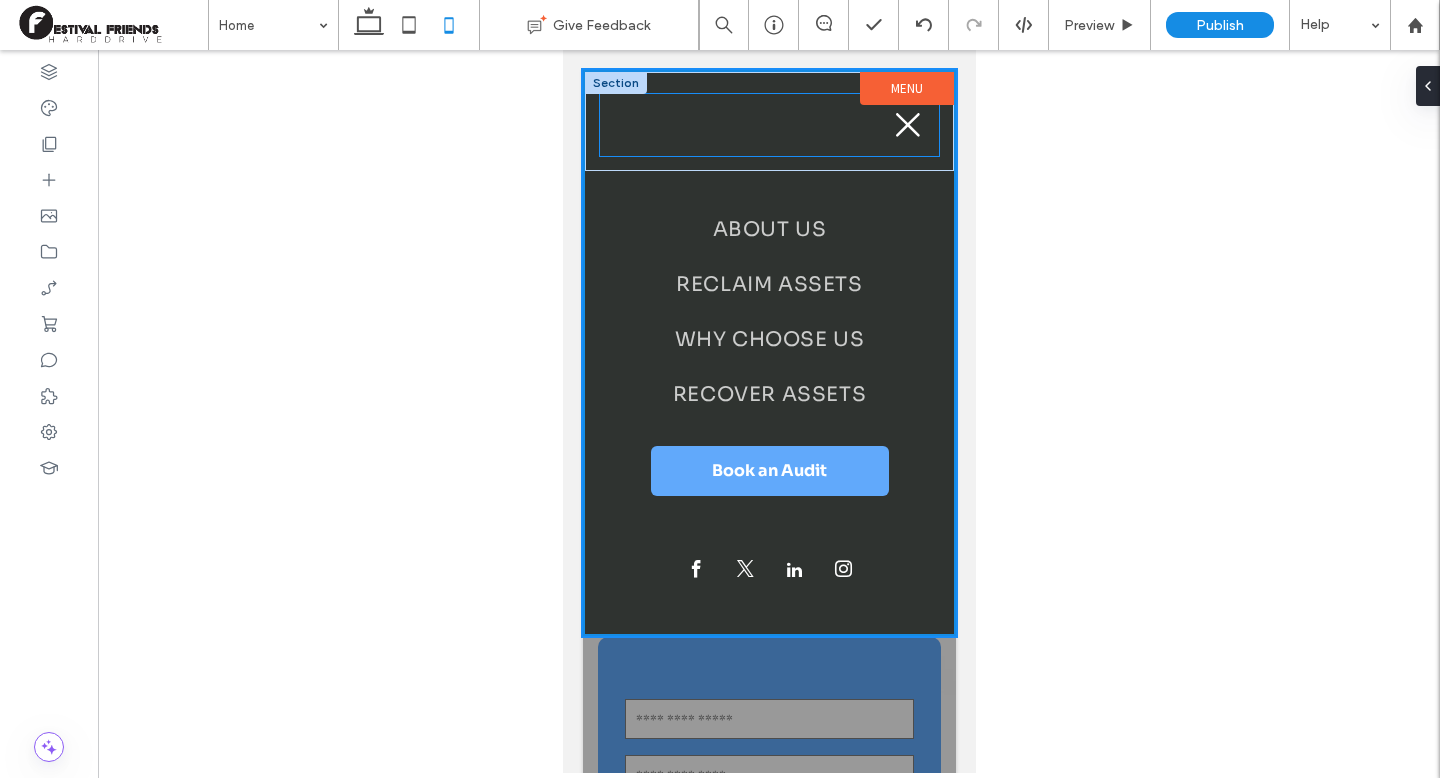 click at bounding box center [769, 125] 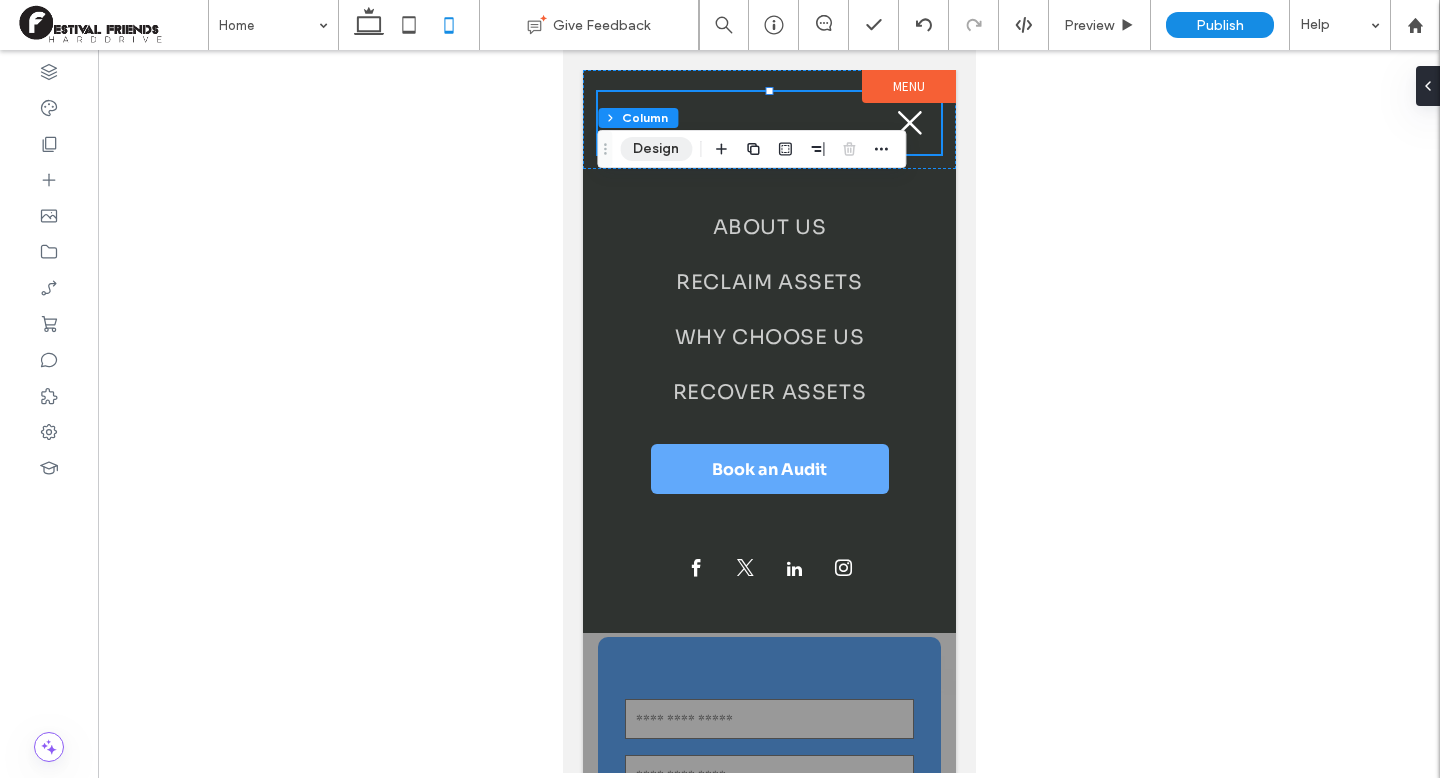 click on "Design" at bounding box center [656, 149] 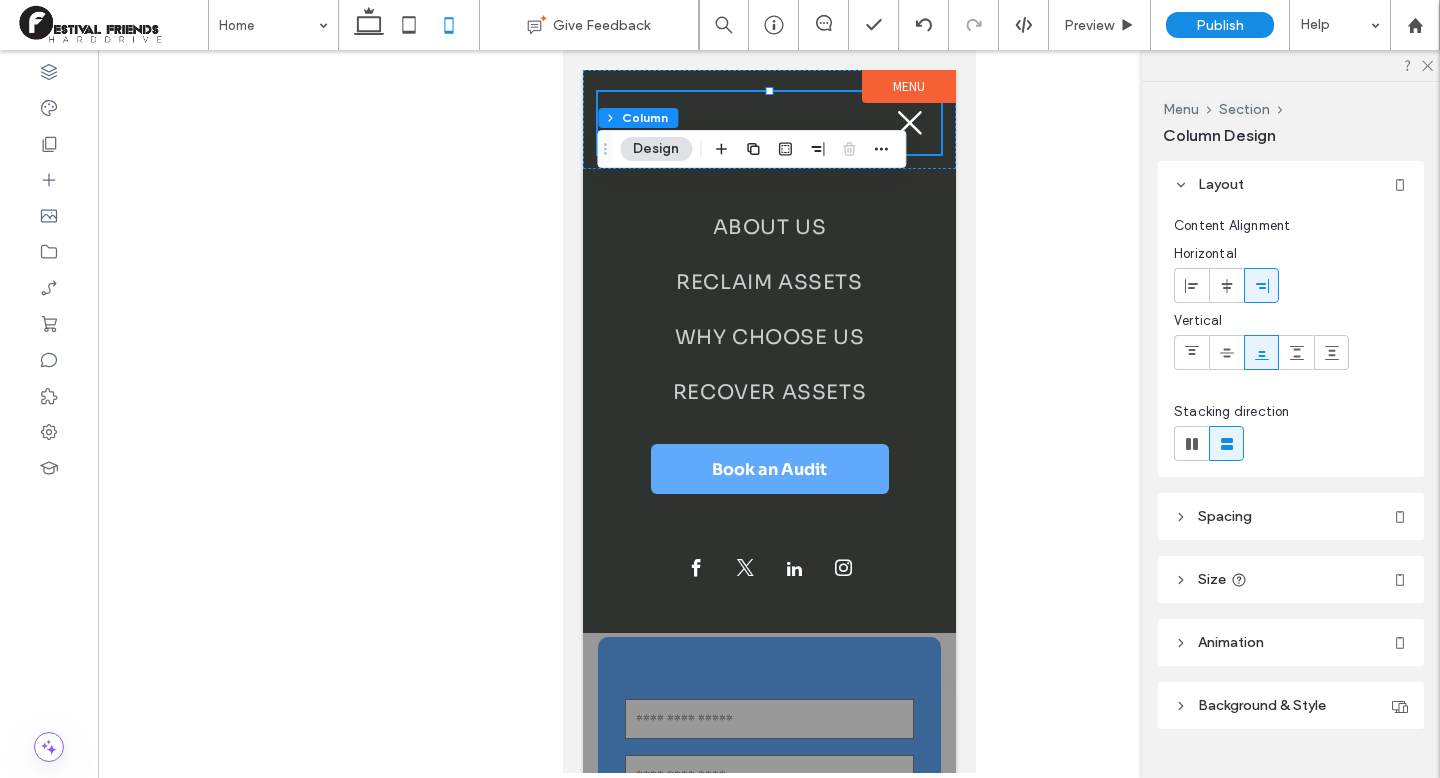 scroll, scrollTop: 39, scrollLeft: 0, axis: vertical 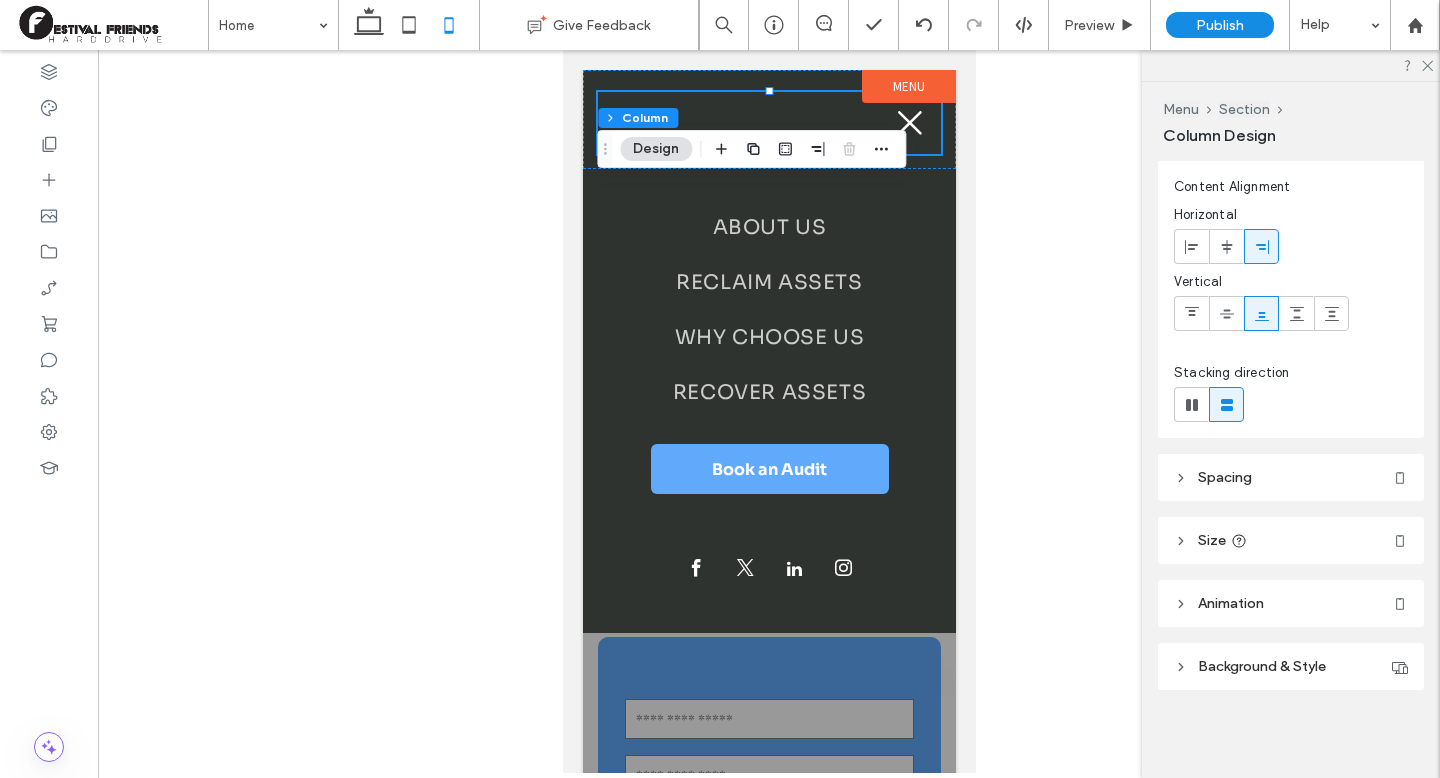 click at bounding box center (769, 411) 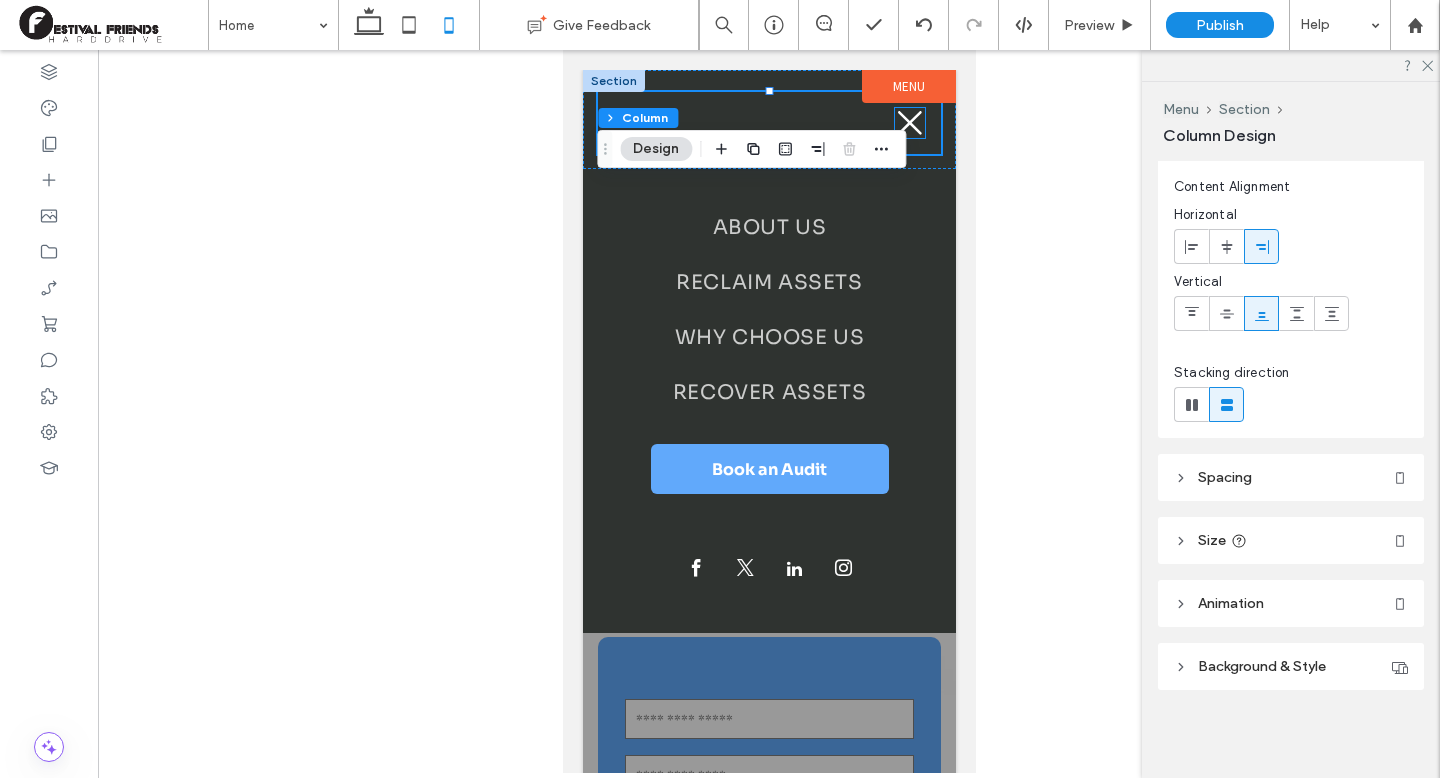 click 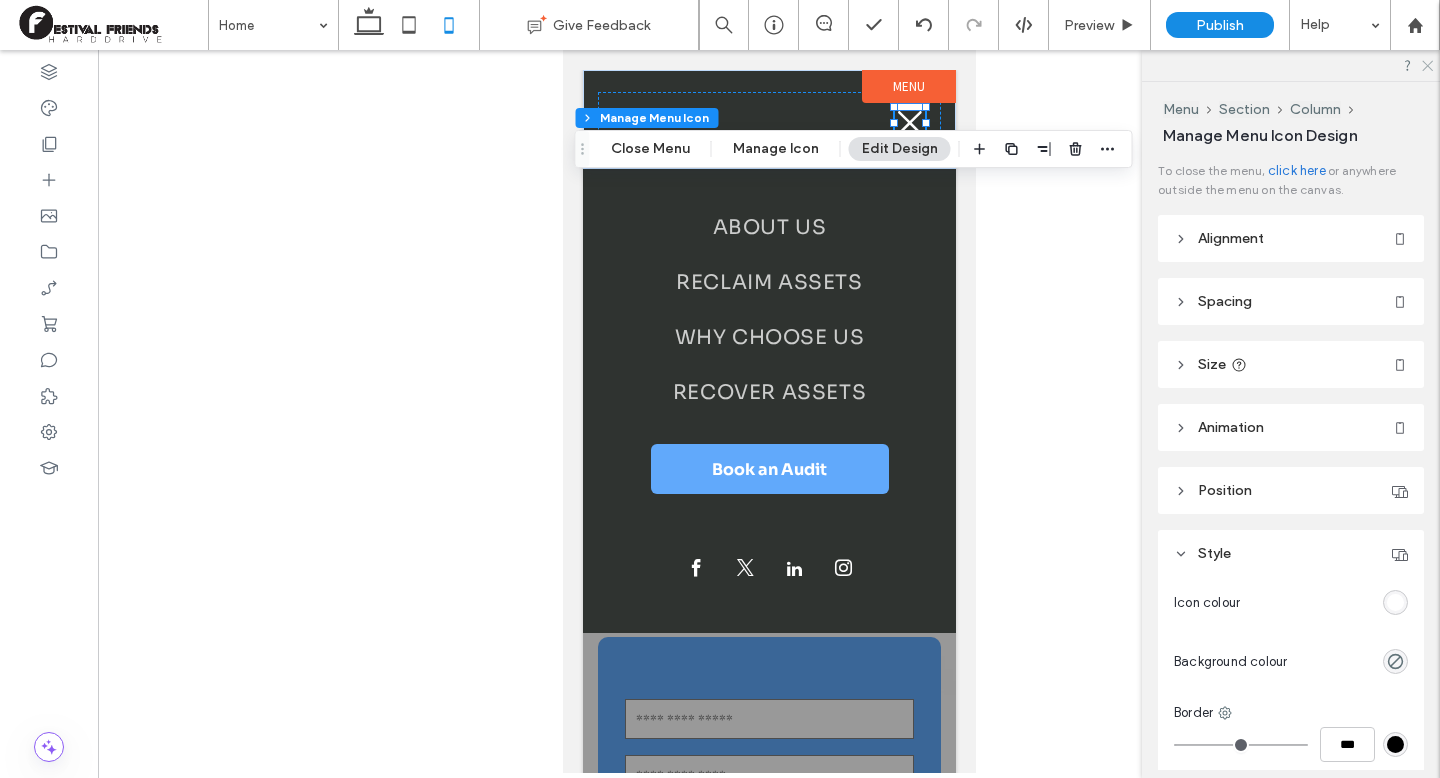 click 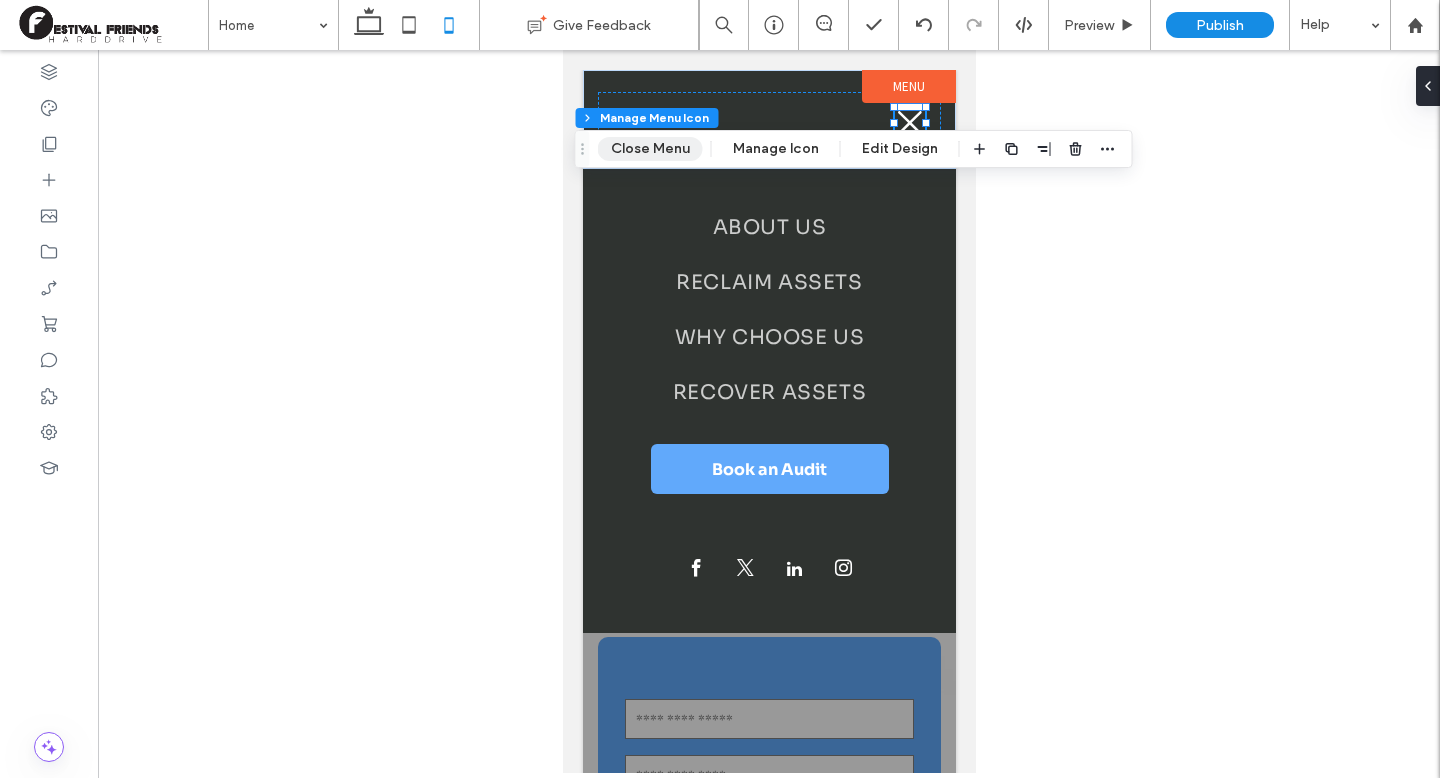 click on "Close Menu" at bounding box center (650, 149) 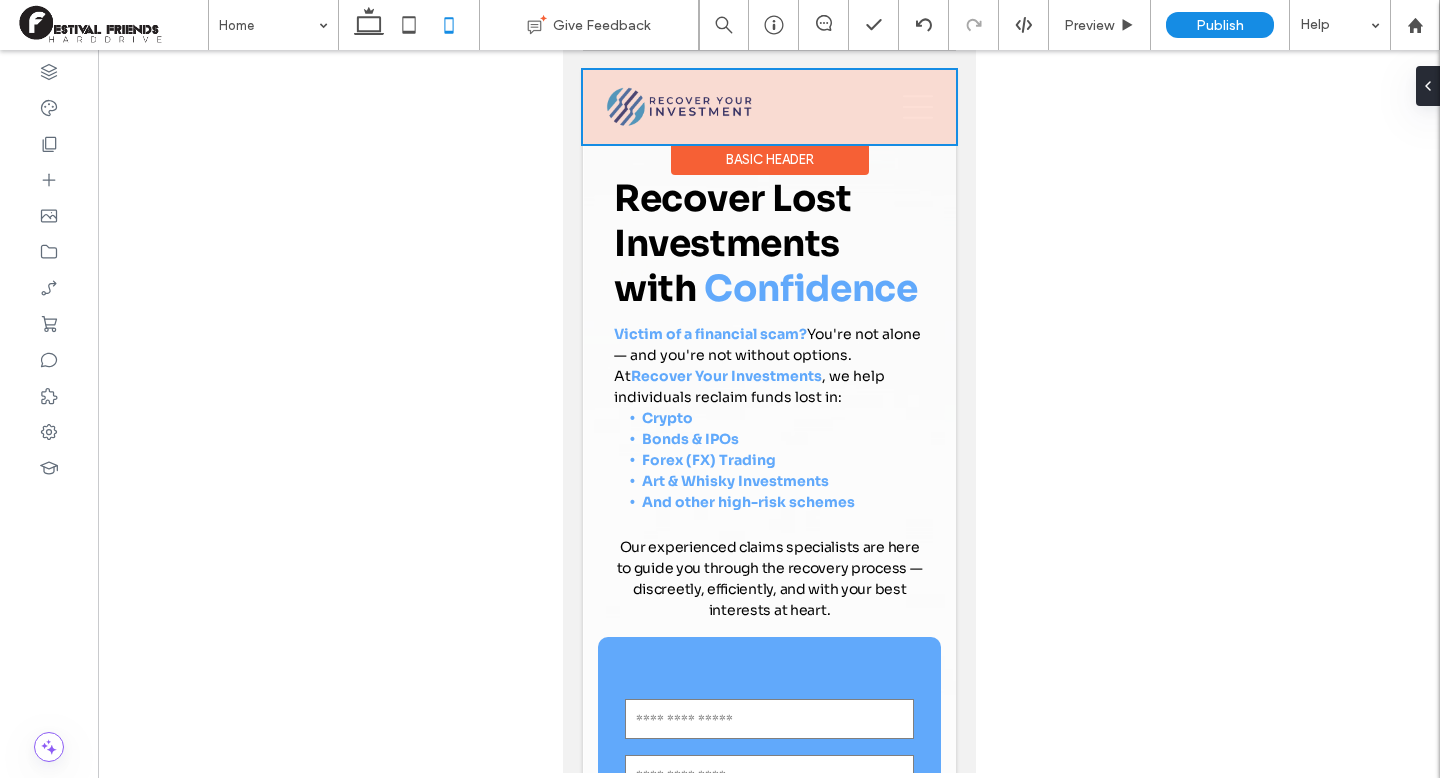 click at bounding box center (768, 107) 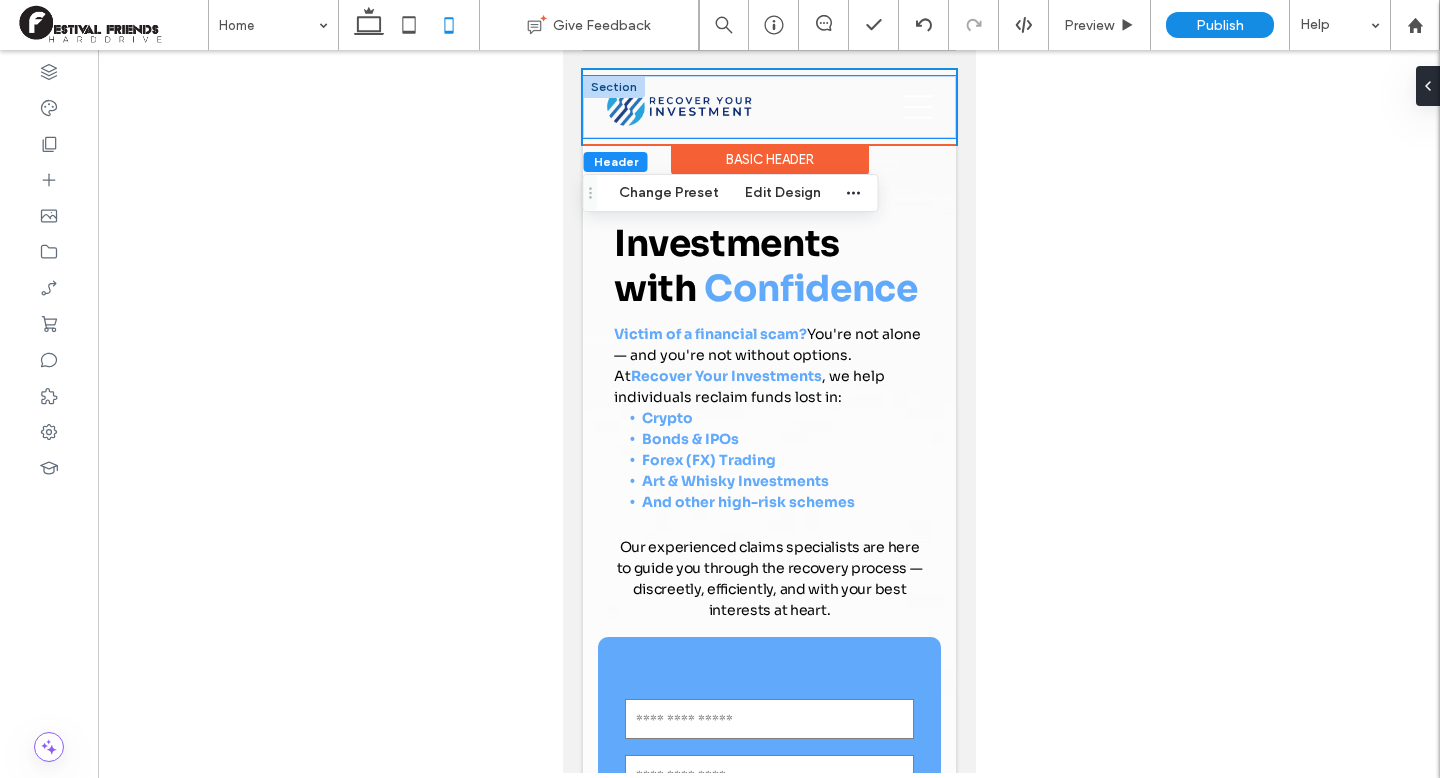 click on "ABOUT US
RECLAIM ASSETS
WHY CHOOSE US
RECOVER ASSETS
Contact us" at bounding box center (768, 107) 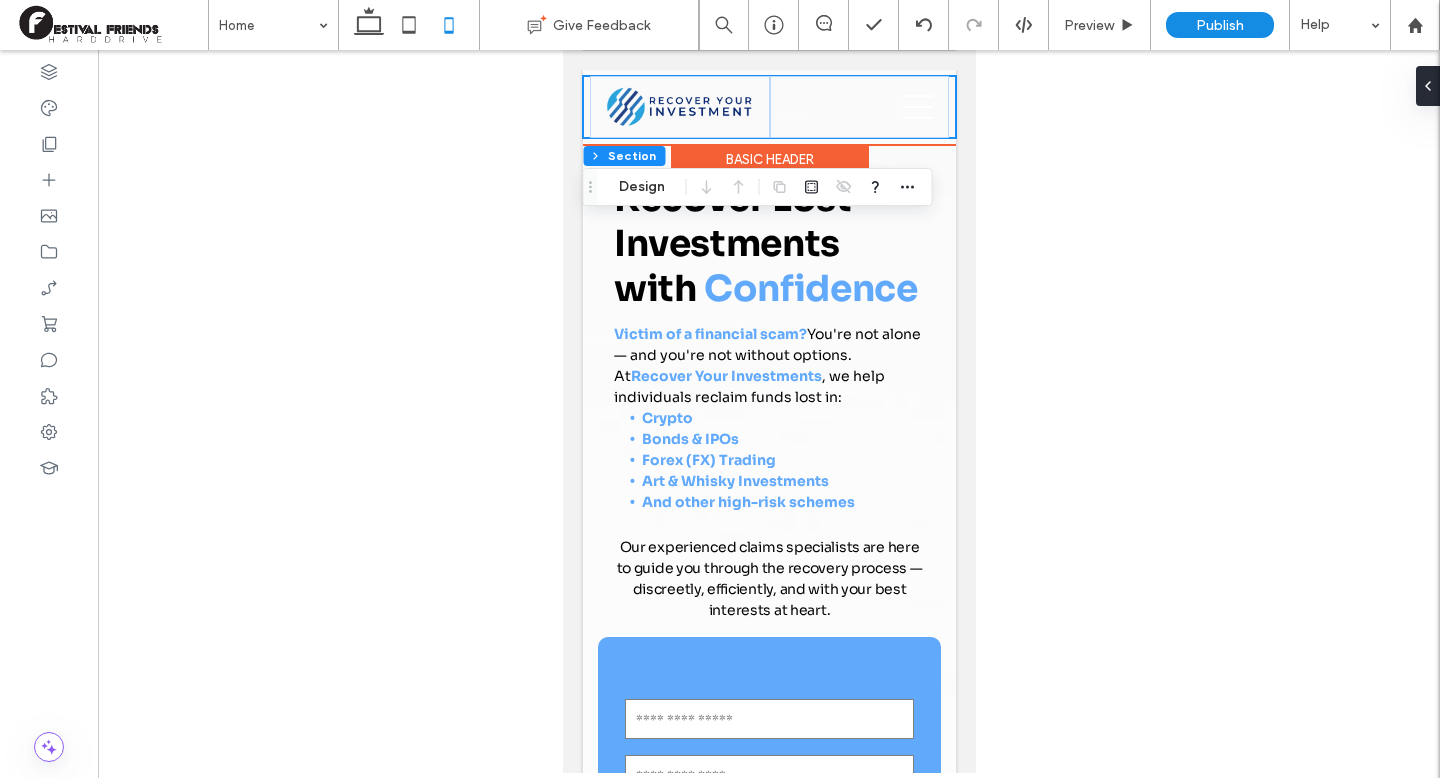 click on "ABOUT US
RECLAIM ASSETS
WHY CHOOSE US
RECOVER ASSETS
Contact us" at bounding box center [768, 107] 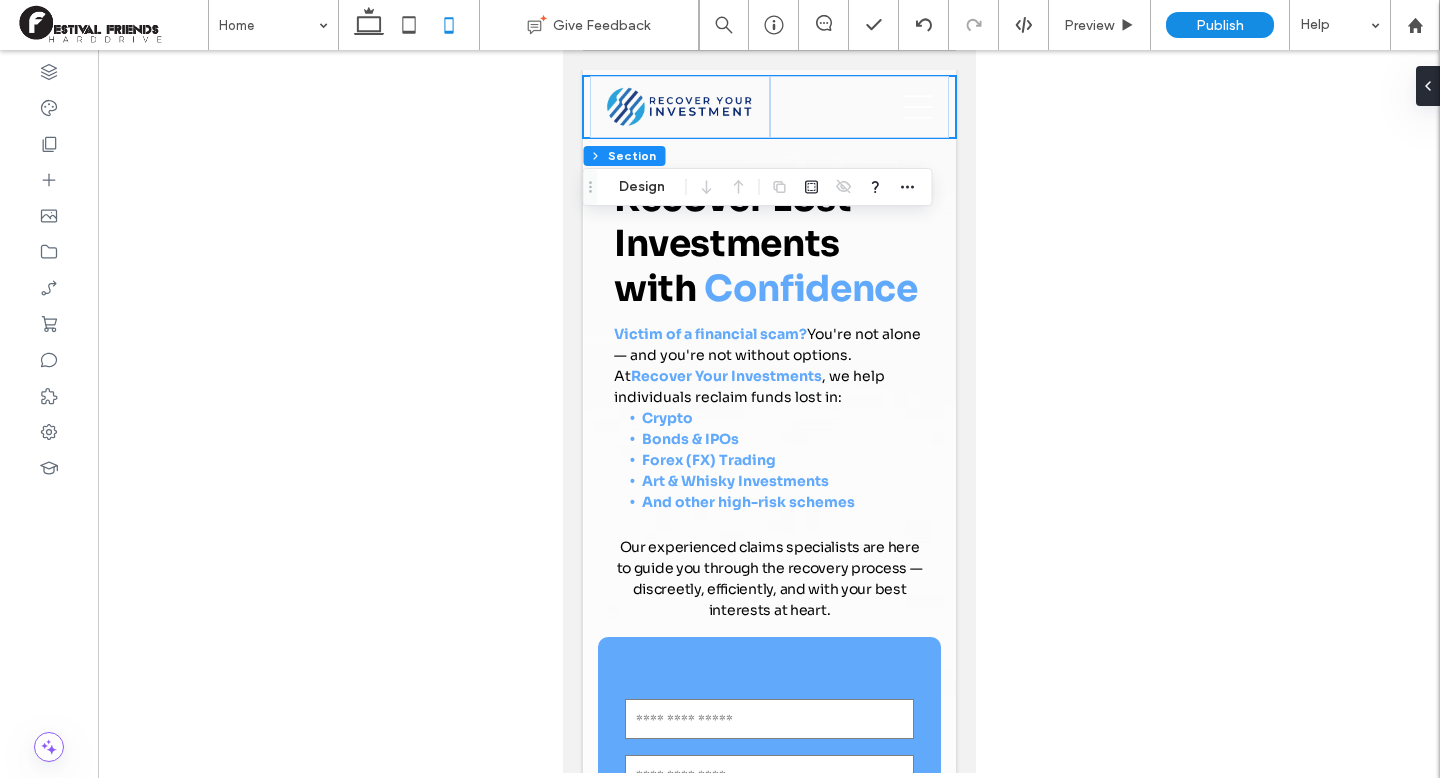 drag, startPoint x: 559, startPoint y: 103, endPoint x: 0, endPoint y: 51, distance: 561.4134 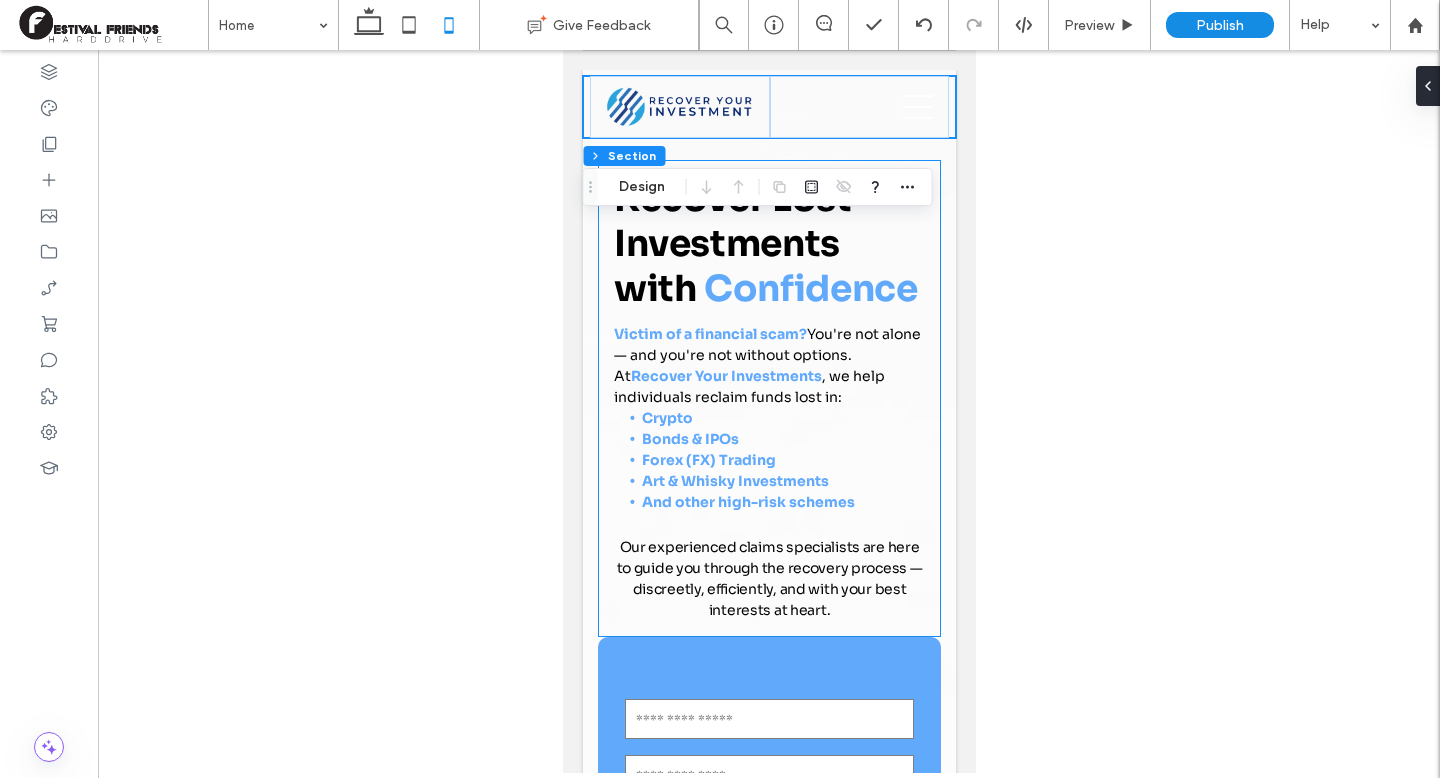 click on "Recover Lost Investments with
Confidence
Victim of a financial scam?  You're not alone — and you're not without options. At  Recover Your Investments , we help individuals reclaim funds lost in: Crypto Bonds & IPOs Forex (FX) Trading Art & Whisky Investments And other high-risk schemes Our experienced claims specialists are here to guide you through the recovery process — discreetly, efficiently, and with your best interests at heart." at bounding box center (768, 398) 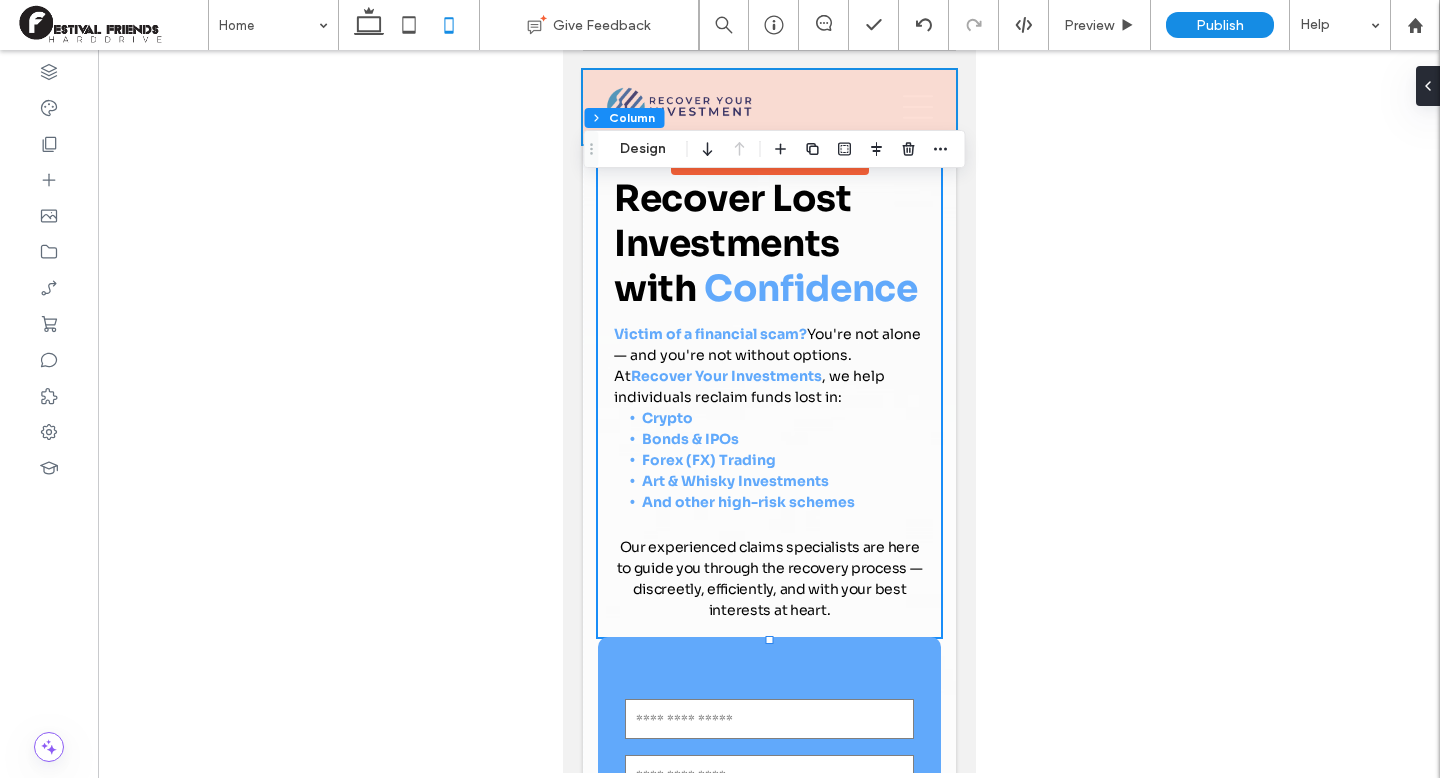click at bounding box center (768, 107) 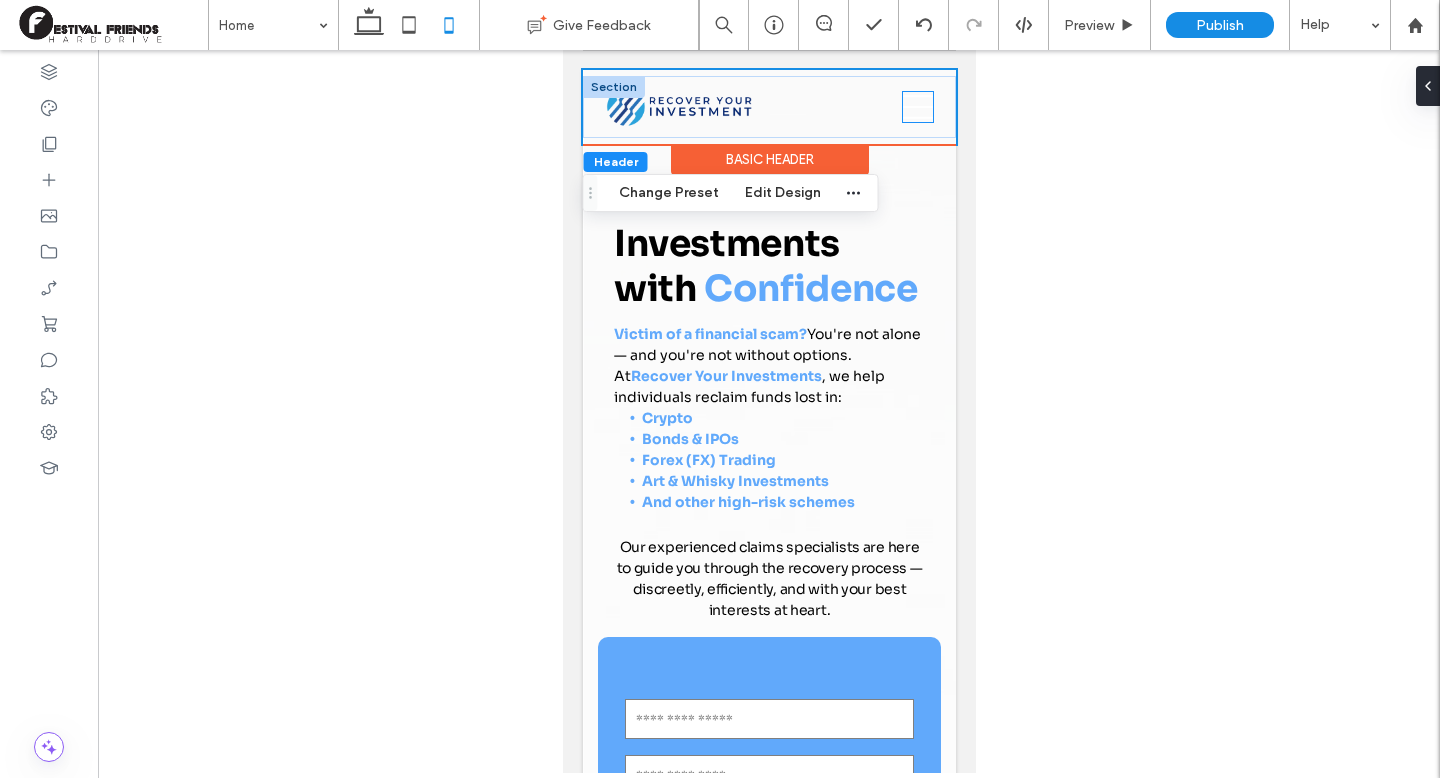 click 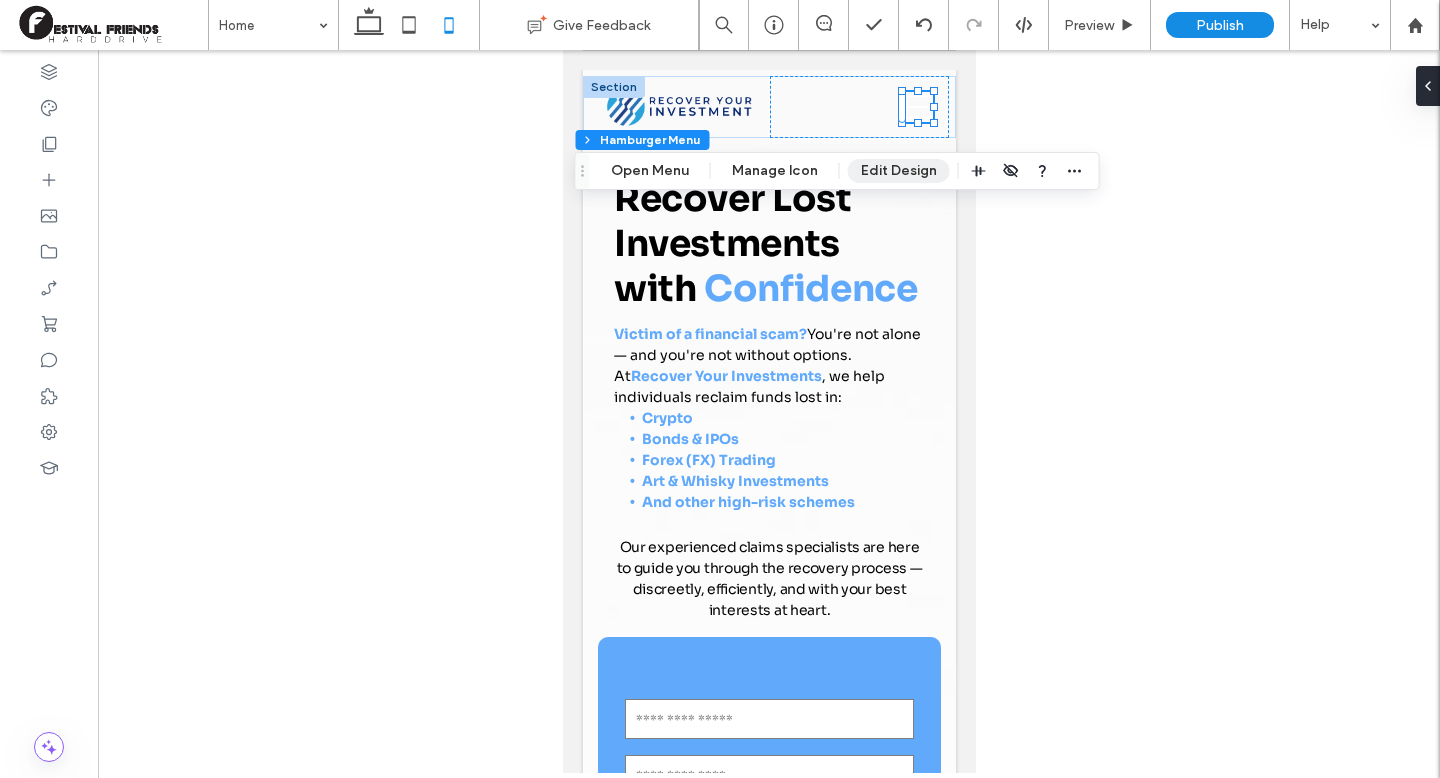 click on "Edit Design" at bounding box center [899, 171] 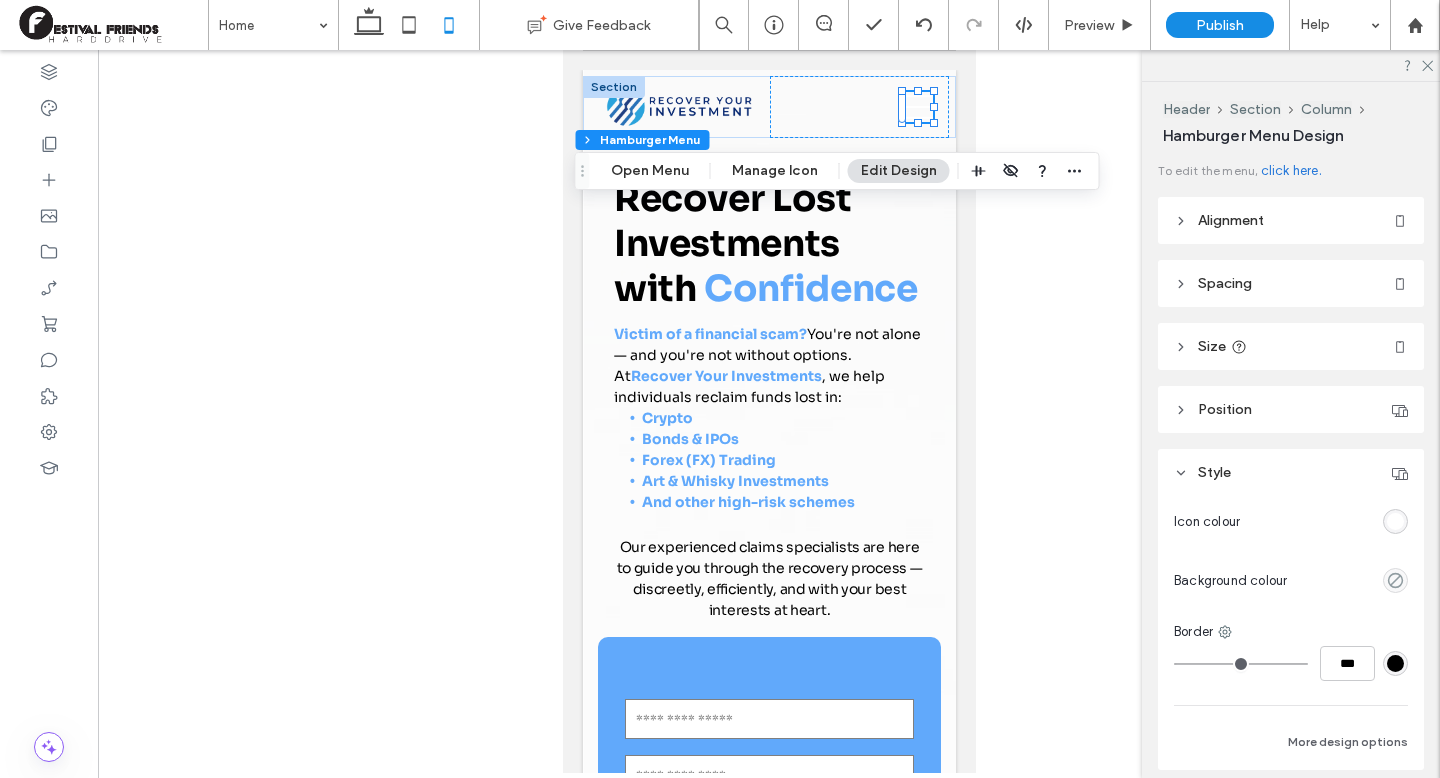 scroll, scrollTop: 9, scrollLeft: 0, axis: vertical 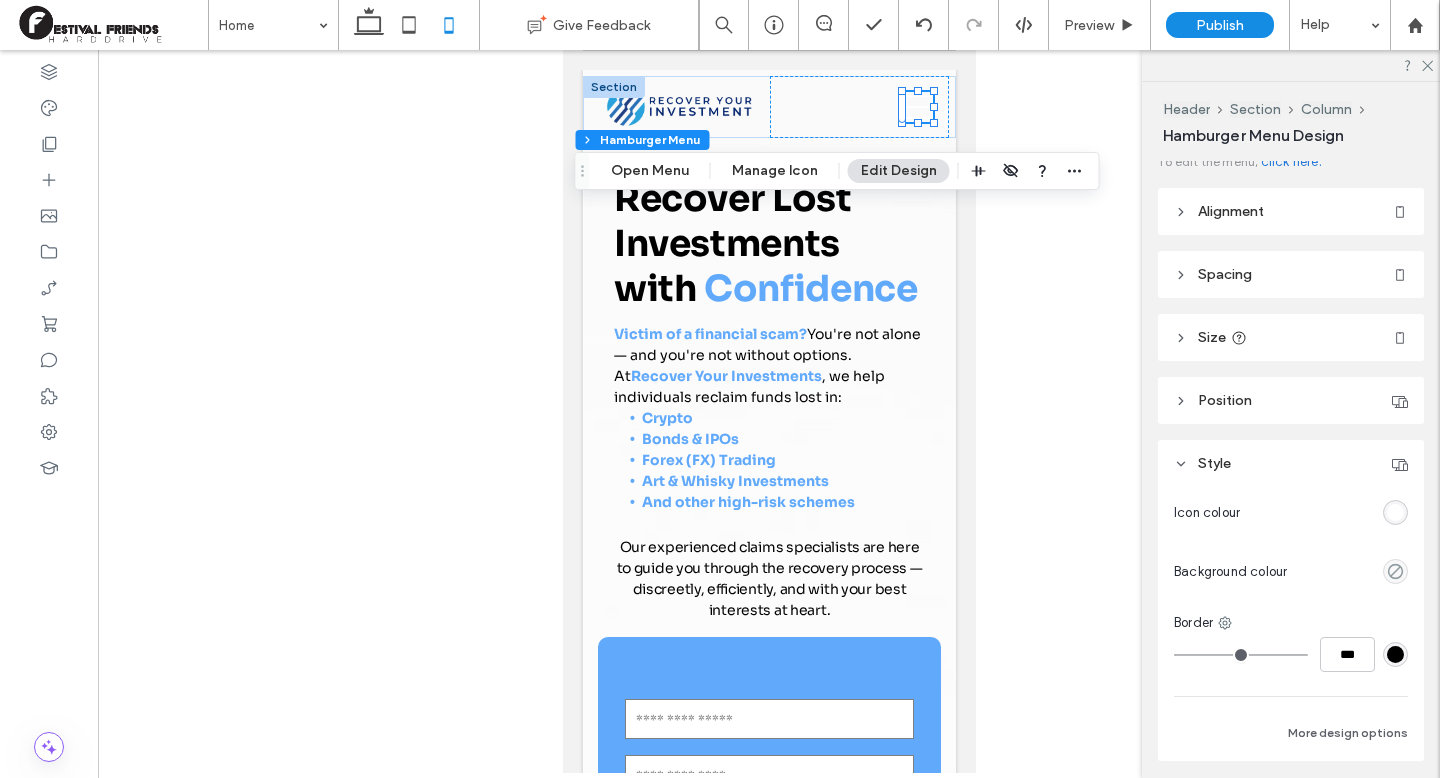 click at bounding box center (1395, 512) 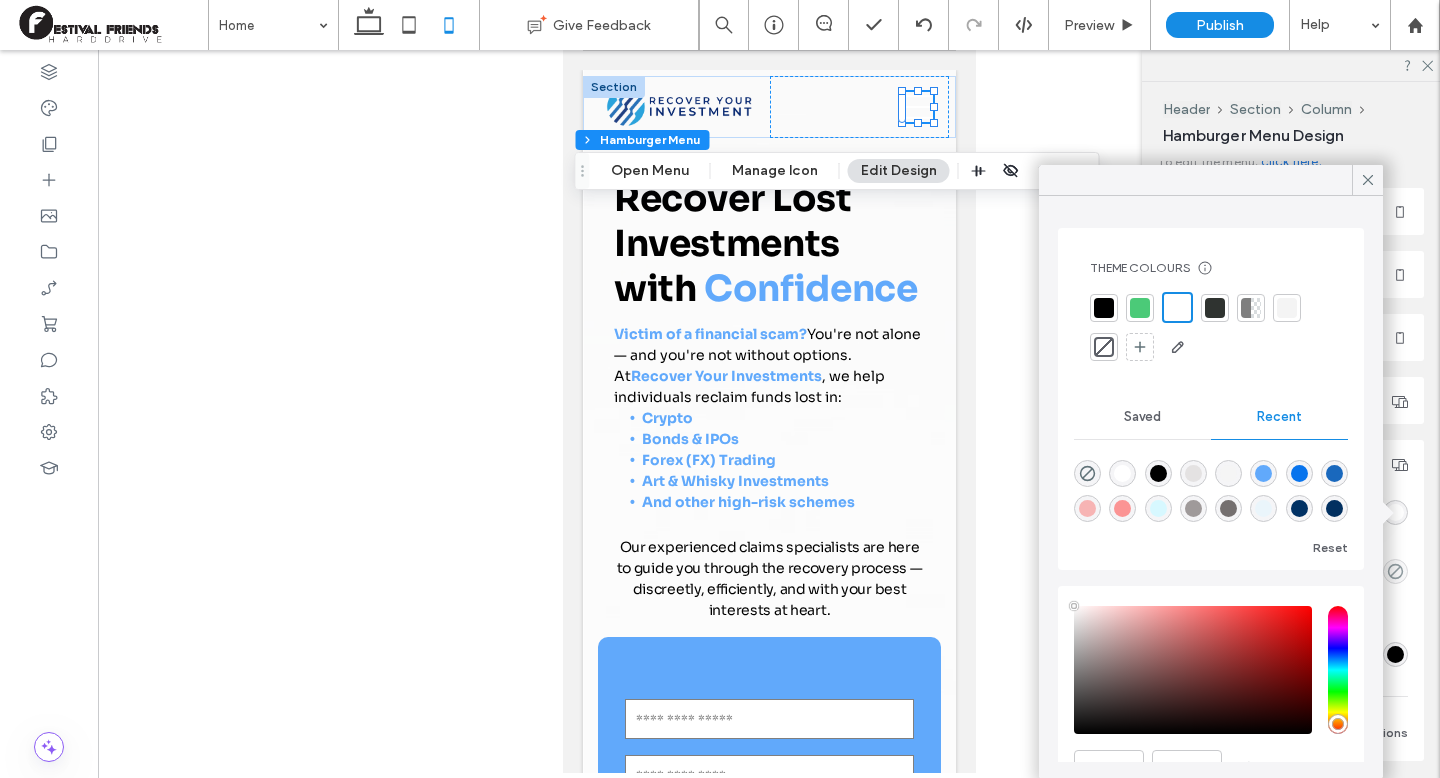 click at bounding box center (1263, 473) 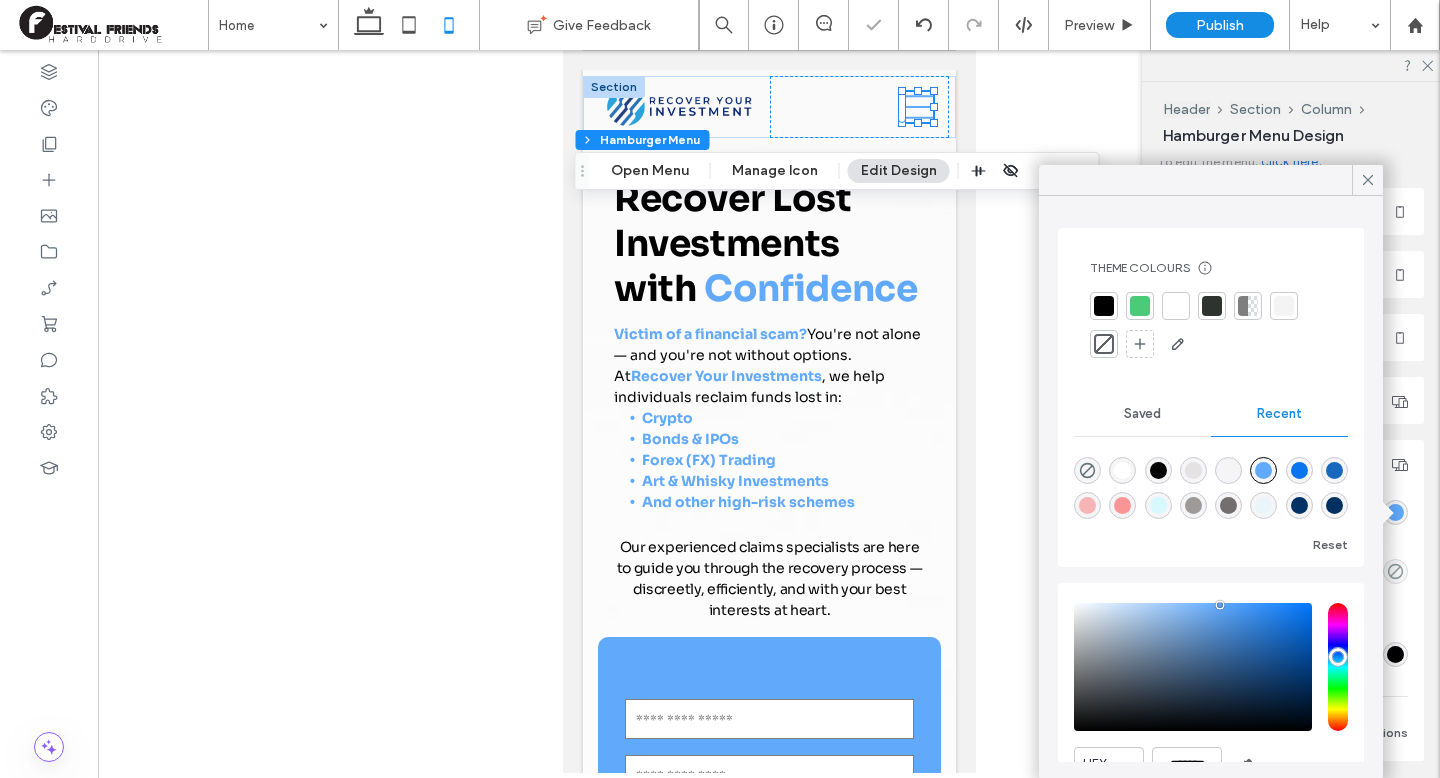 click at bounding box center [769, 411] 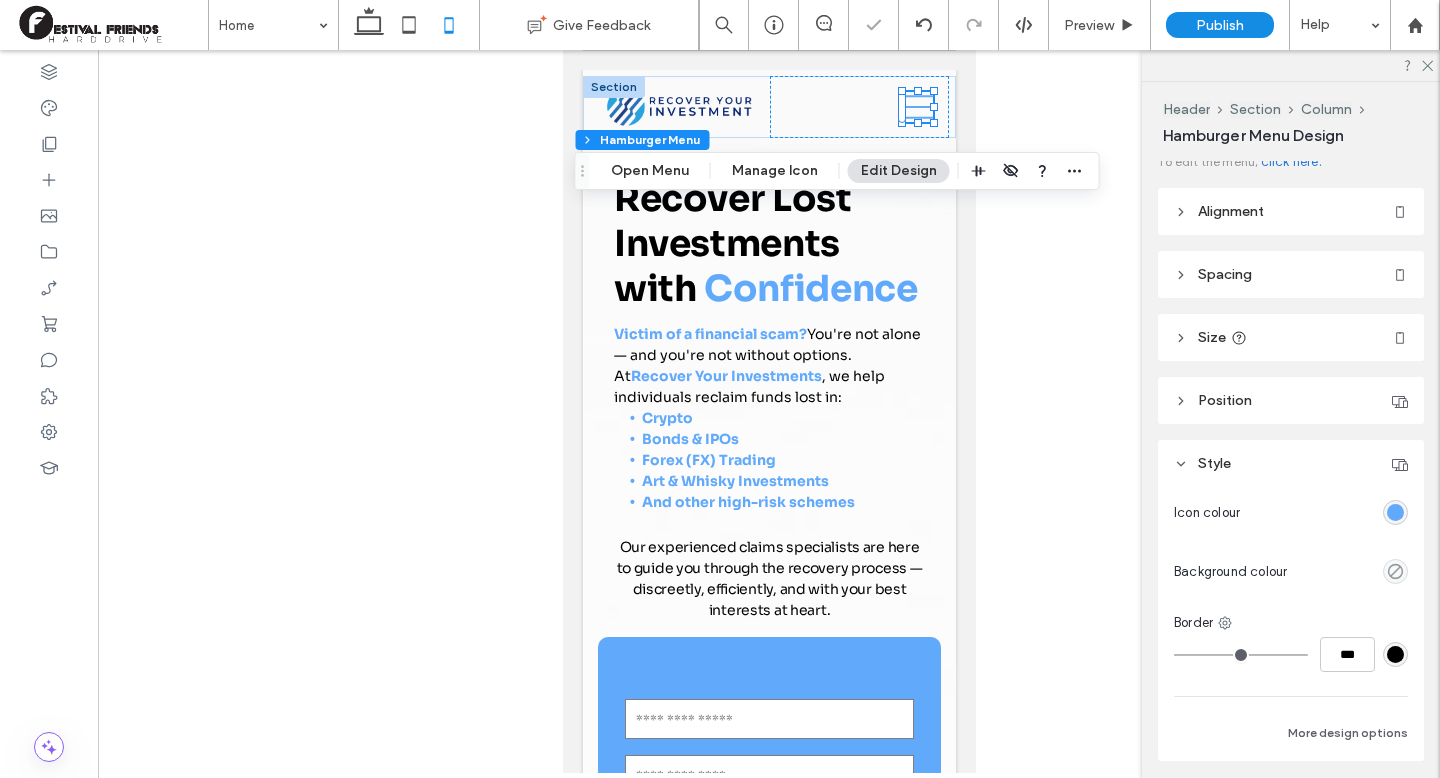 click at bounding box center (769, 411) 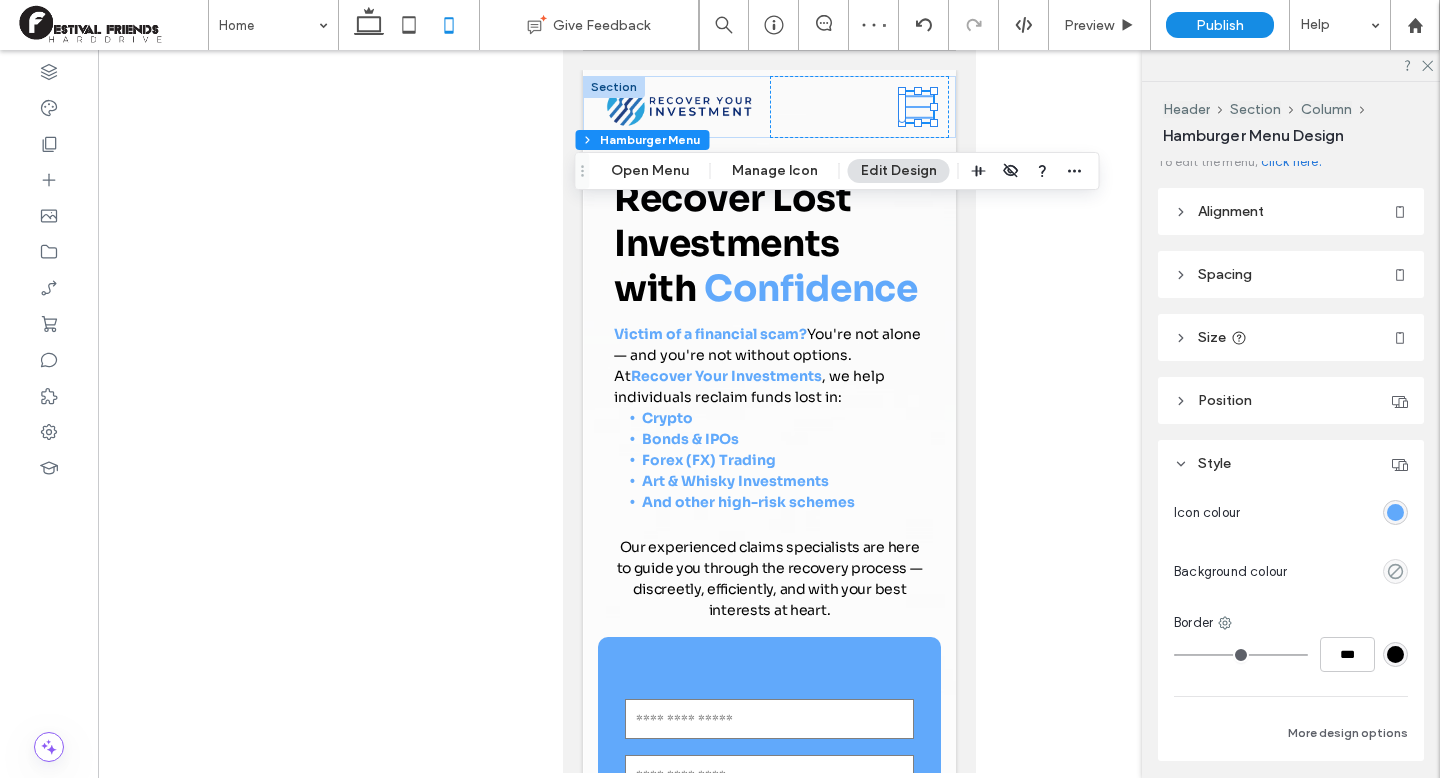 click at bounding box center (769, 411) 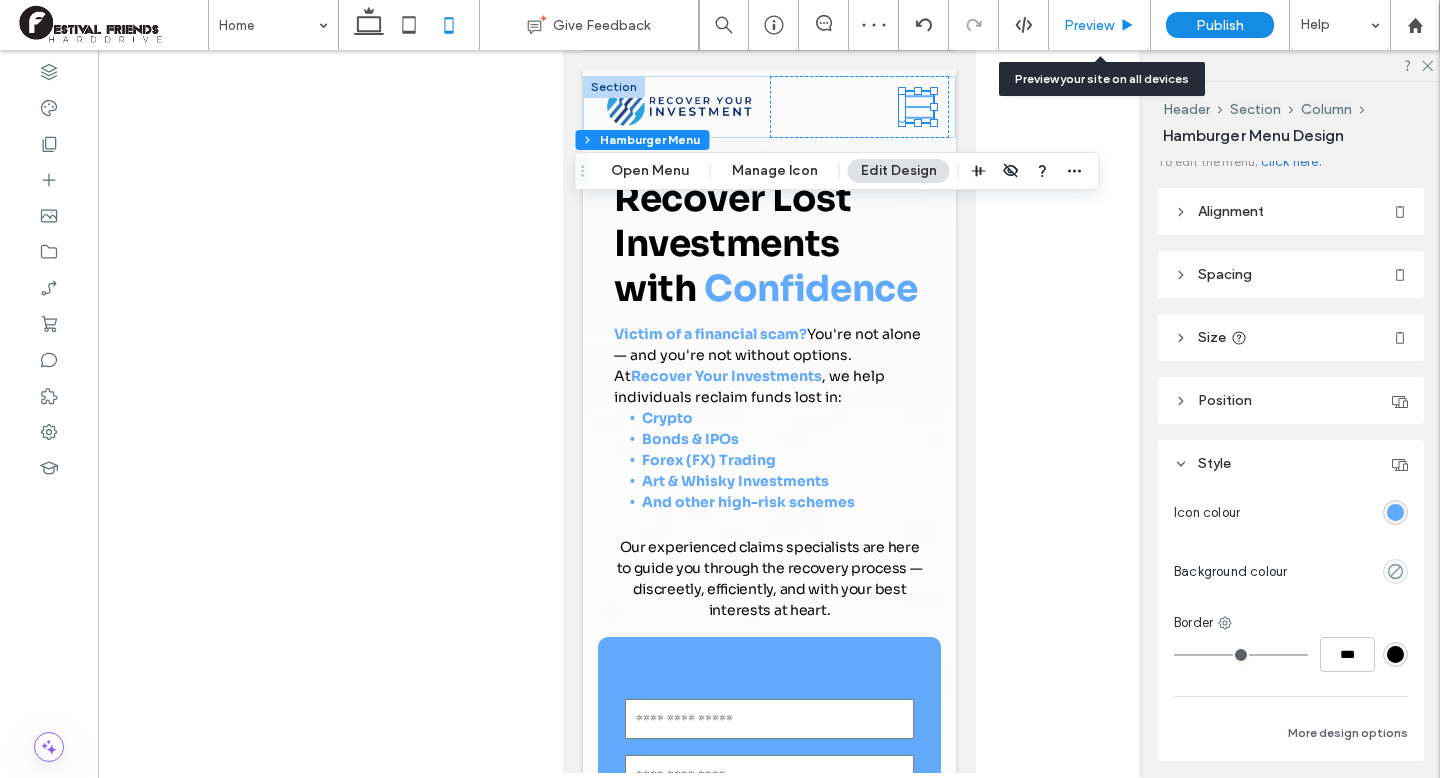 click on "Preview" at bounding box center [1089, 25] 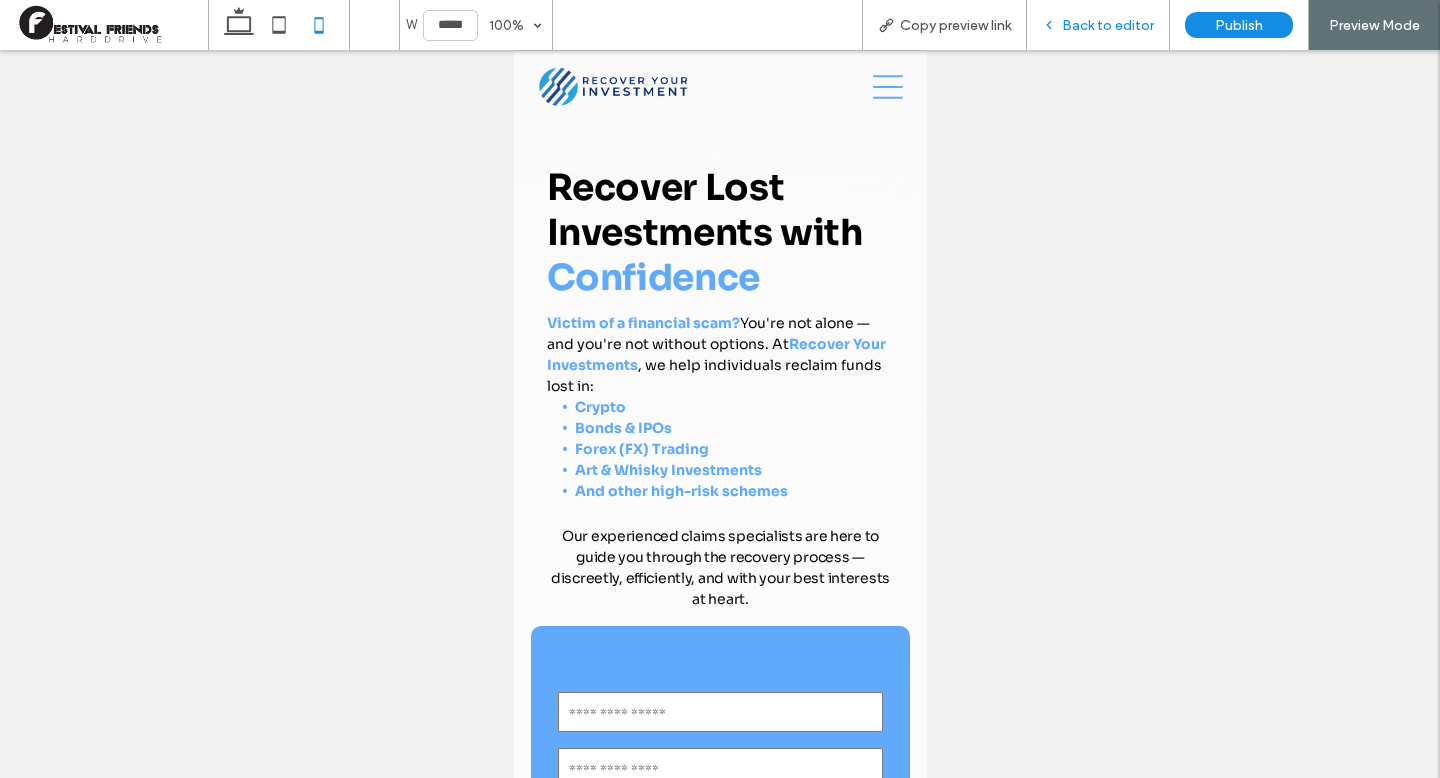 click on "Back to editor" at bounding box center [1108, 25] 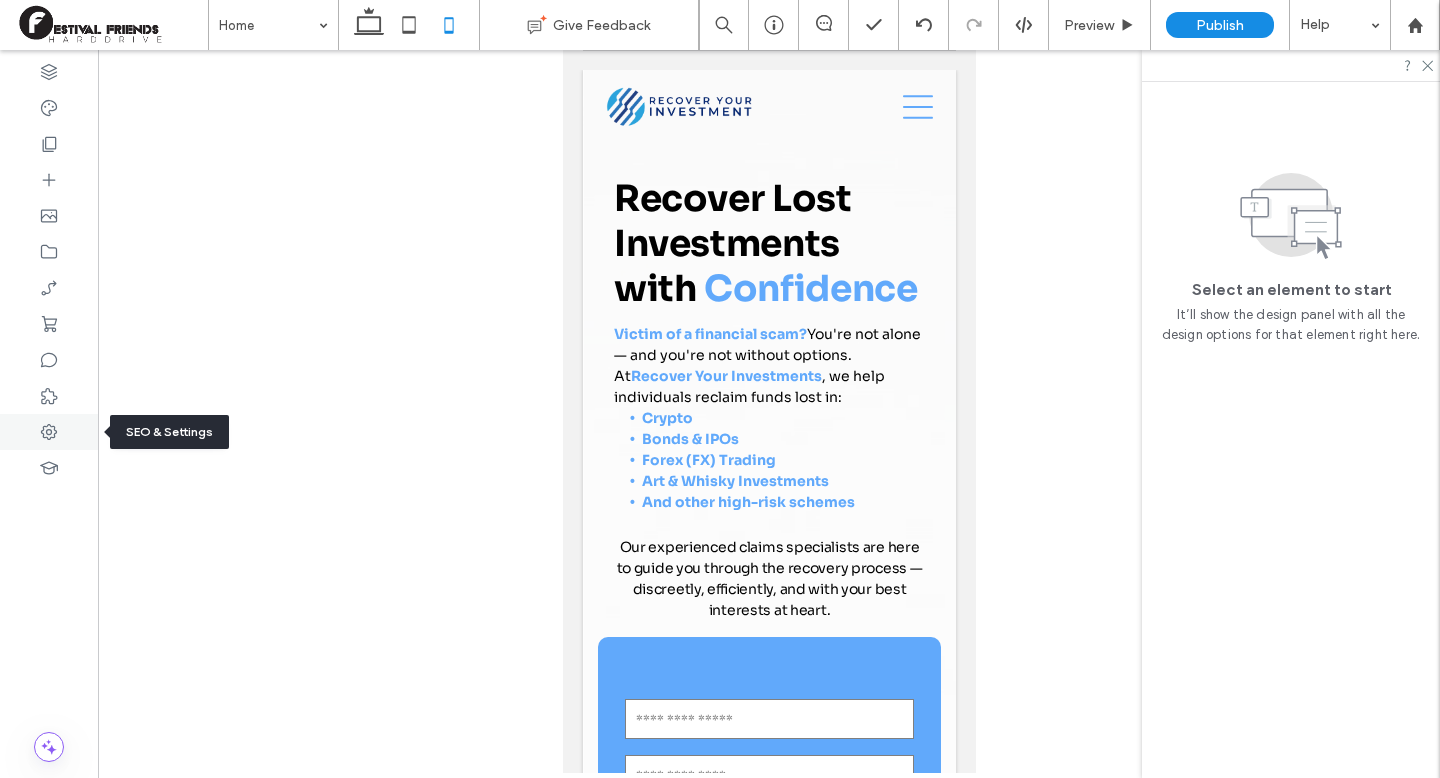 click at bounding box center (49, 432) 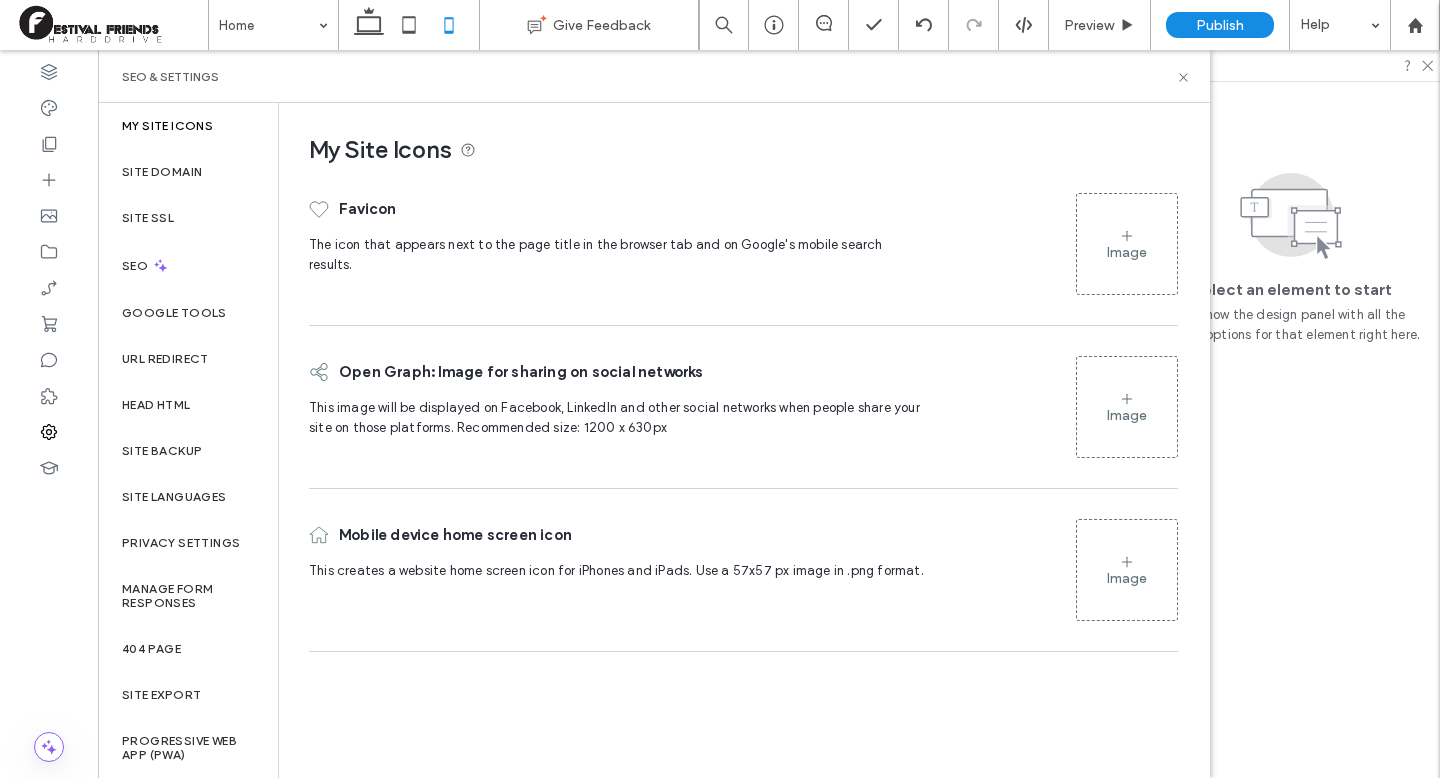click on "The icon that appears next to the page title in the browser tab and on Google's mobile search results." at bounding box center [617, 260] 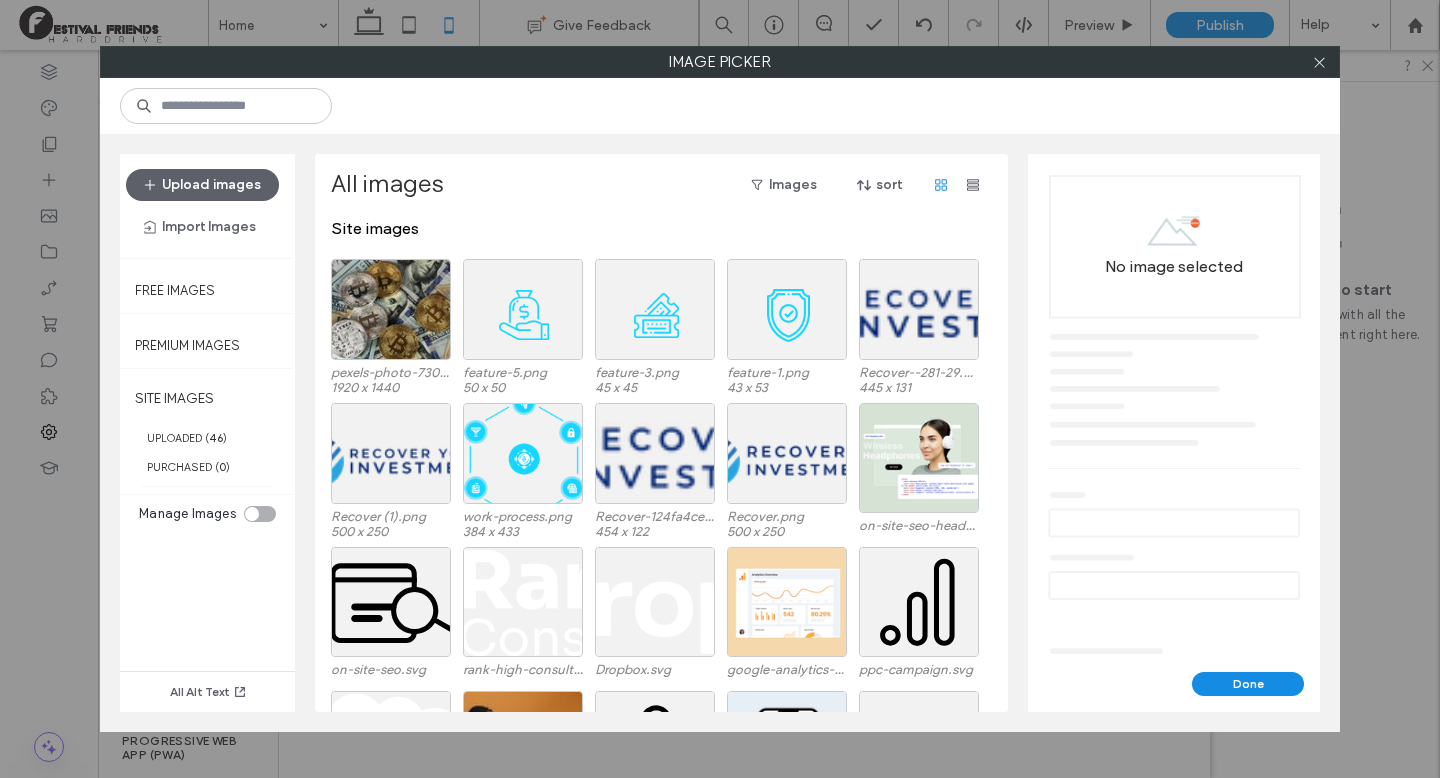 click on "Upload images Import Images" at bounding box center [207, 206] 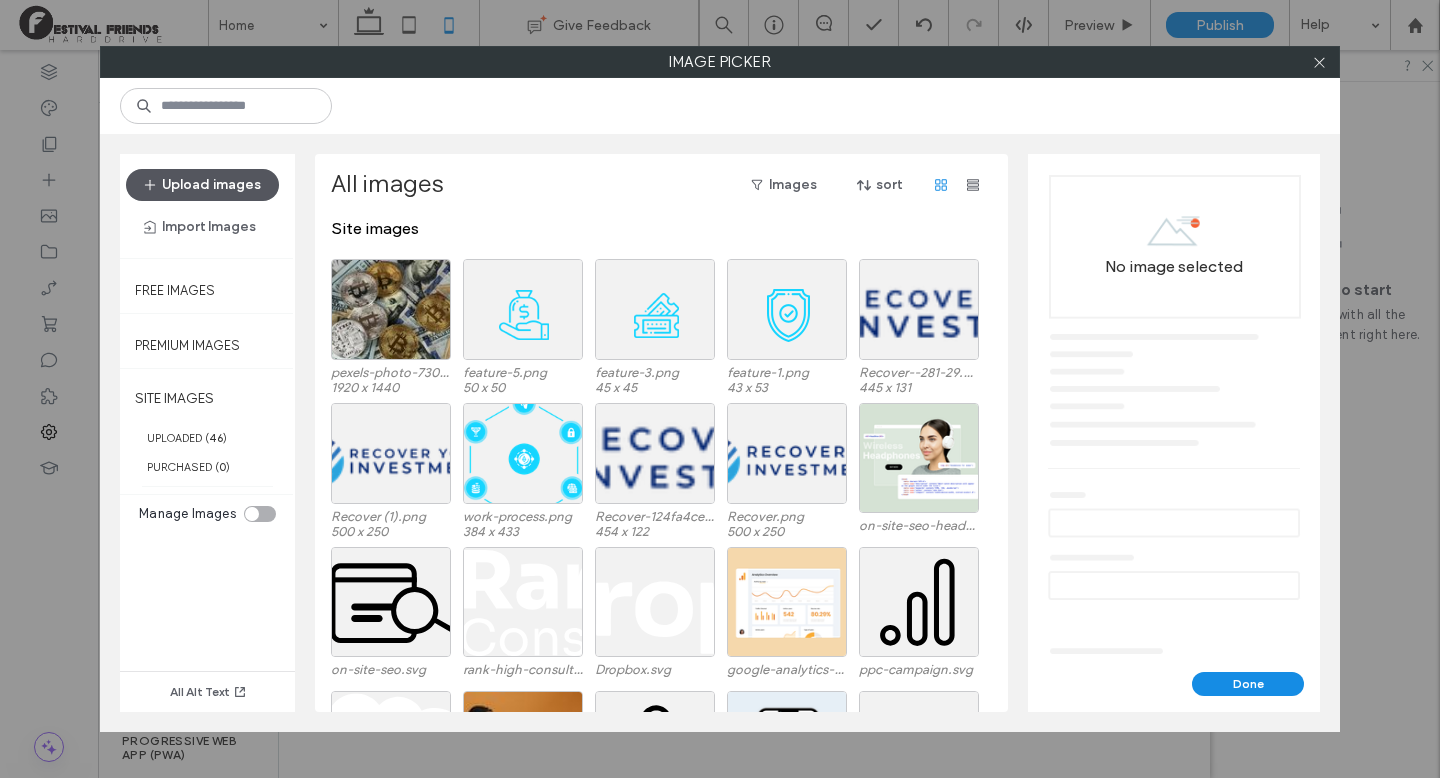 click on "Upload images" at bounding box center [202, 185] 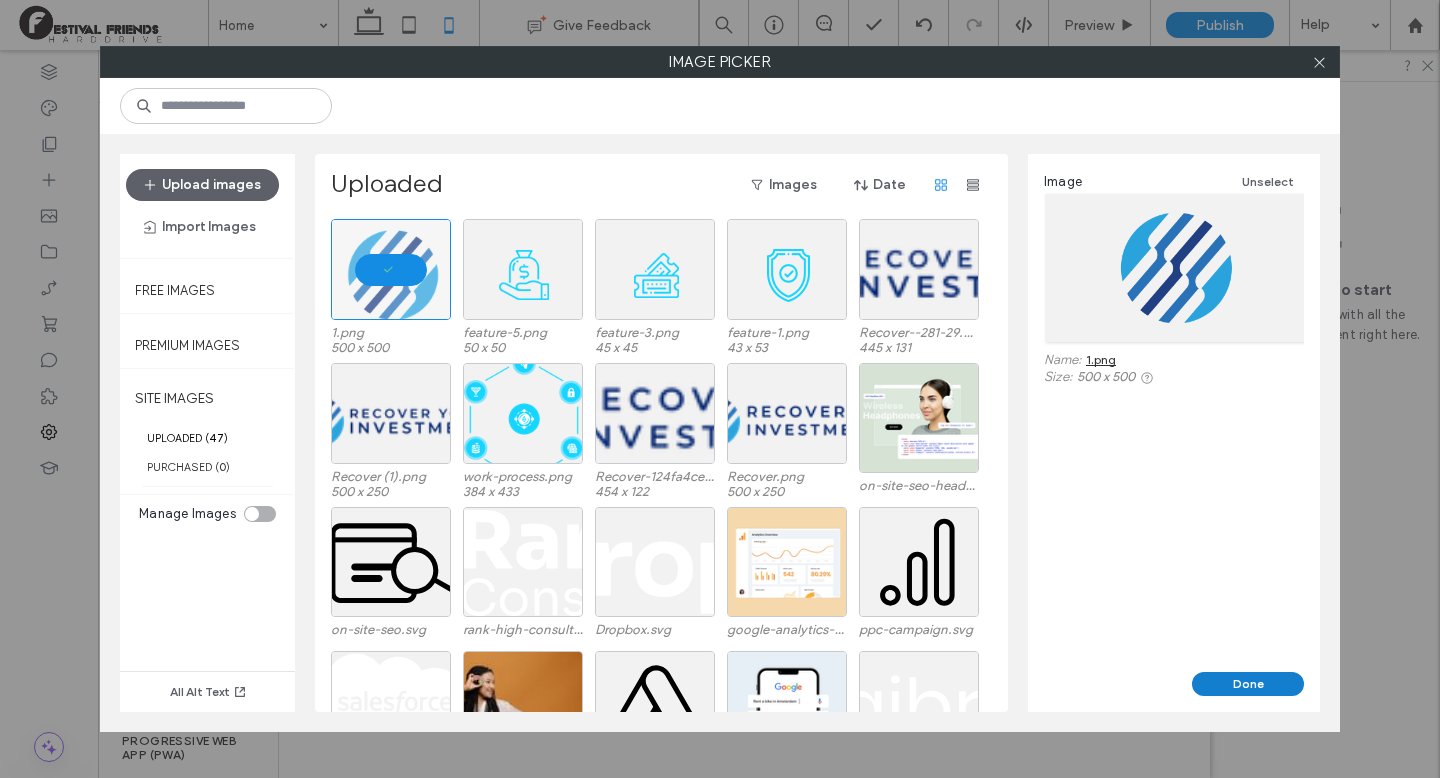 click on "Done" at bounding box center [1248, 684] 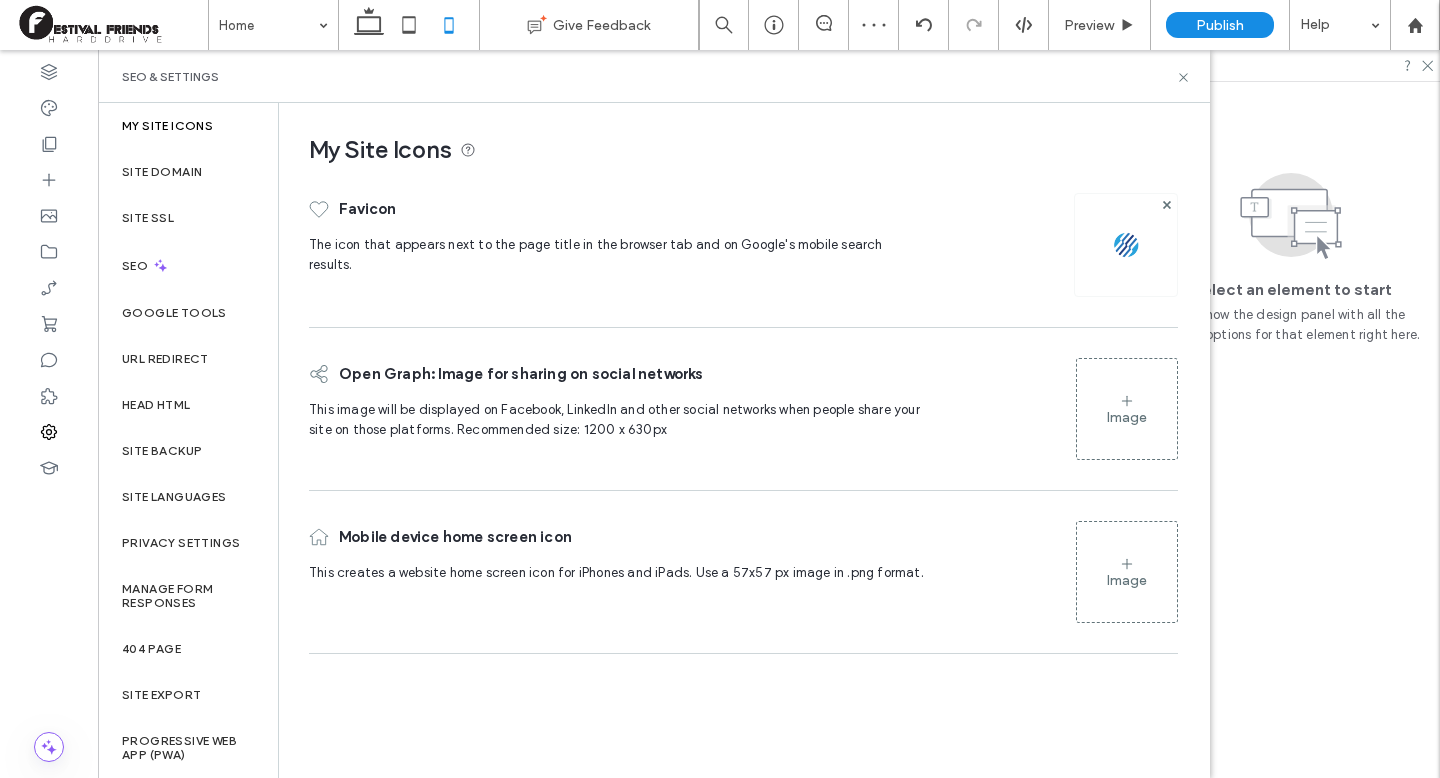 click 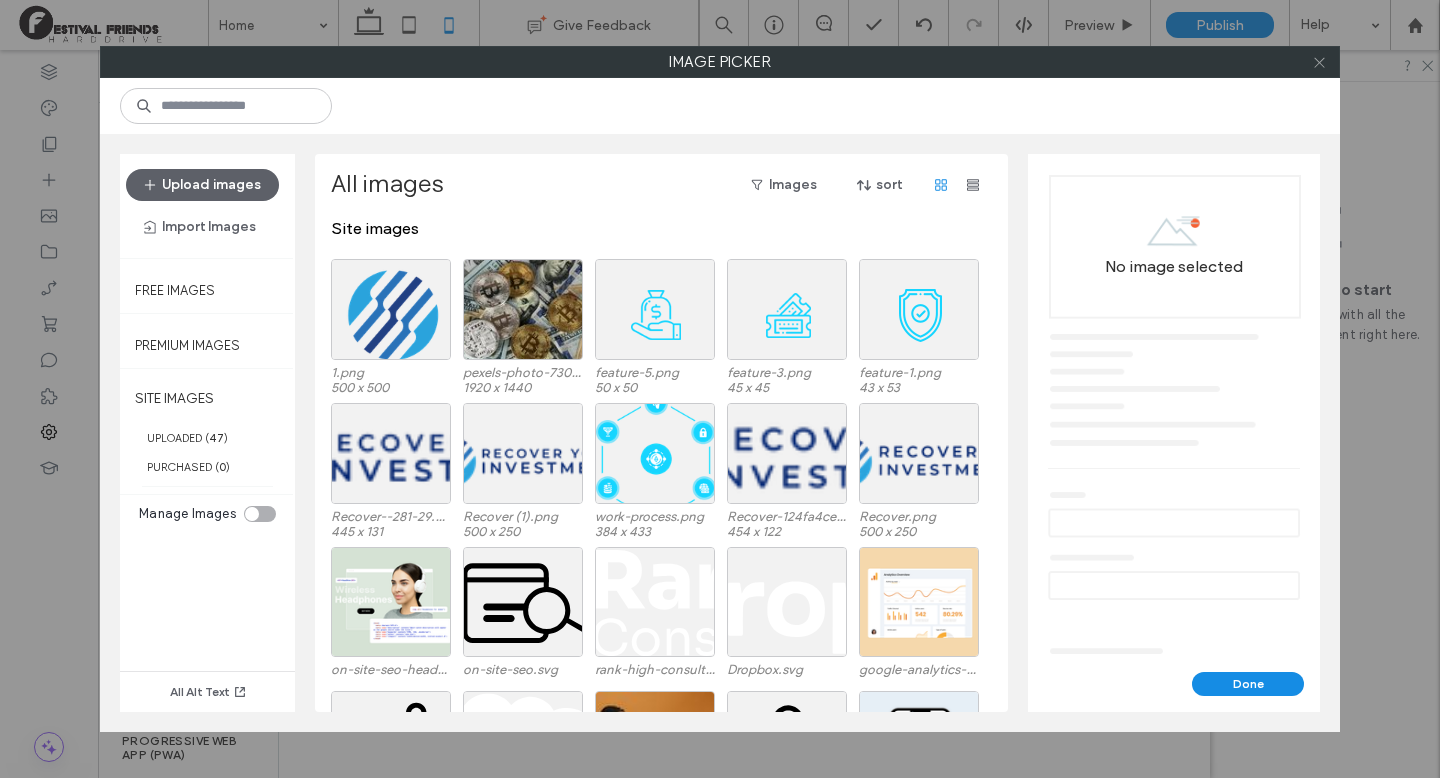 click 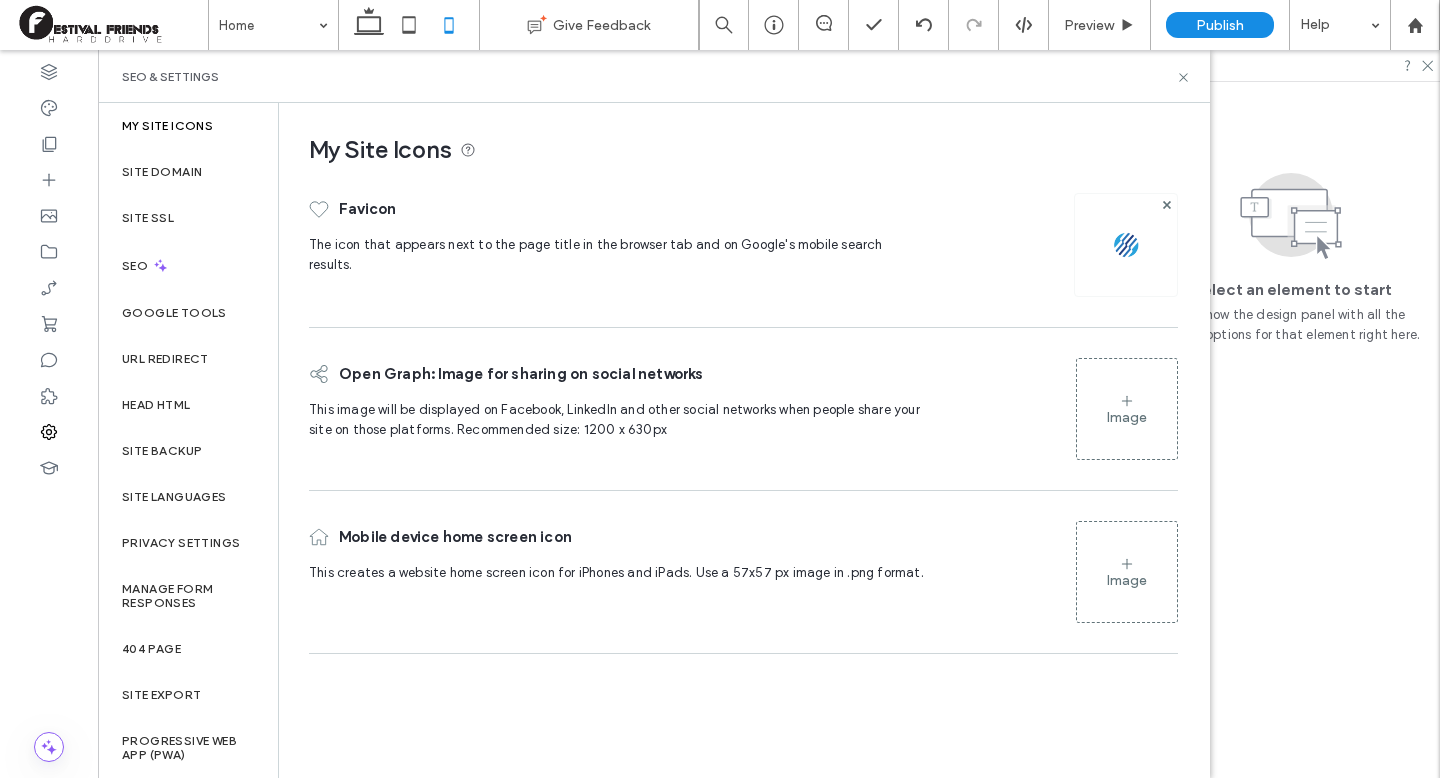 click on "Image" at bounding box center (1127, 572) 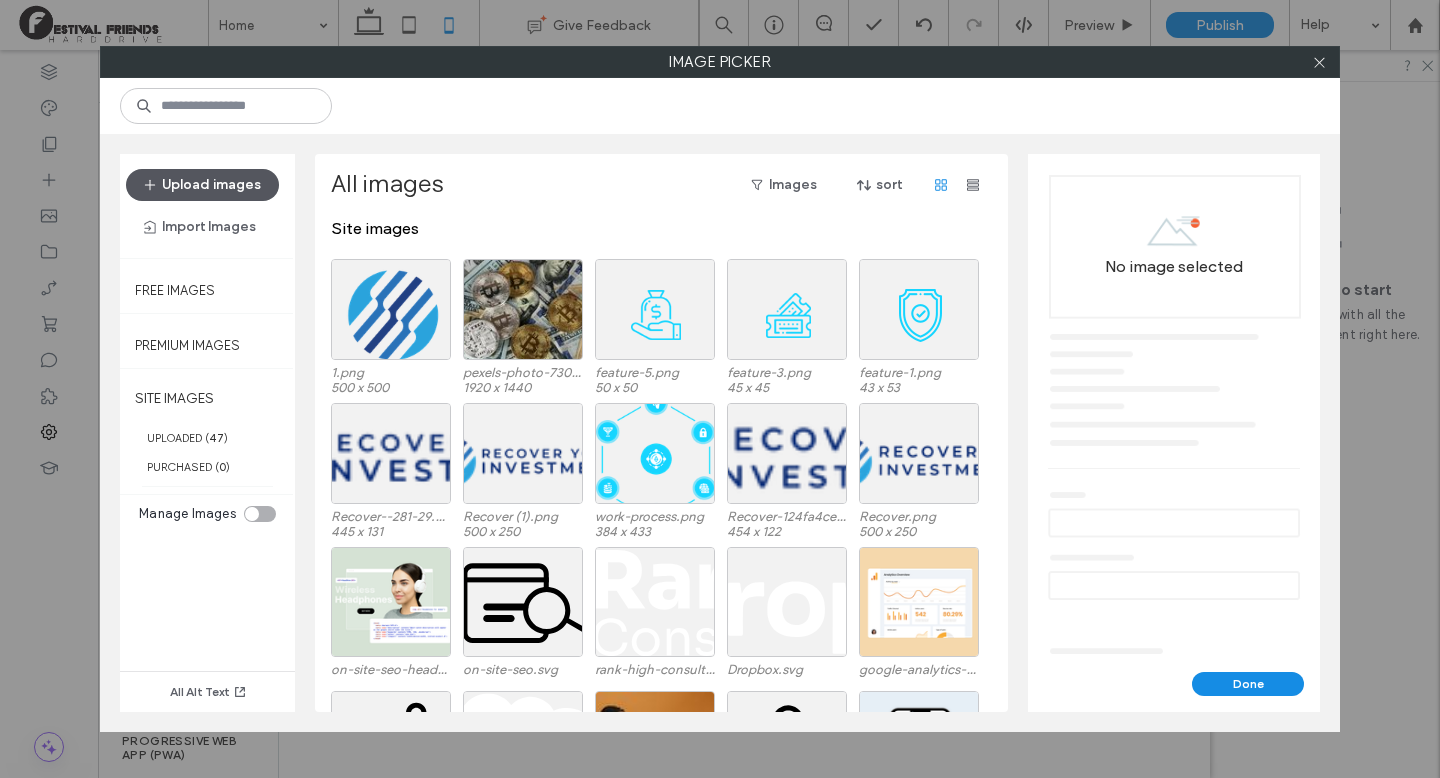 click on "Upload images" at bounding box center (202, 185) 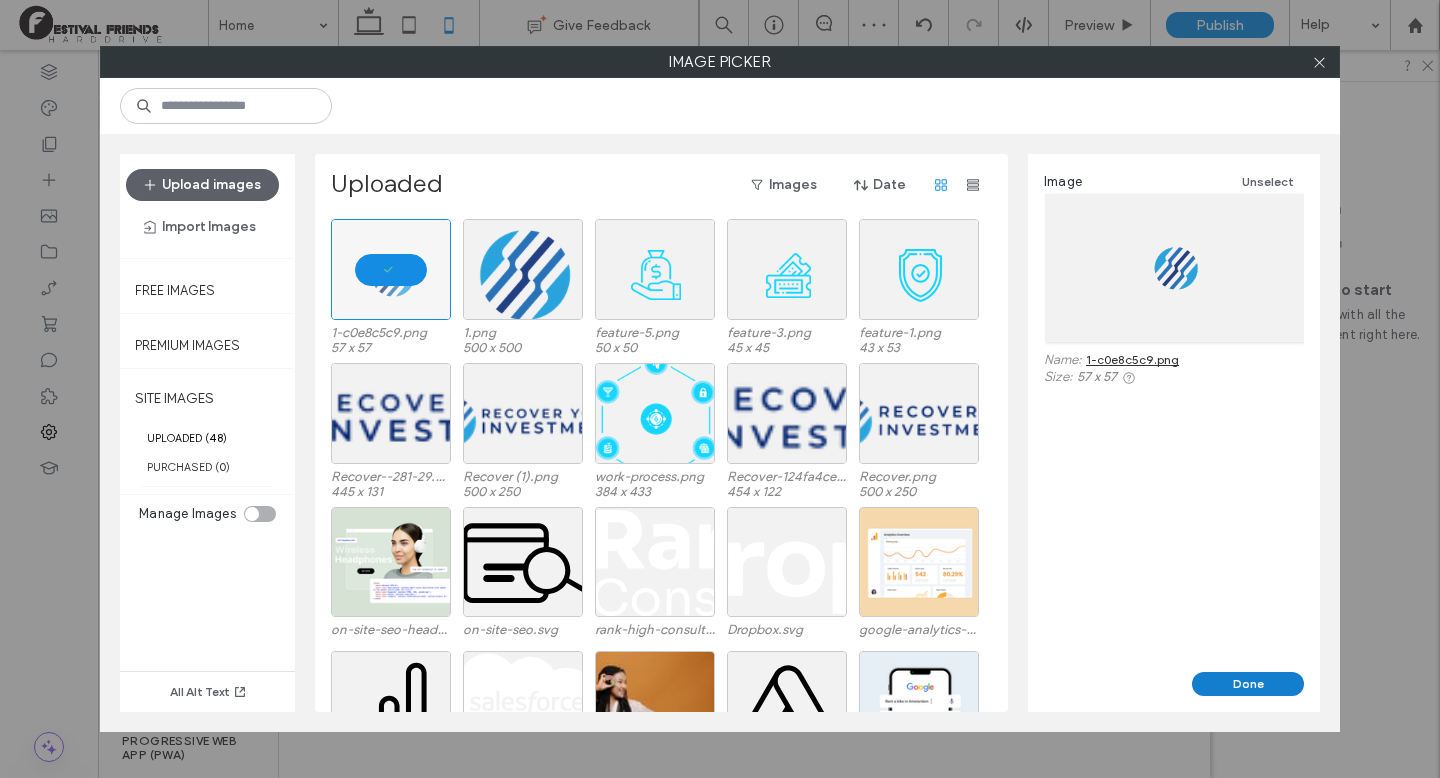 click on "Done" at bounding box center [1248, 684] 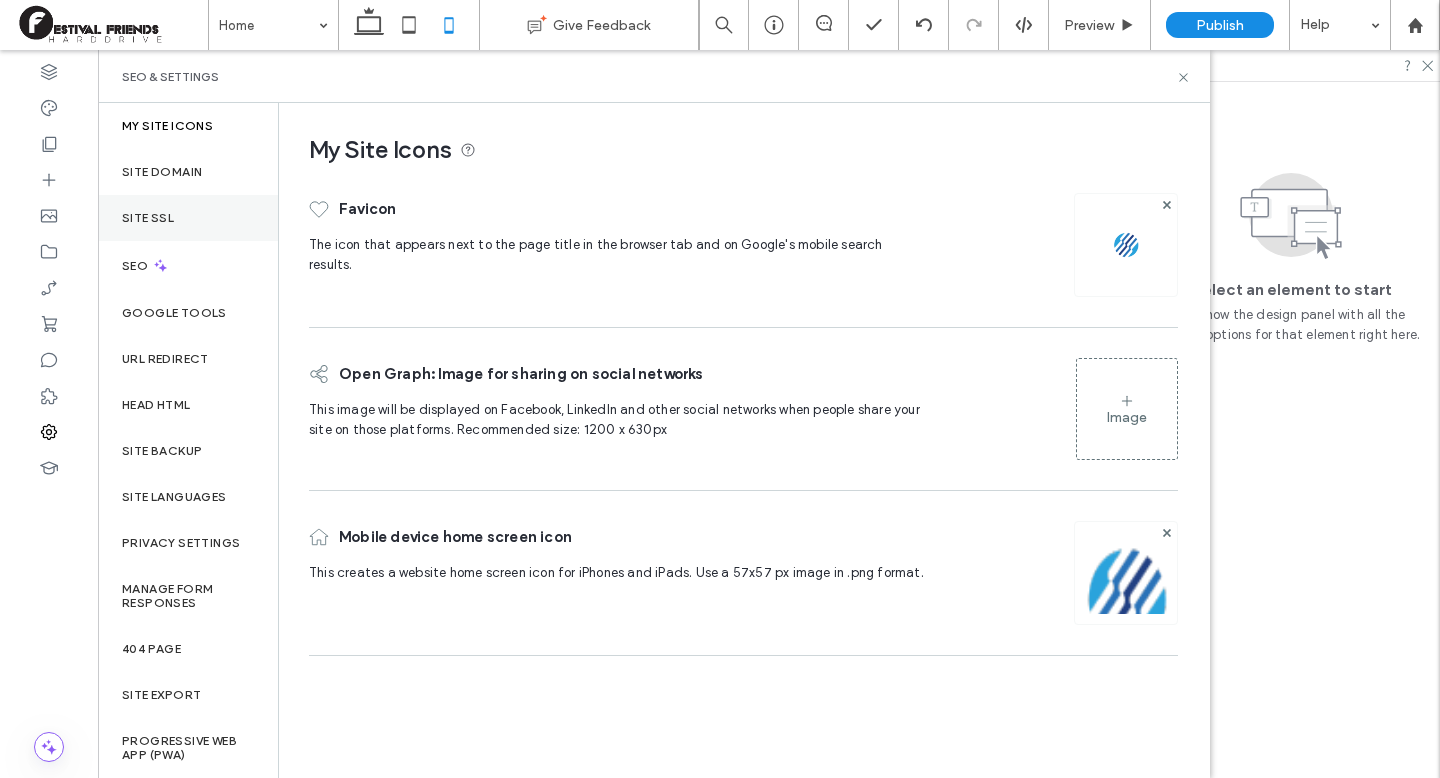 click on "Site SSL" at bounding box center [188, 218] 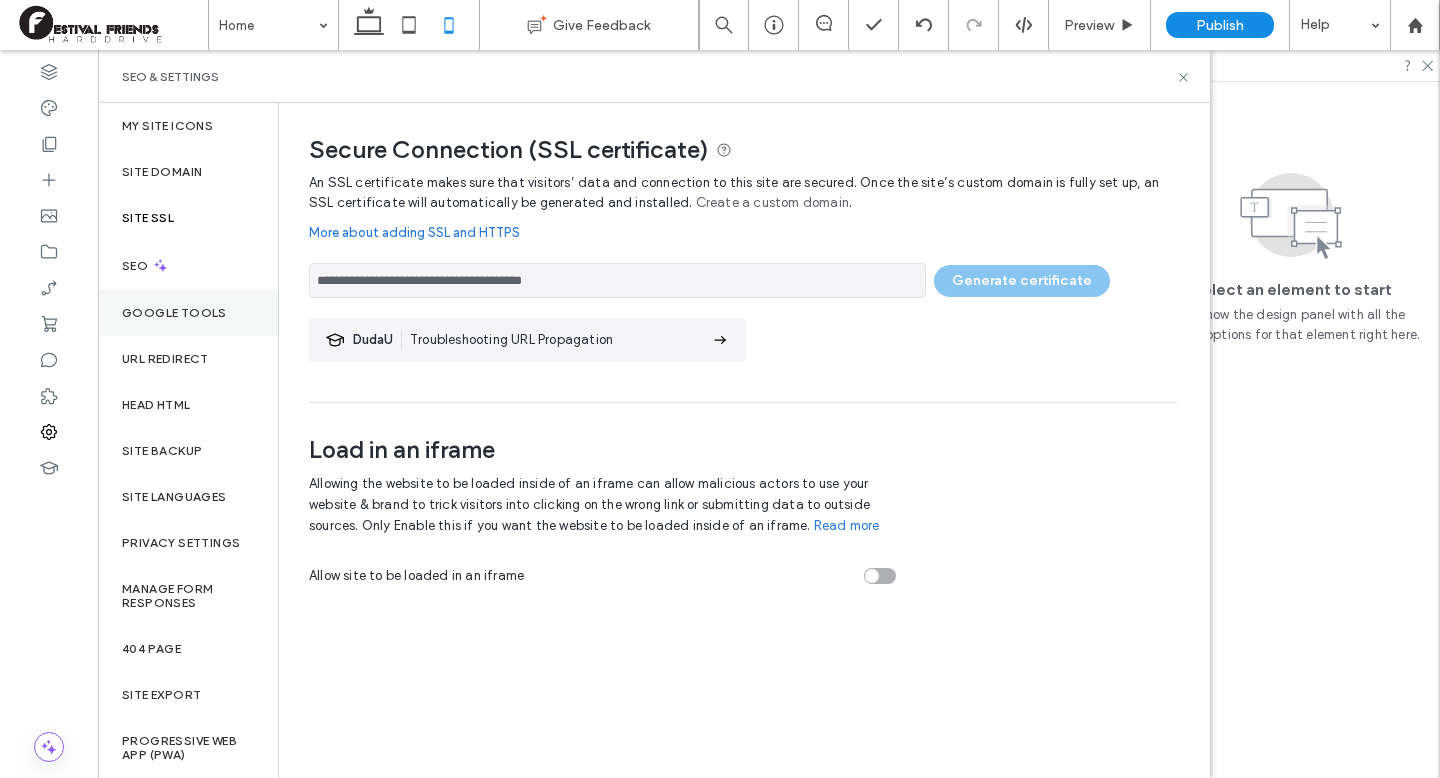 click on "Google Tools" at bounding box center (174, 313) 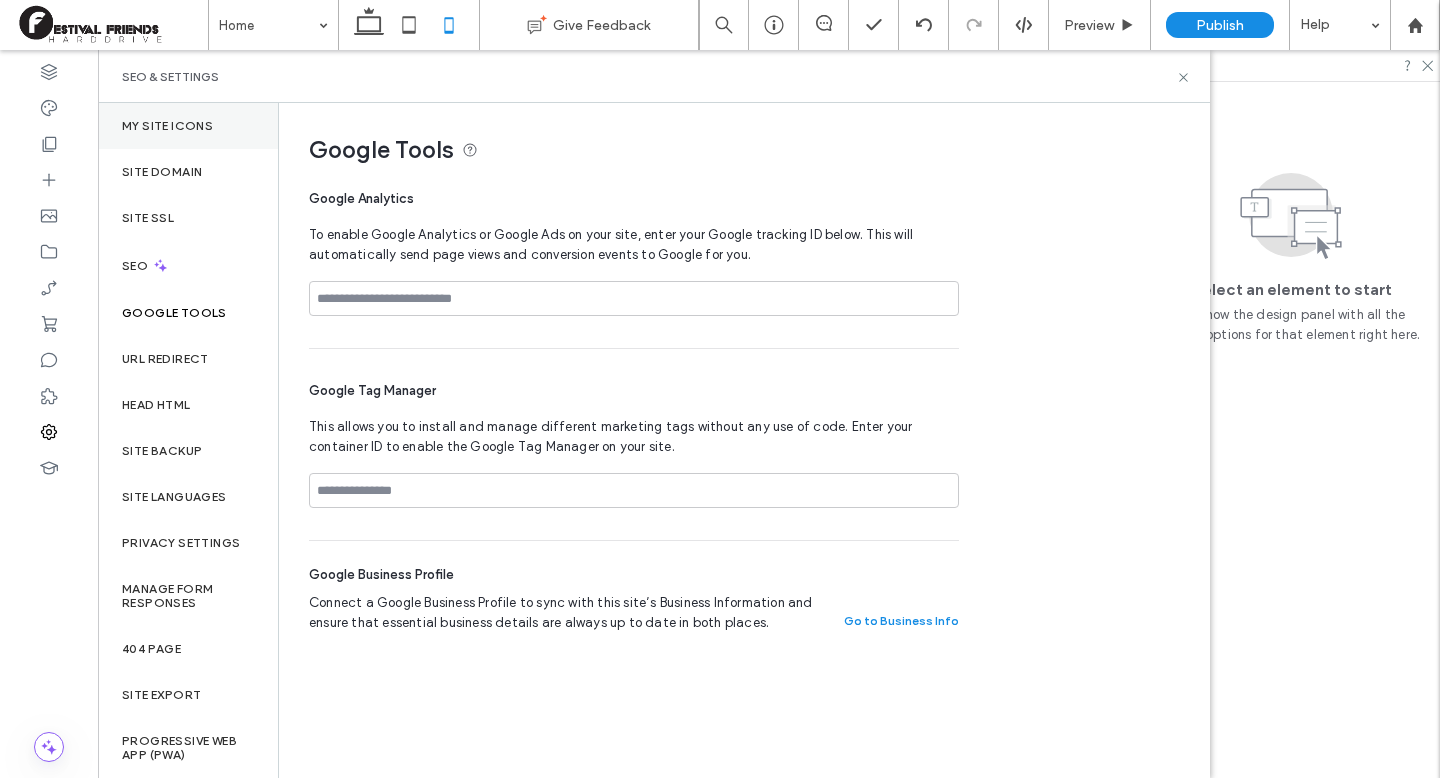 click on "My Site Icons" at bounding box center [167, 126] 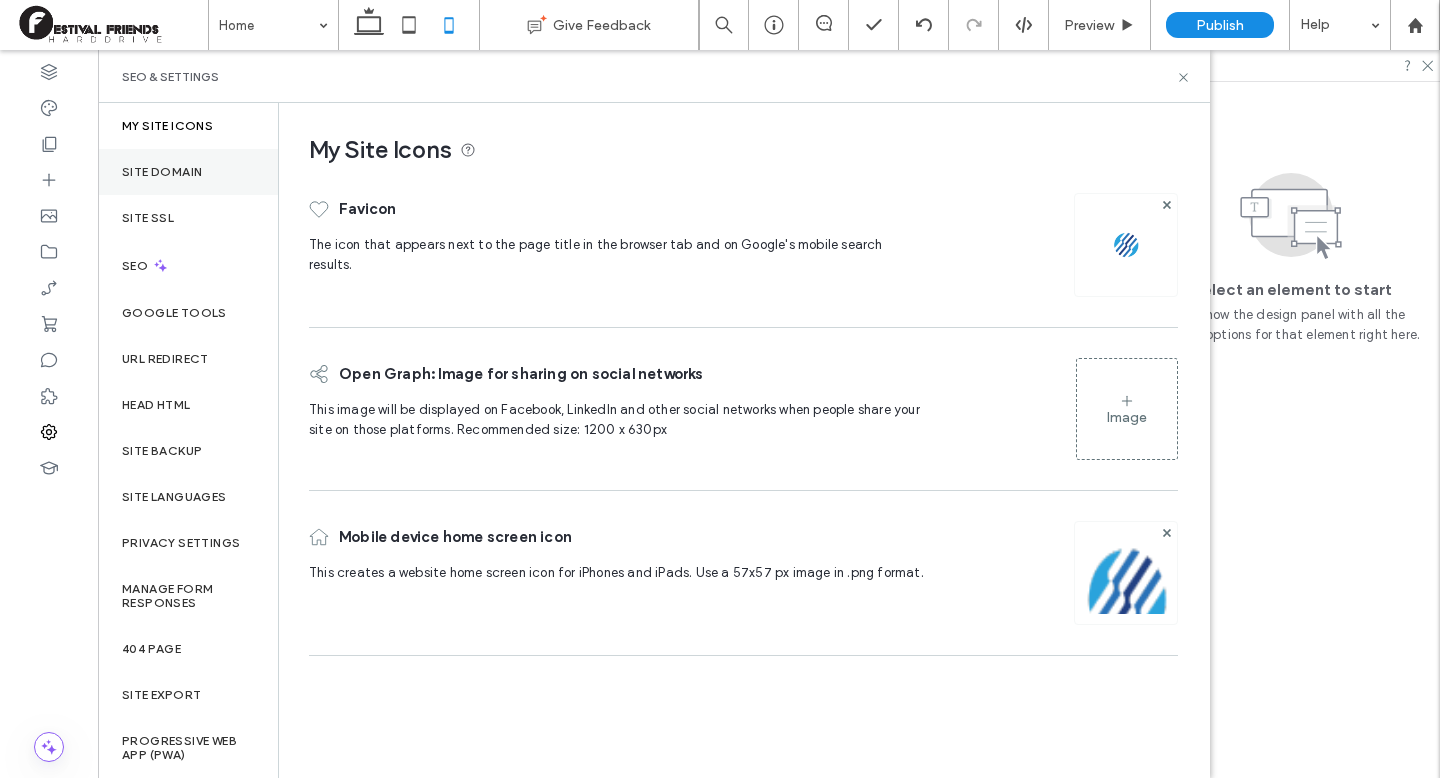 click on "Site Domain" at bounding box center (188, 172) 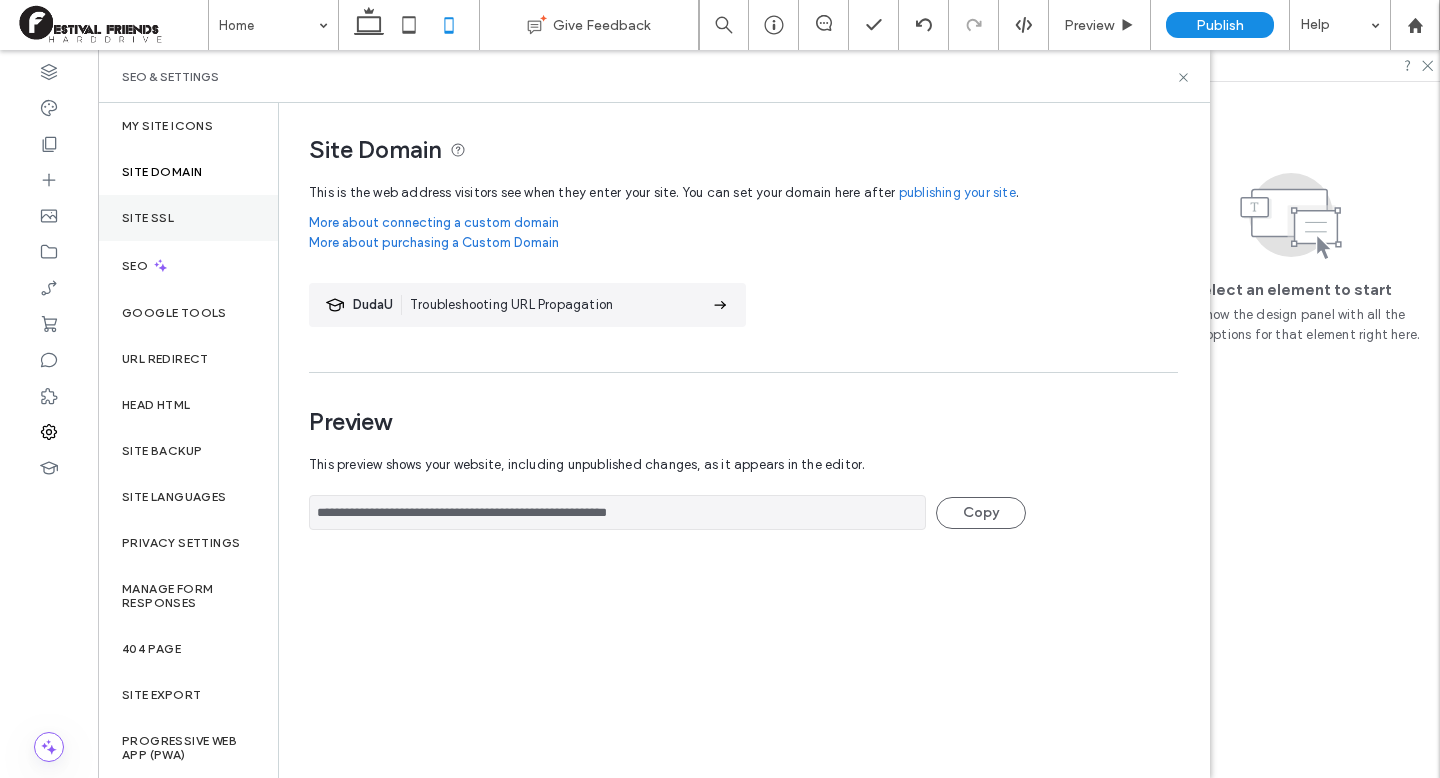 click on "Site SSL" at bounding box center (188, 218) 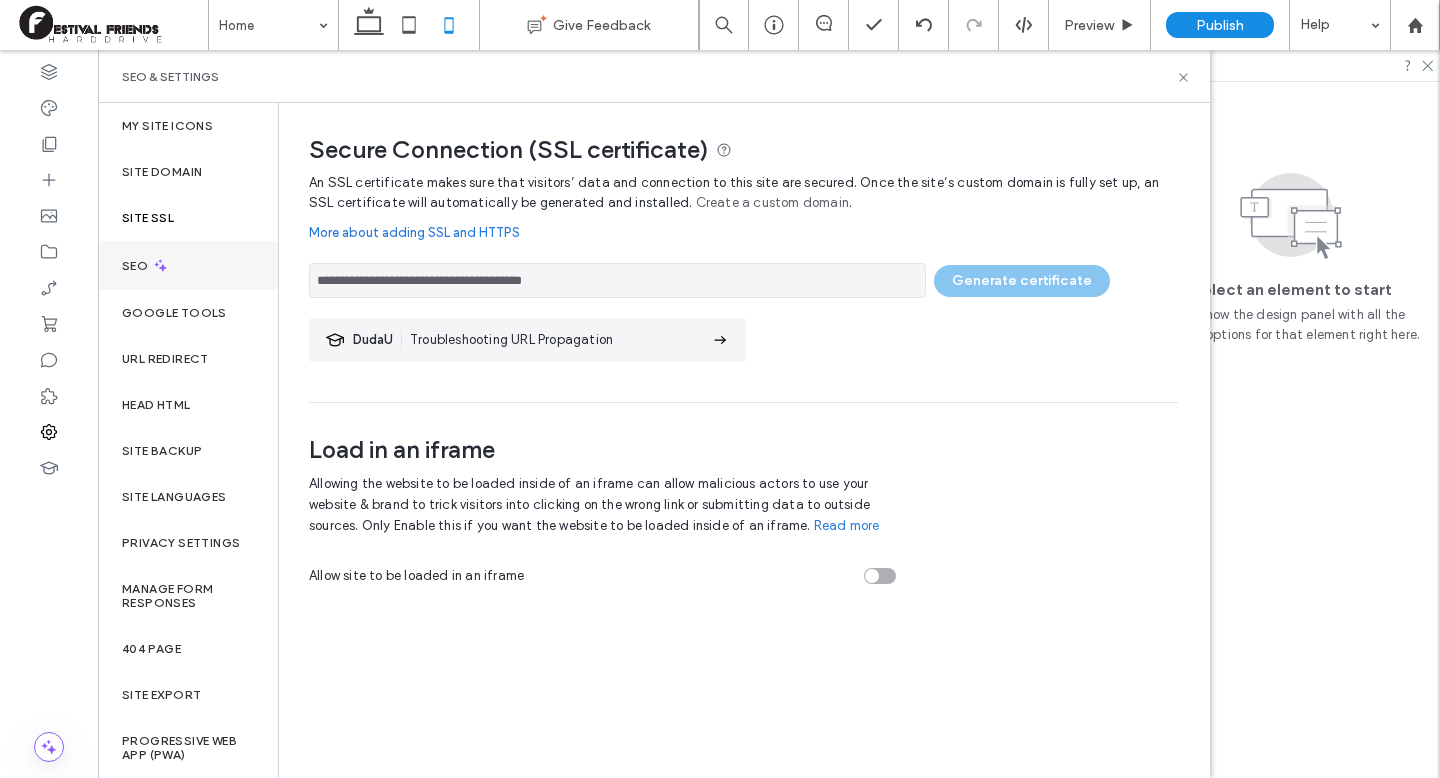 click on "SEO" at bounding box center (188, 265) 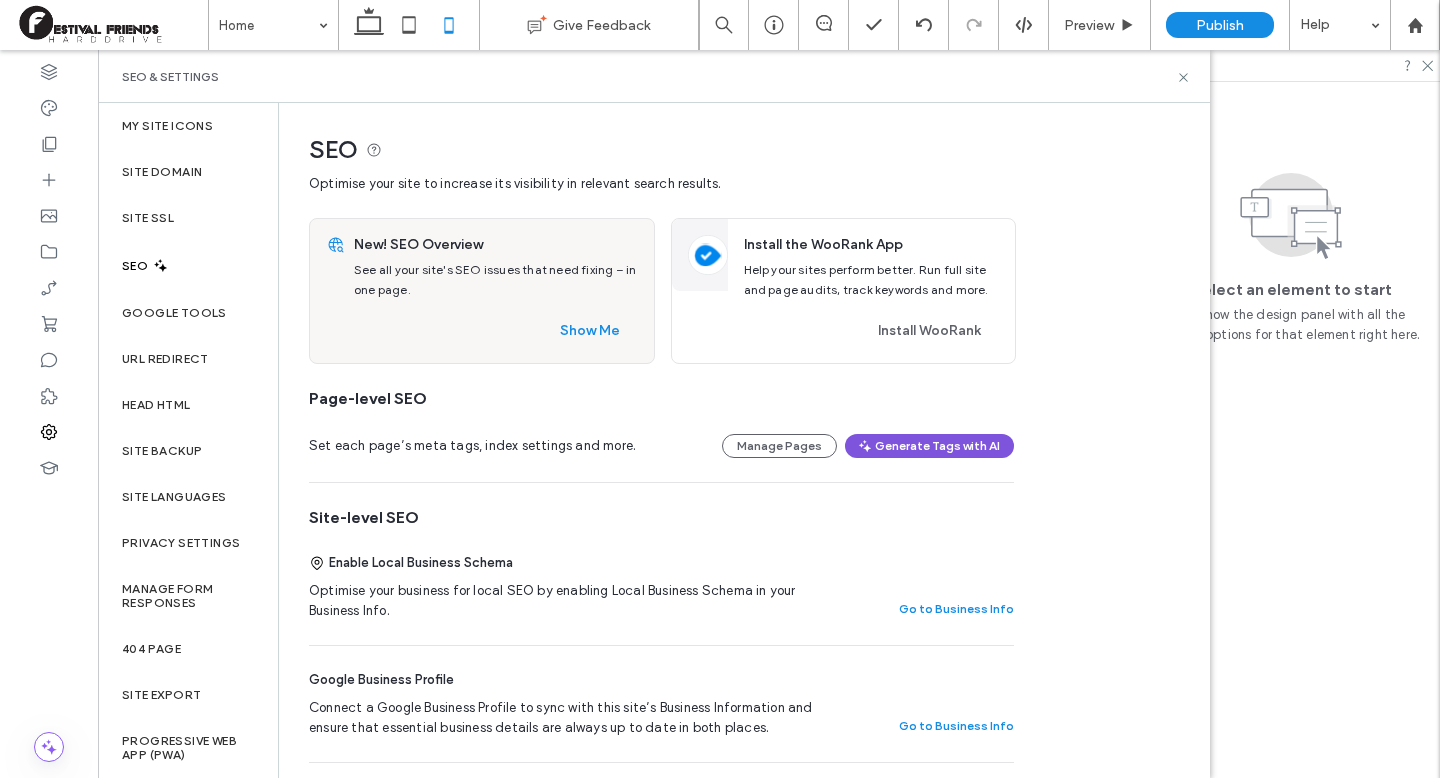 click on "Generate Tags with AI" at bounding box center (929, 446) 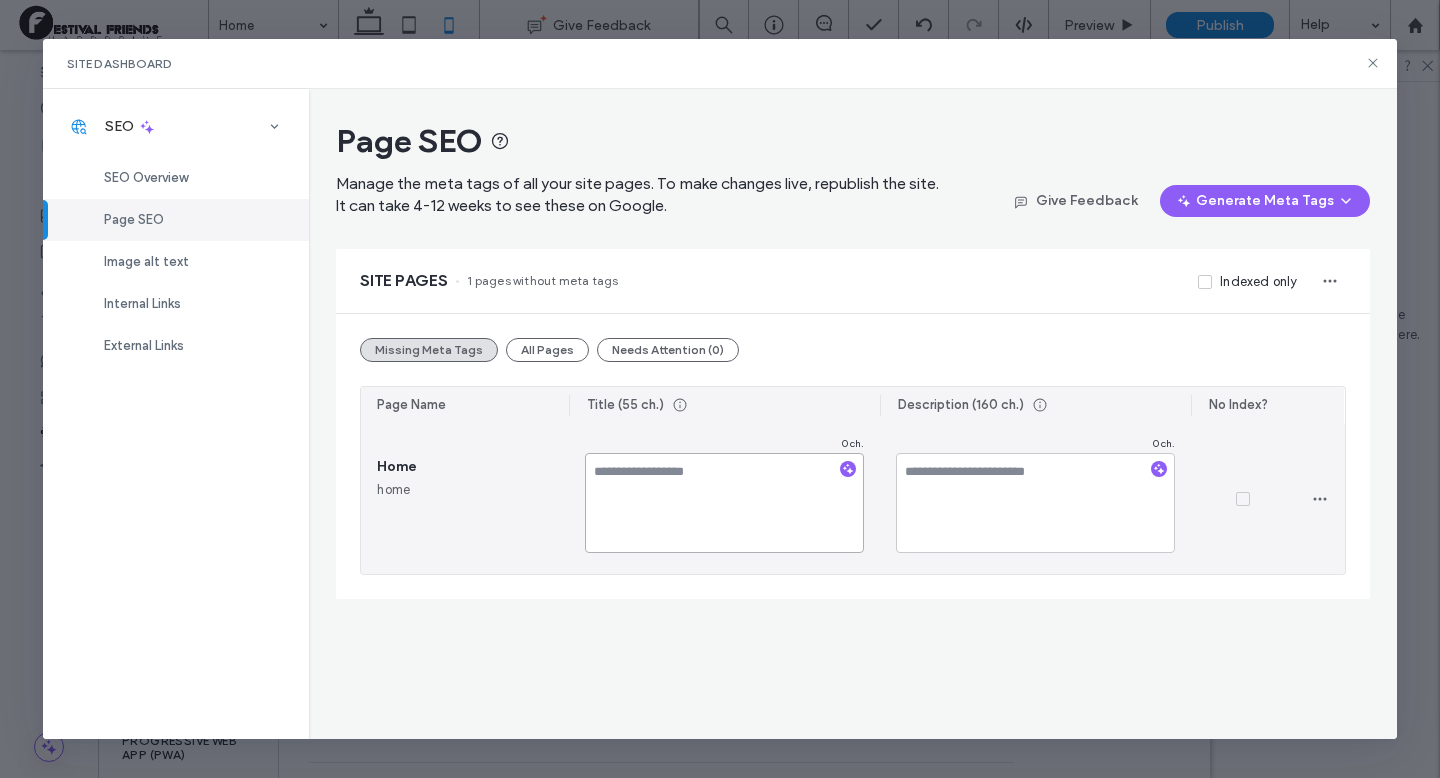 click at bounding box center [724, 503] 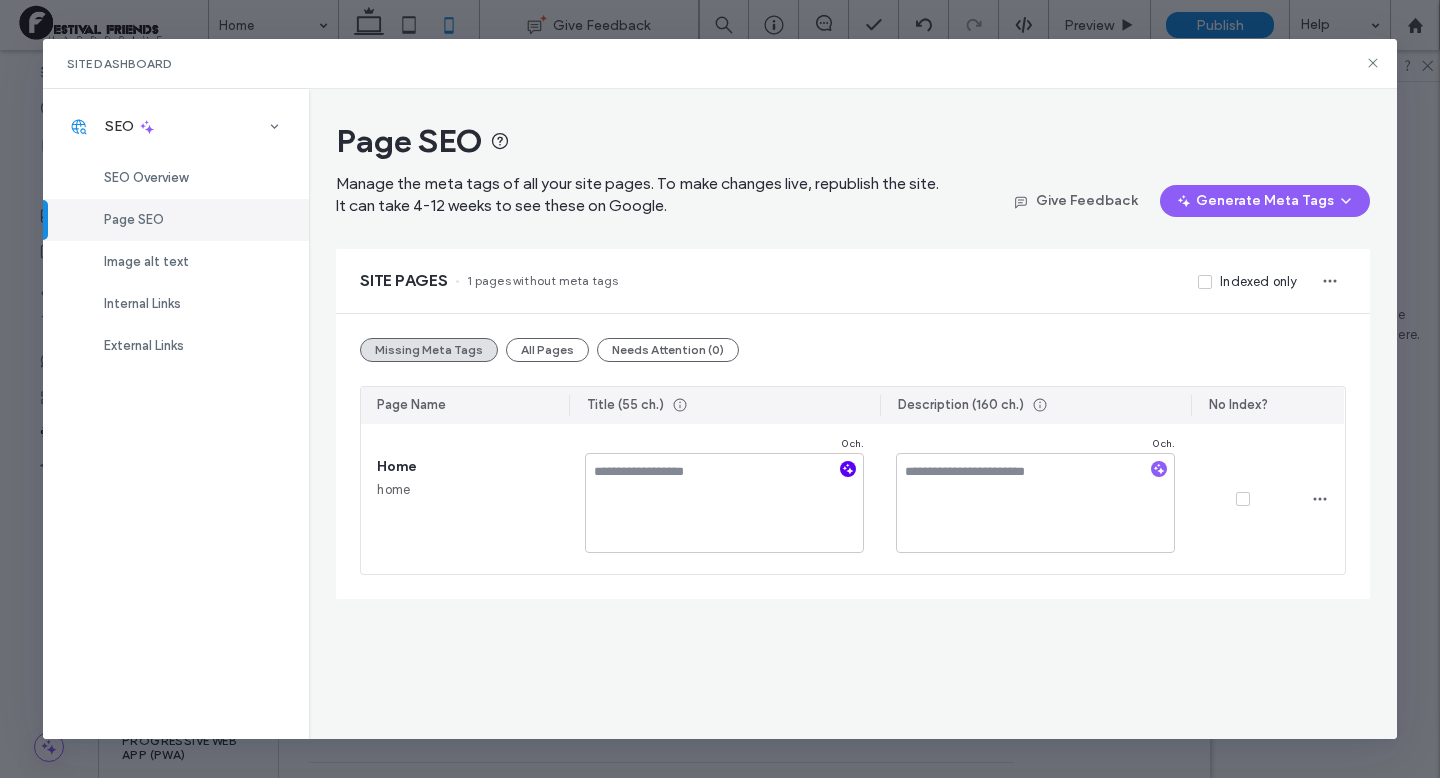 click at bounding box center (848, 469) 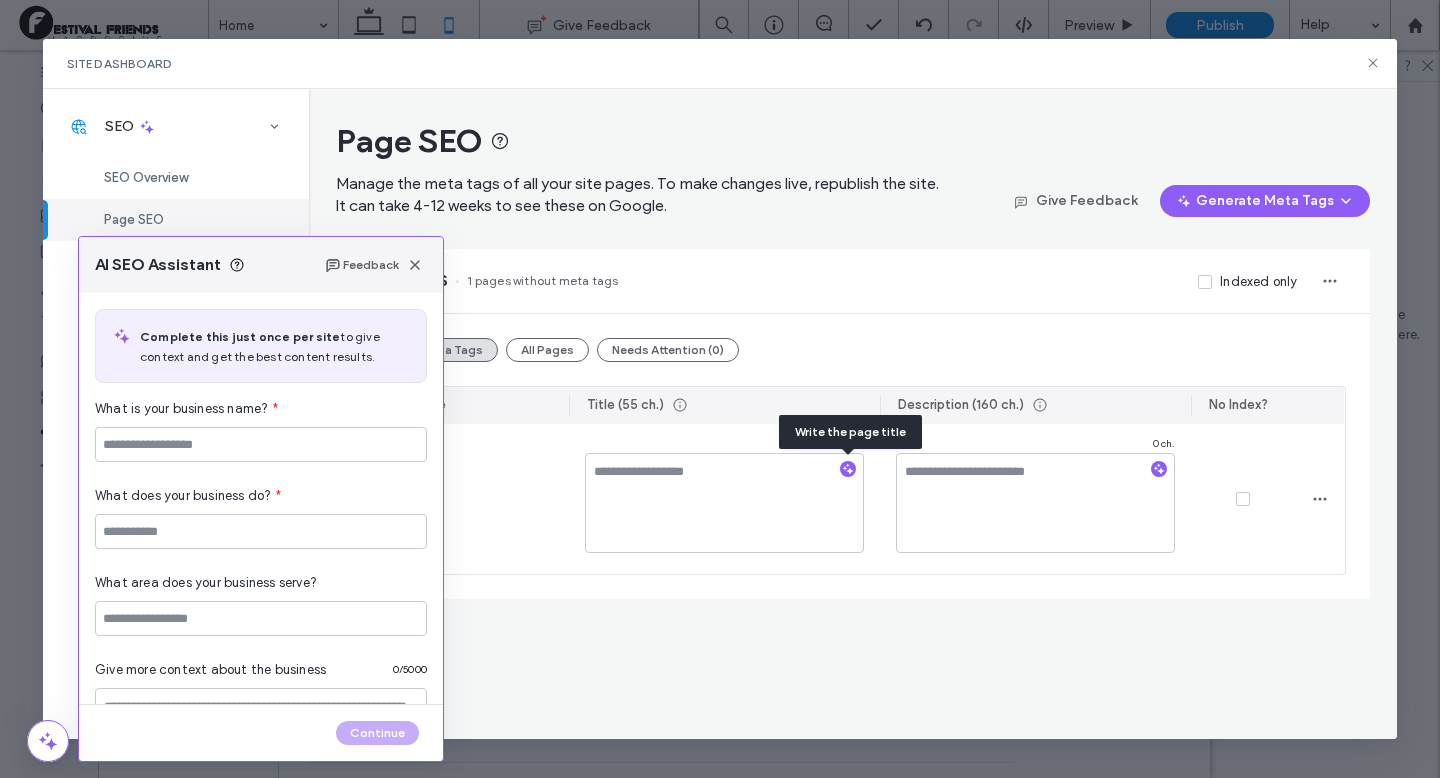 click on "What is your business name? *" at bounding box center [261, 430] 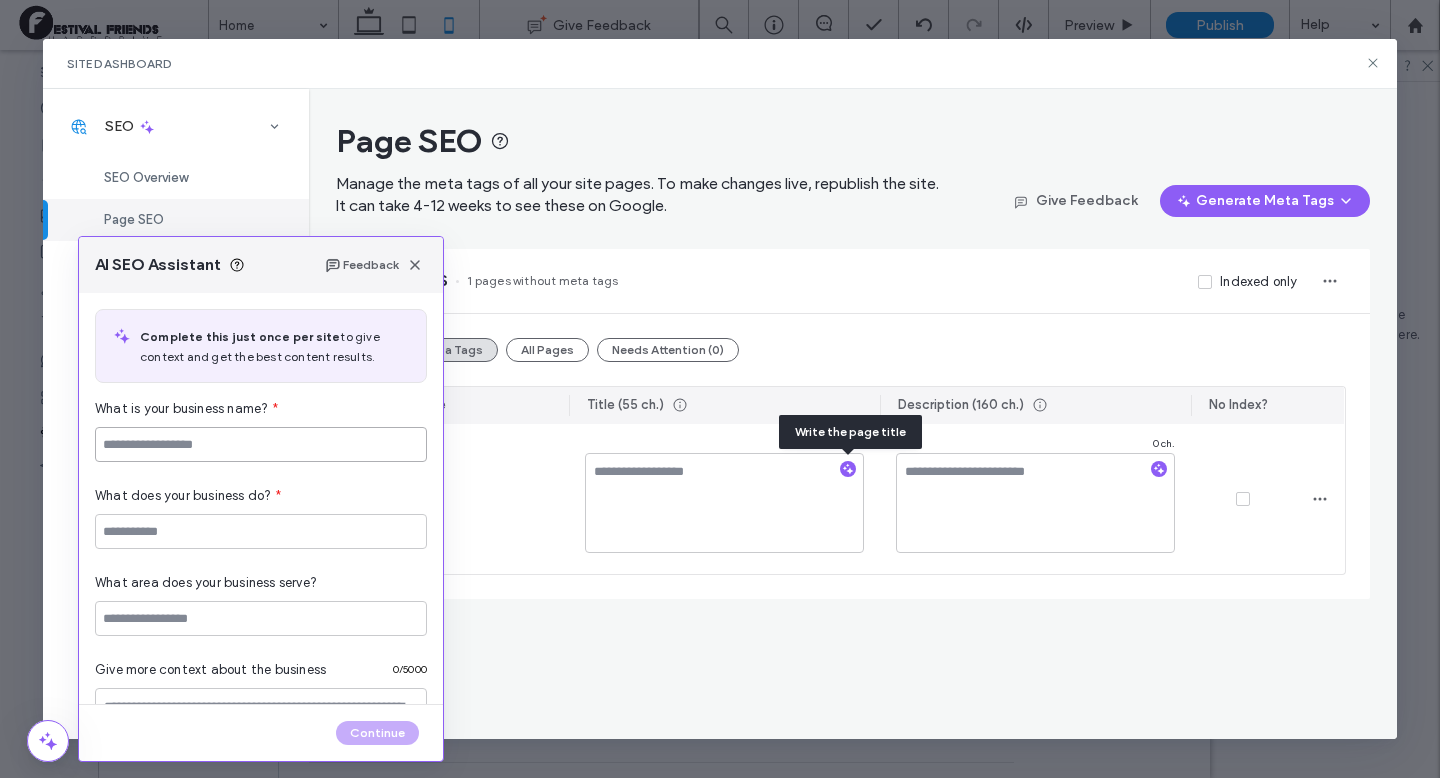 click at bounding box center (261, 444) 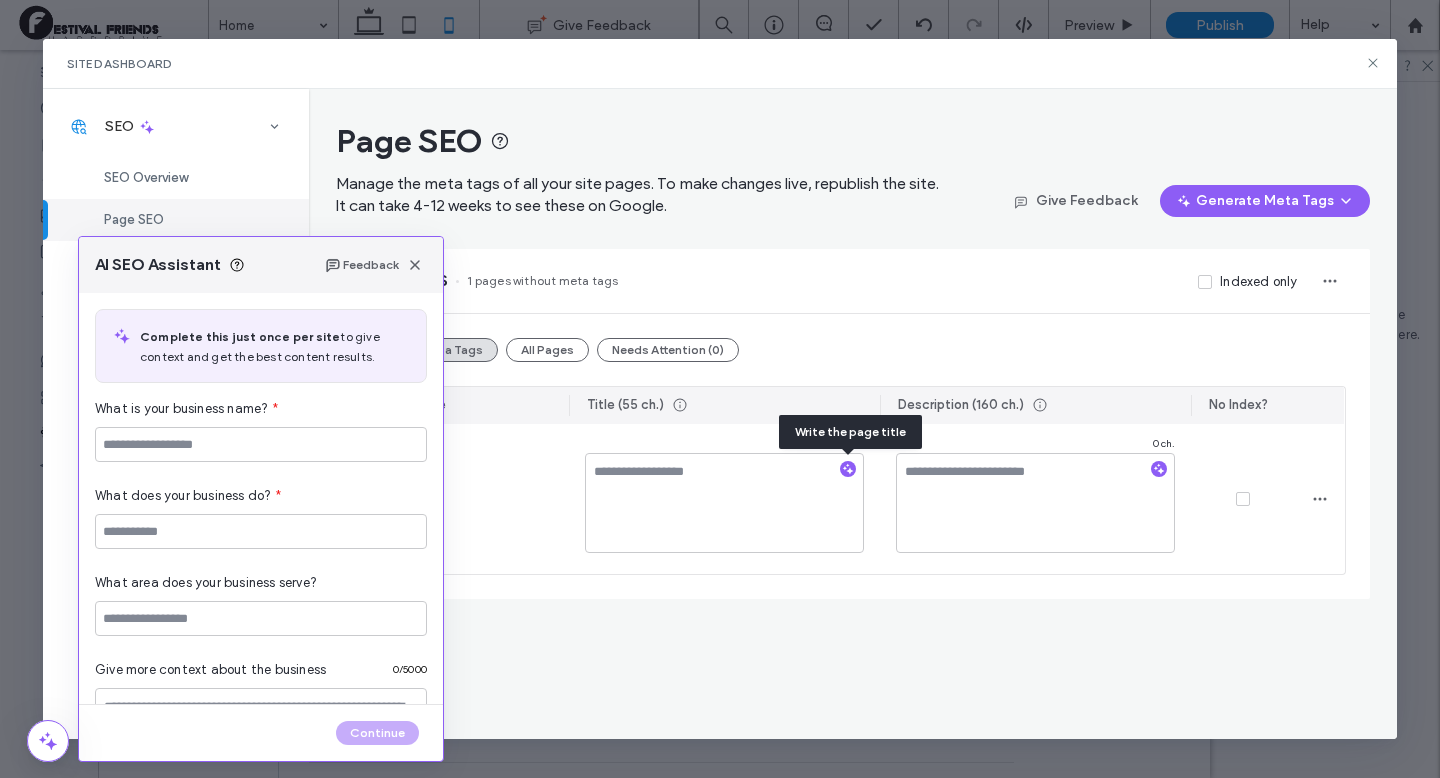 click on "What does your business do? *" at bounding box center (261, 505) 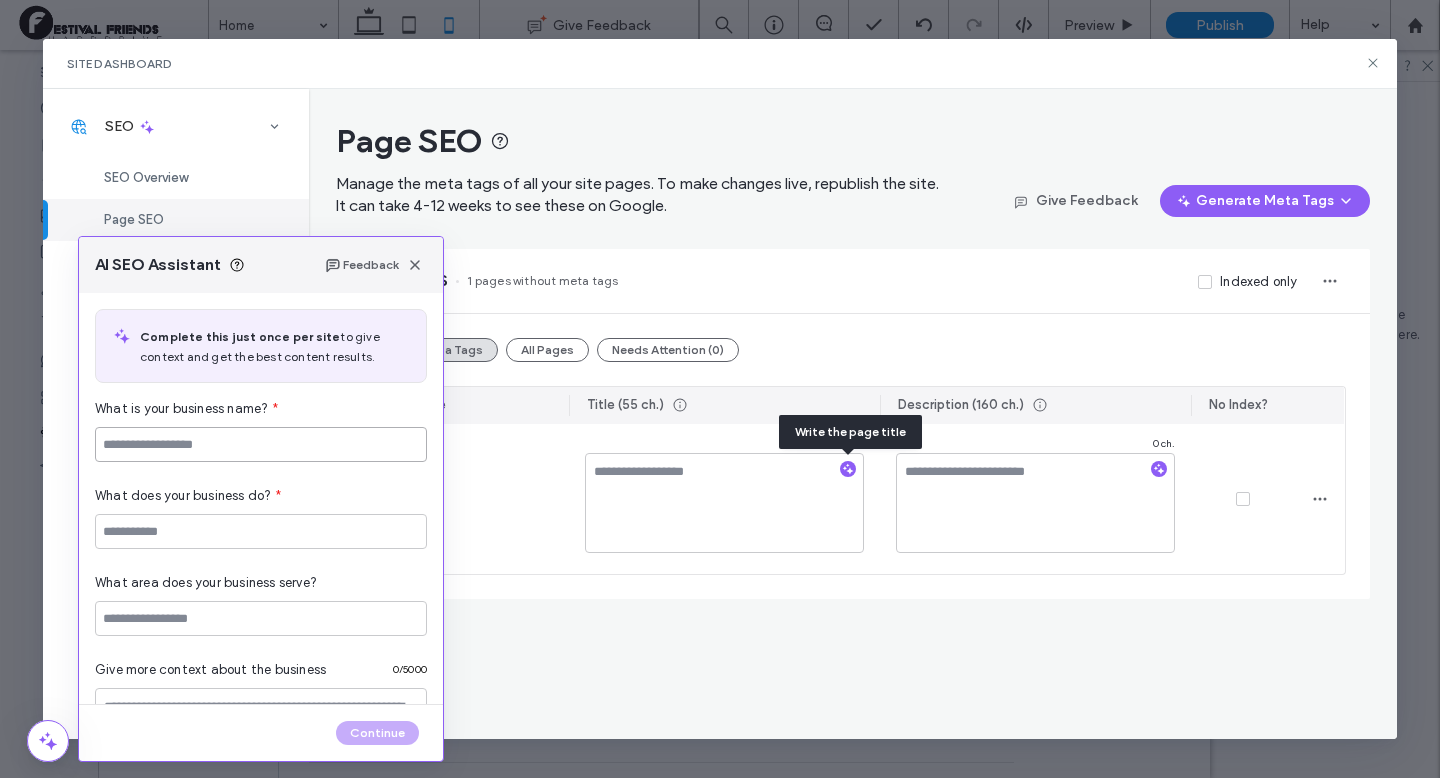click at bounding box center (261, 444) 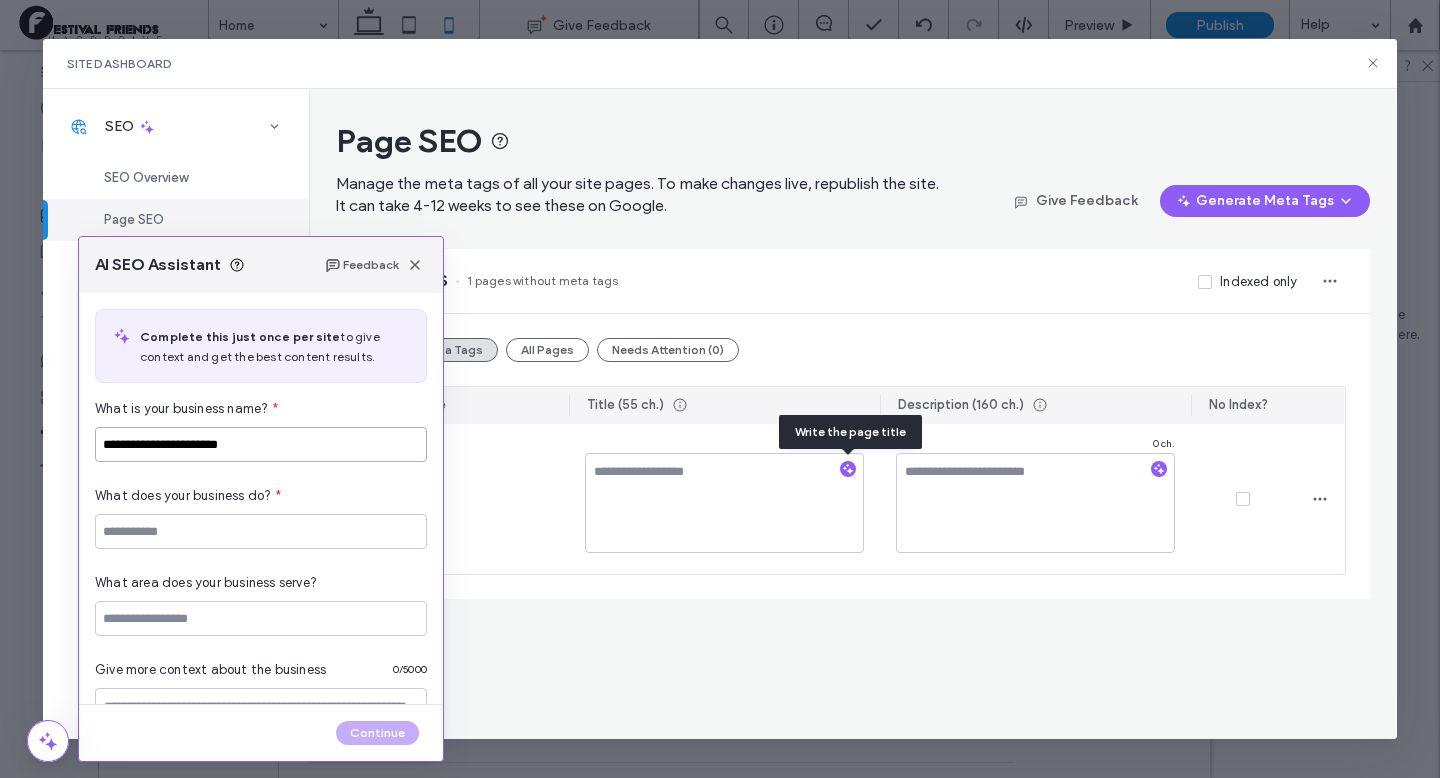 click on "**********" at bounding box center [261, 444] 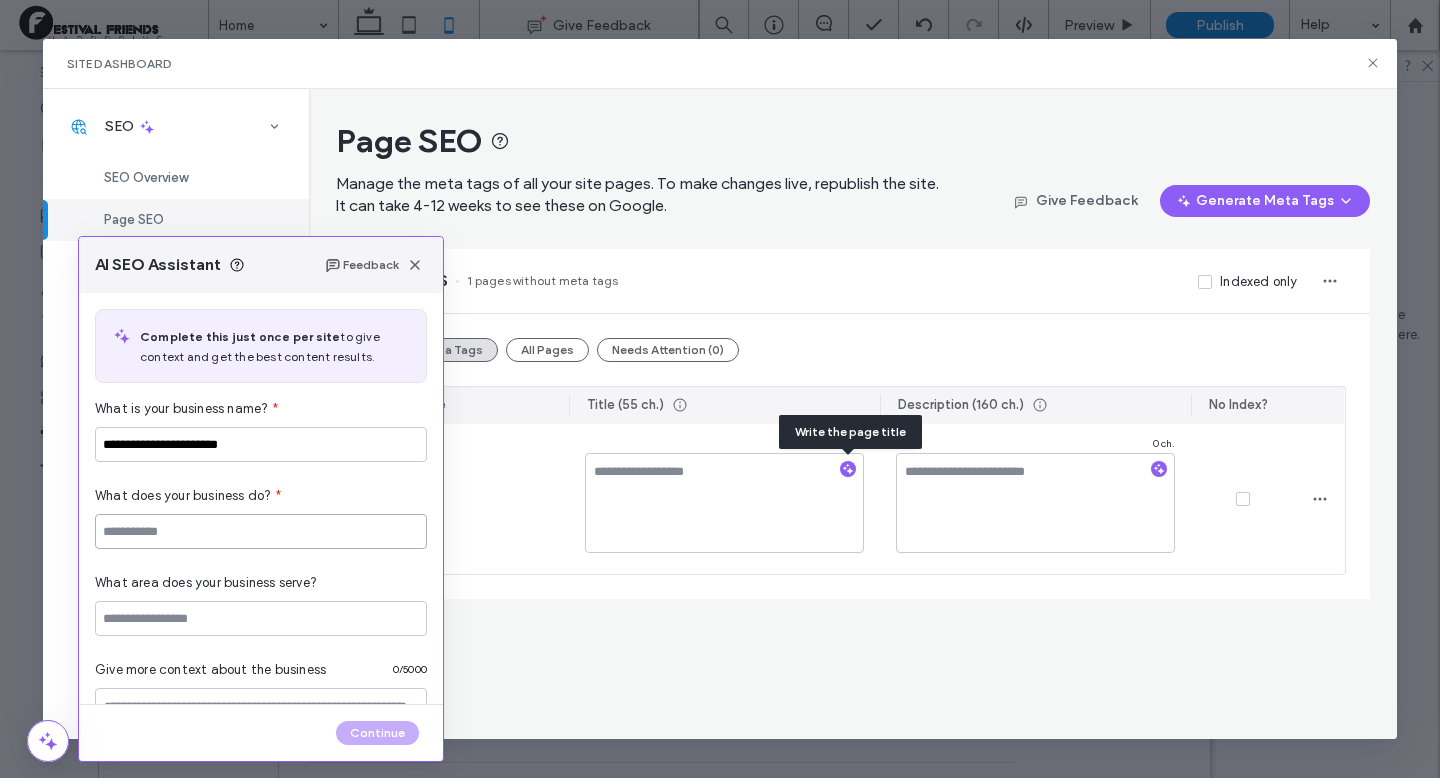 click at bounding box center [261, 531] 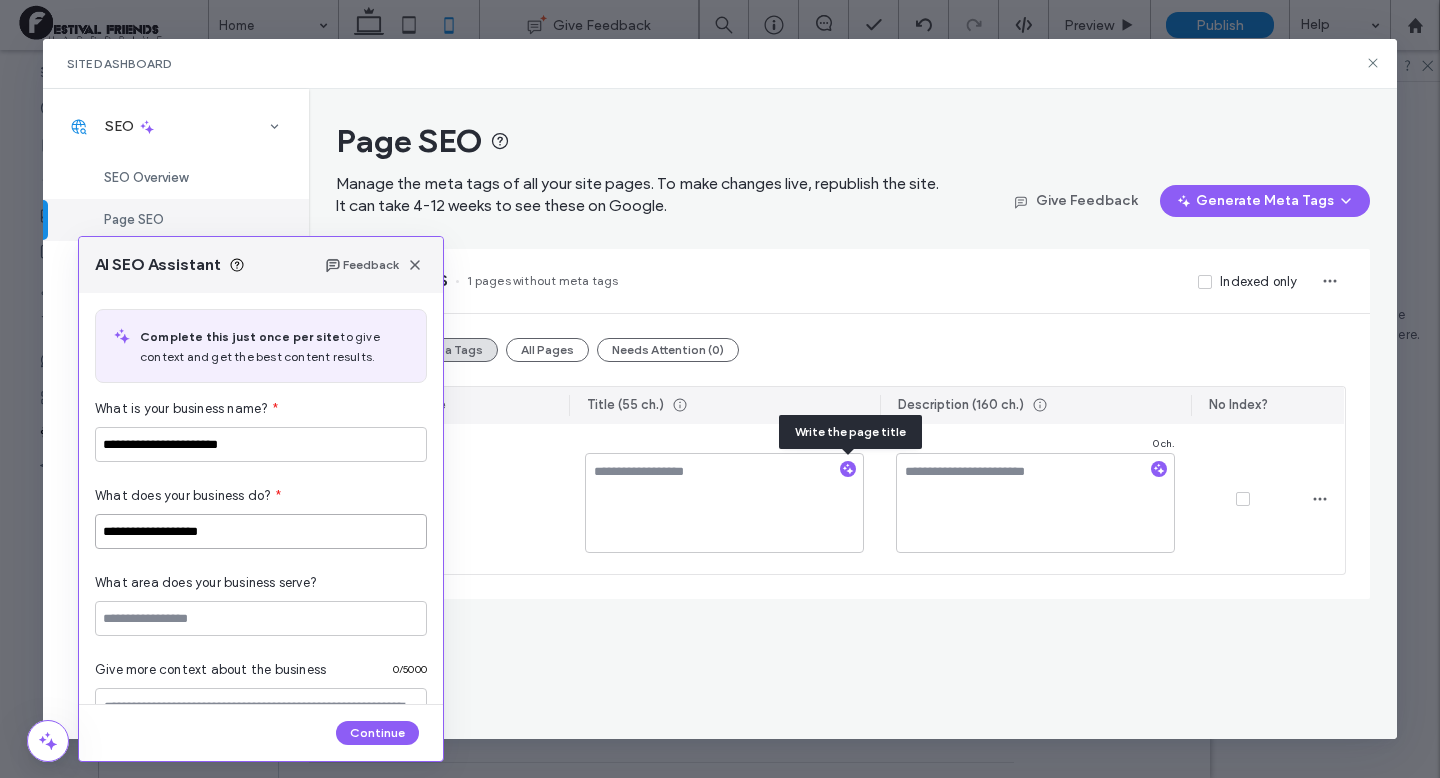 type on "**********" 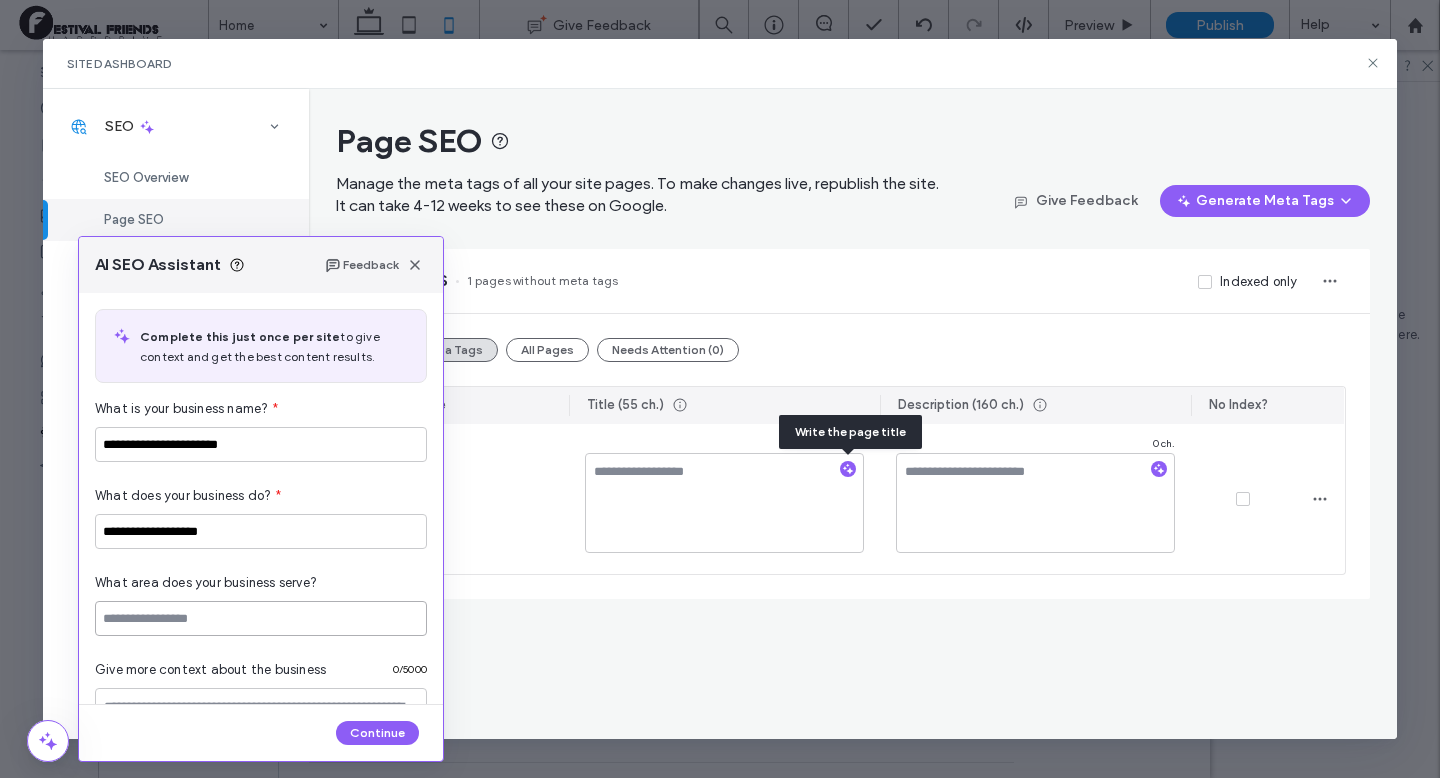 click at bounding box center (261, 618) 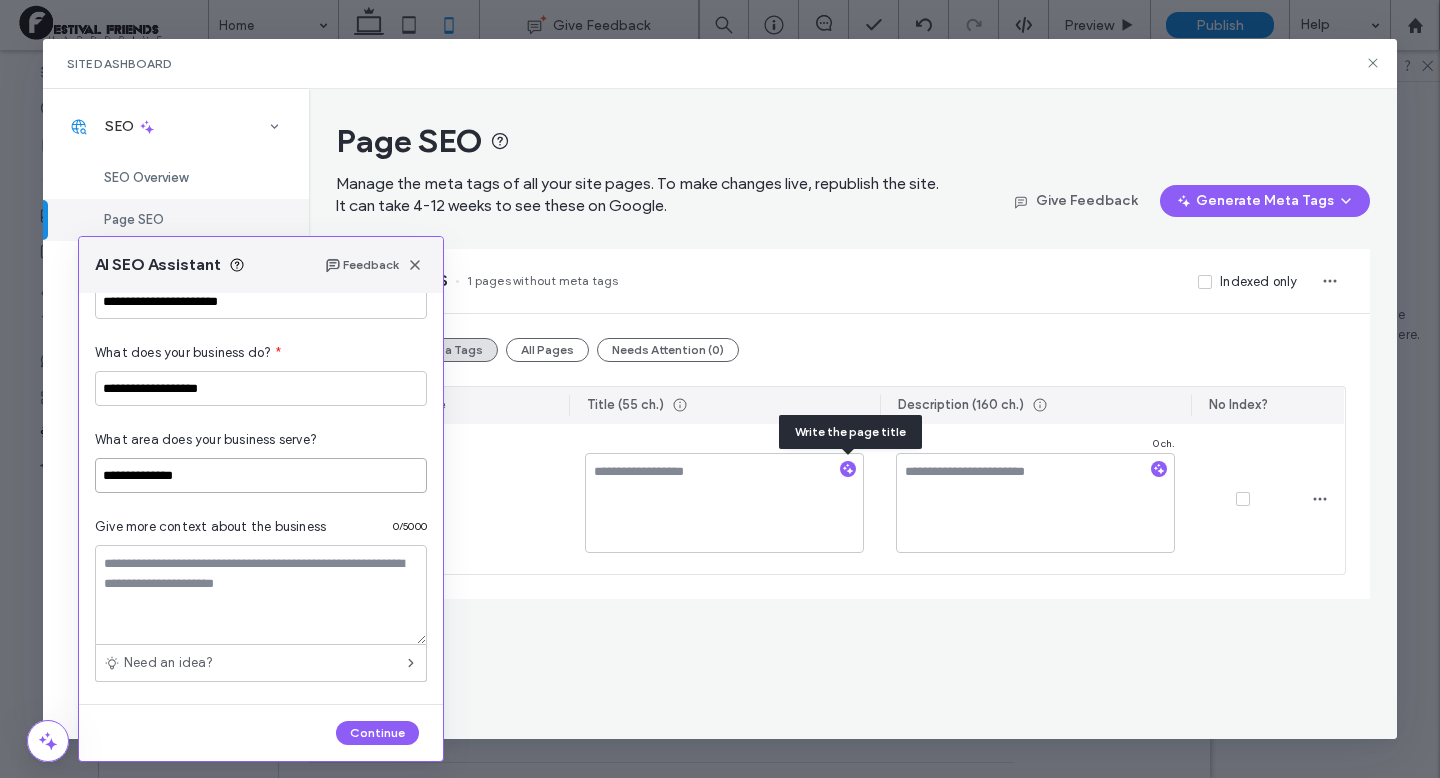 scroll, scrollTop: 145, scrollLeft: 0, axis: vertical 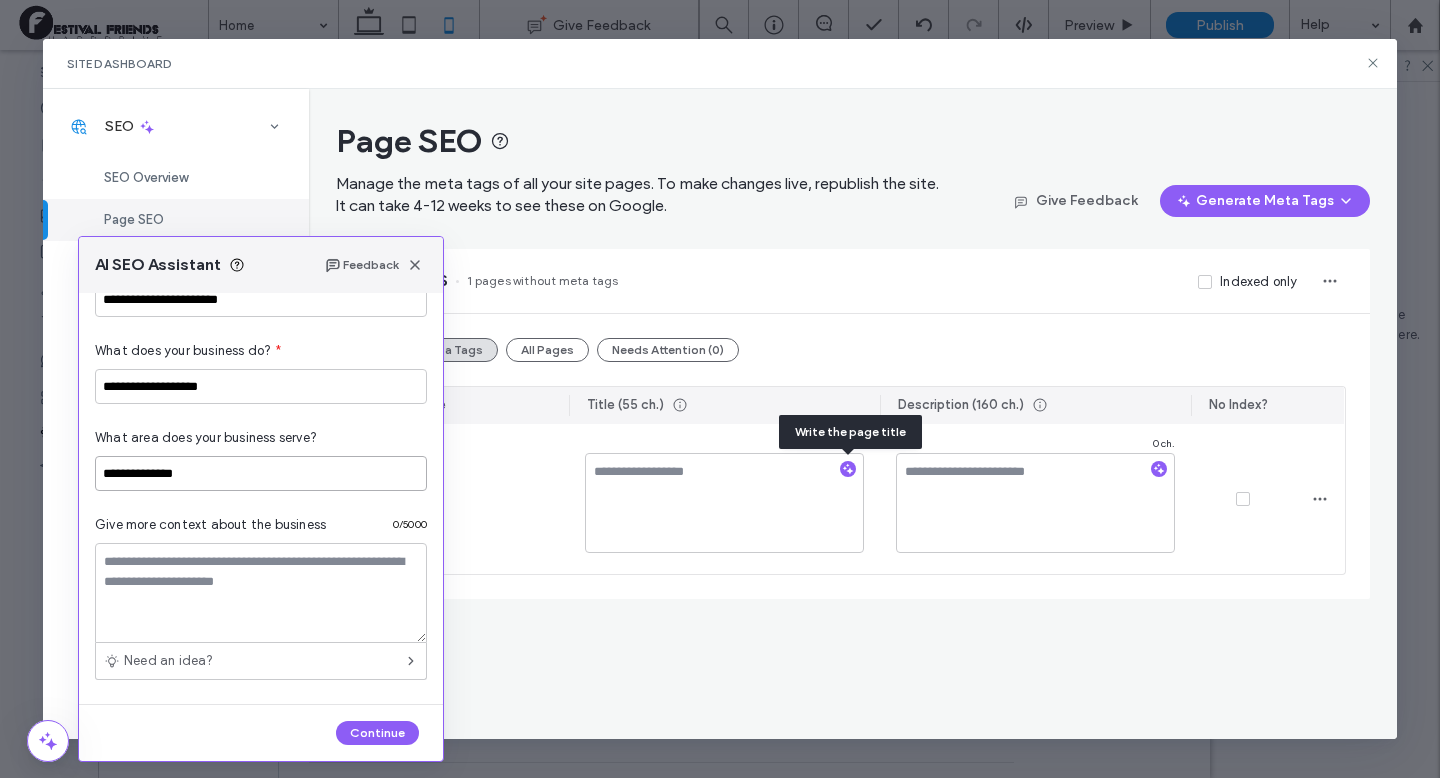 type on "**********" 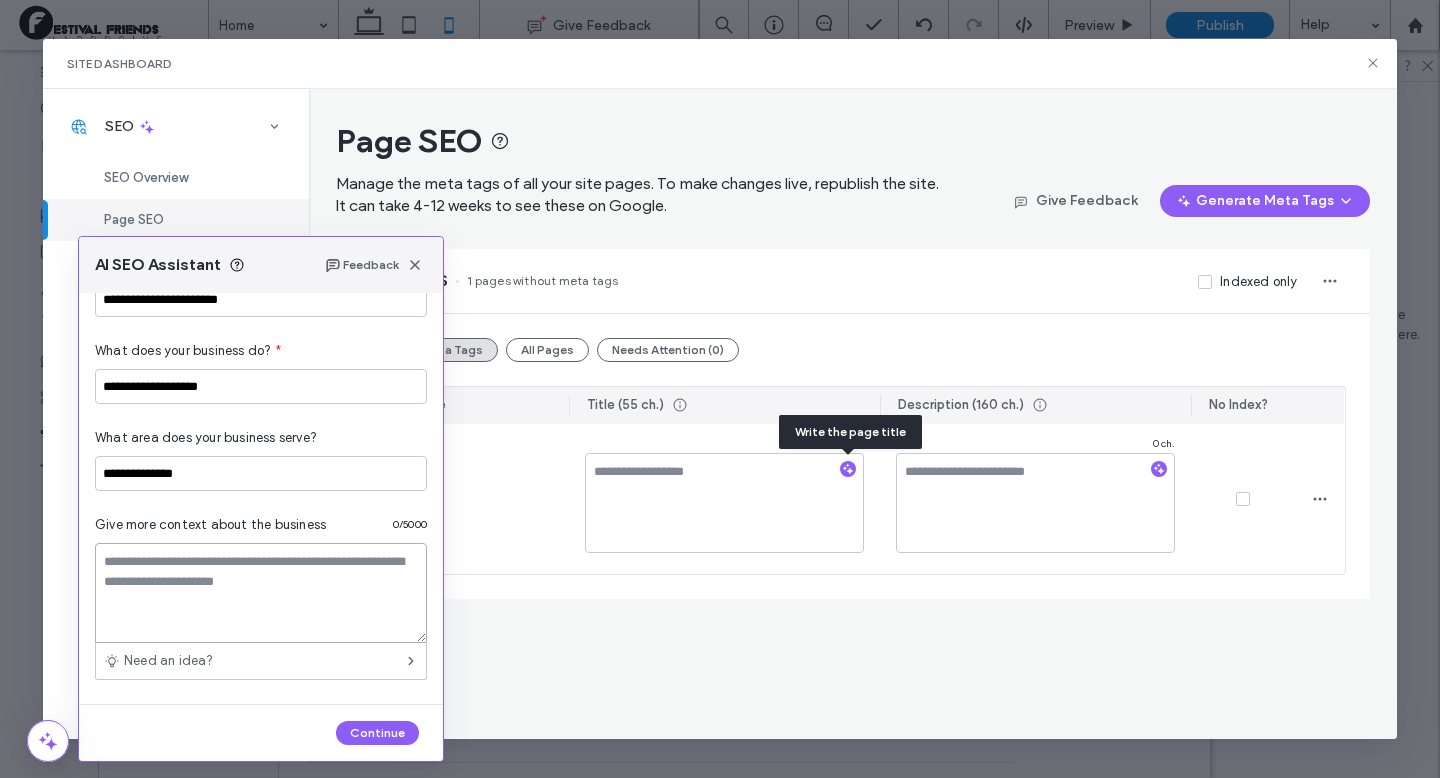 click at bounding box center (261, 593) 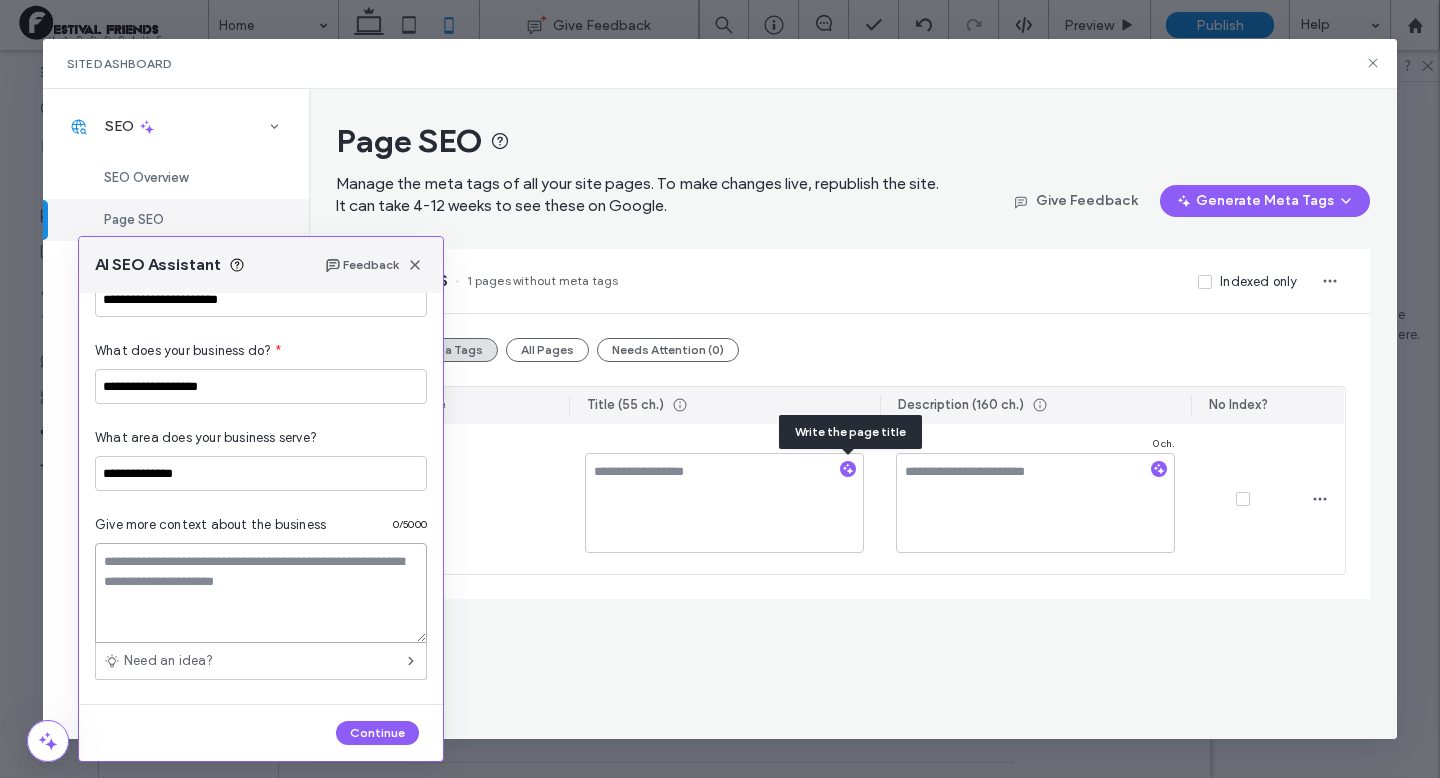 paste on "**********" 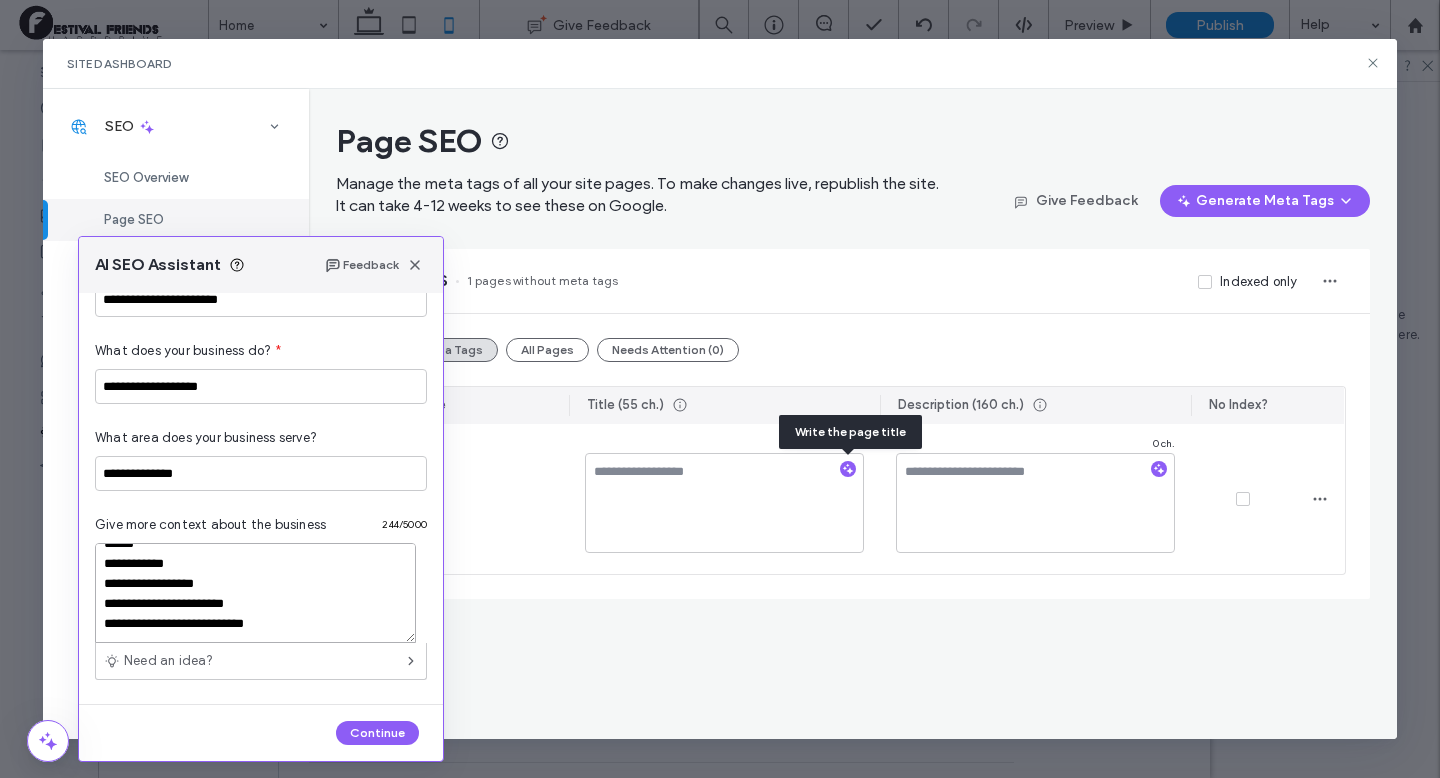 scroll, scrollTop: 138, scrollLeft: 0, axis: vertical 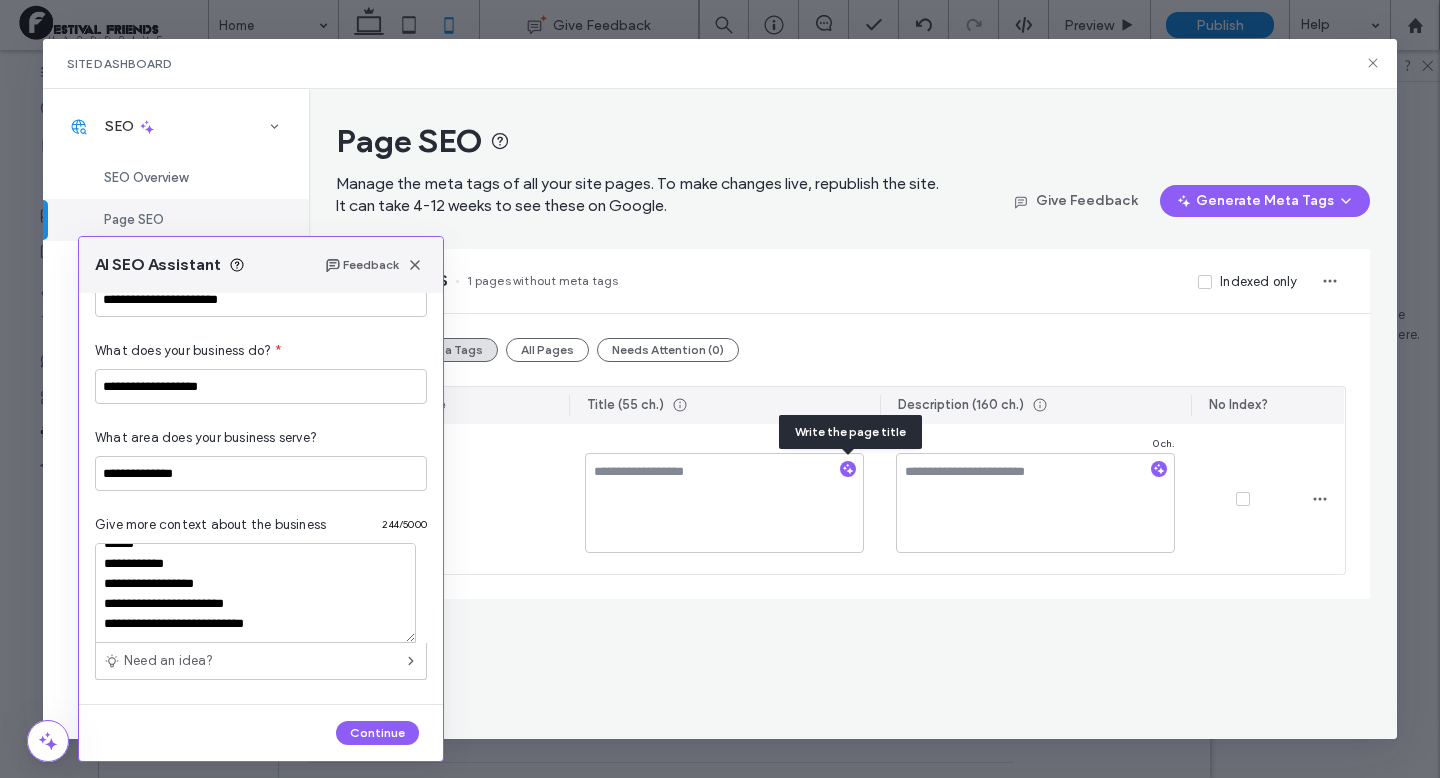 click at bounding box center [261, 704] 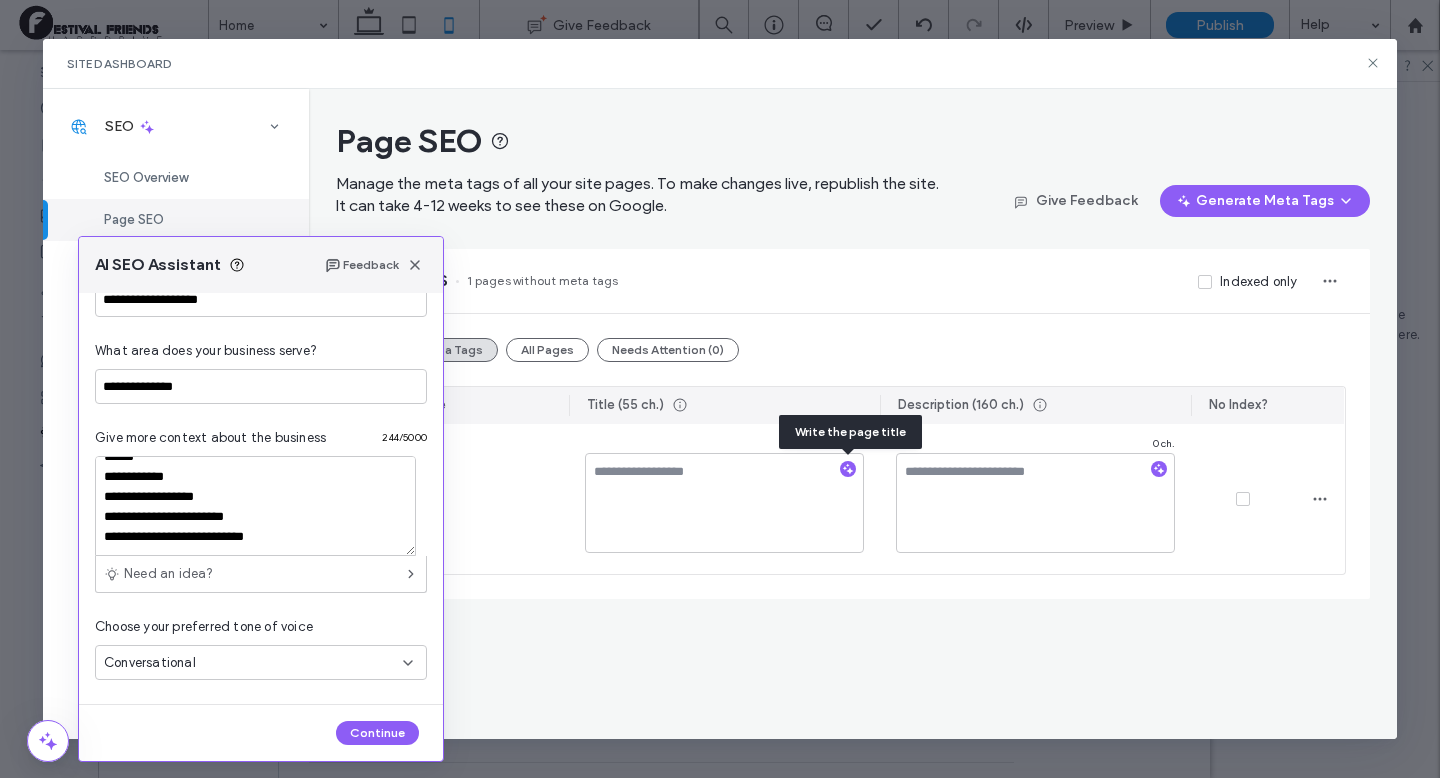 scroll, scrollTop: 233, scrollLeft: 0, axis: vertical 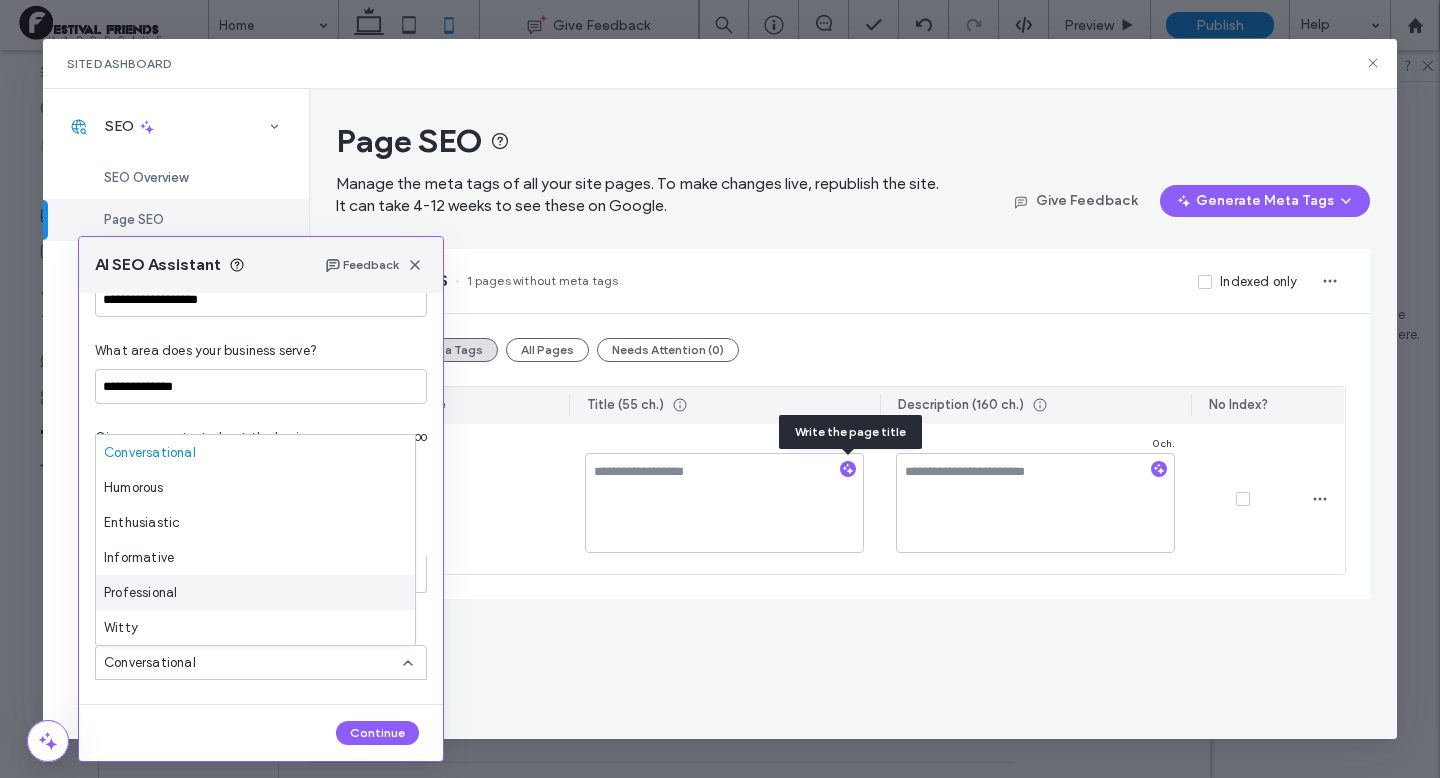 click on "Professional" at bounding box center (255, 592) 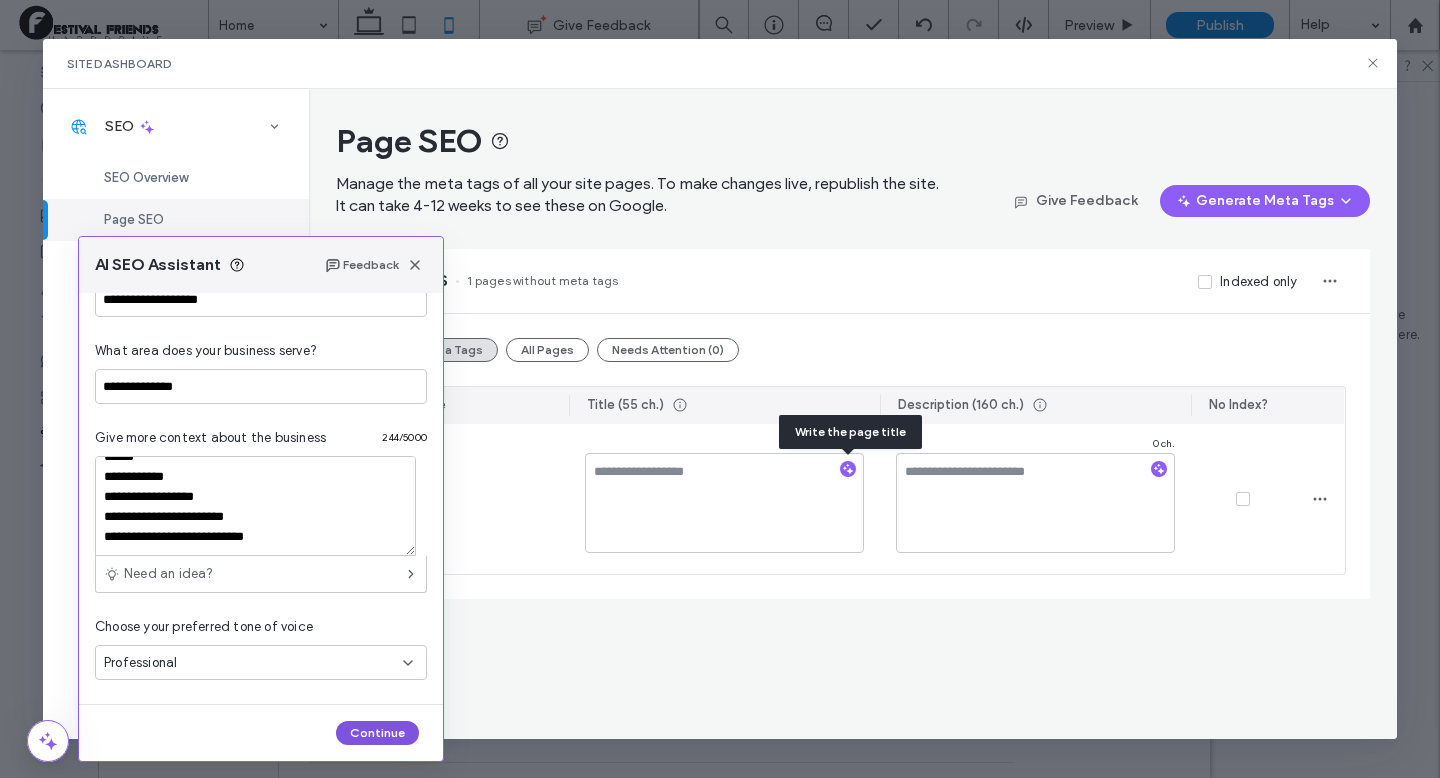 click on "Continue" at bounding box center (377, 733) 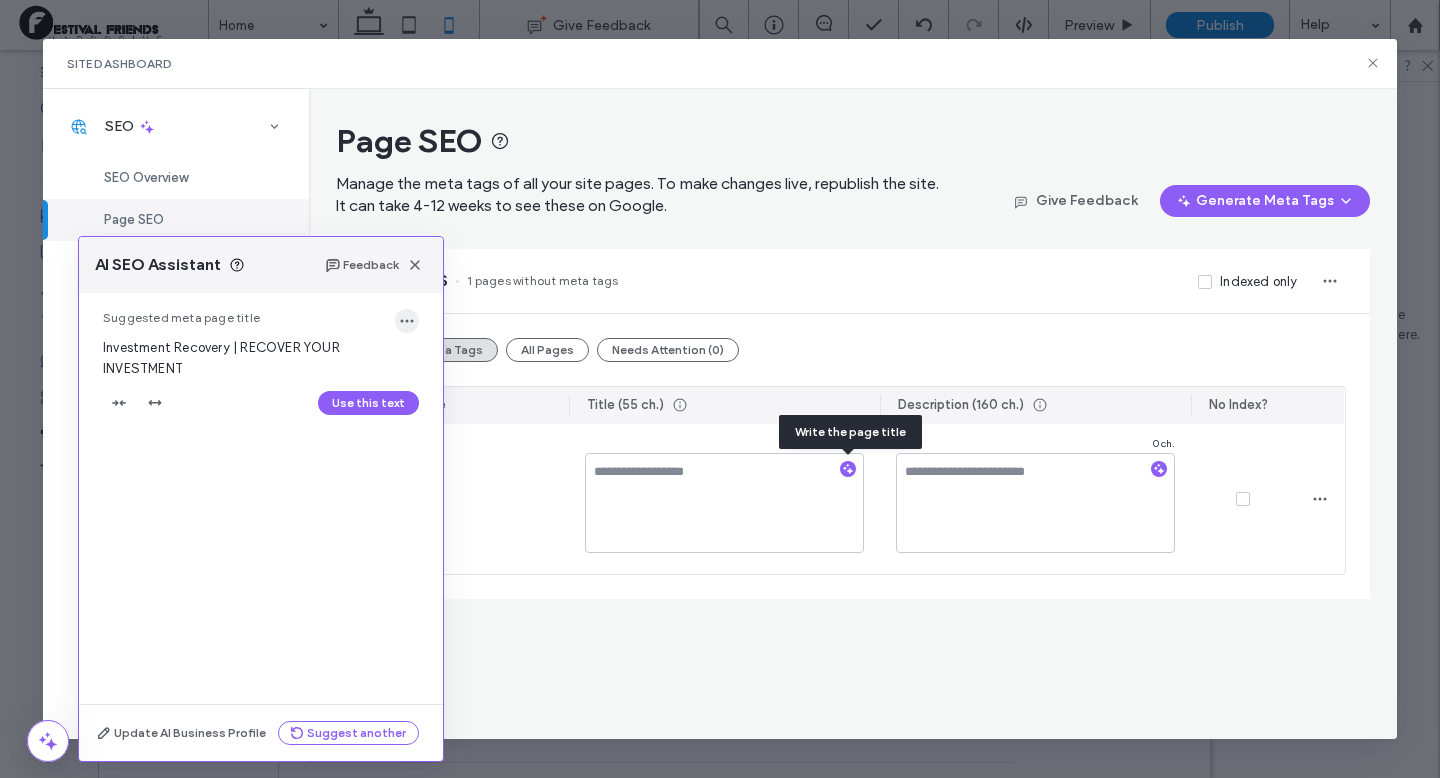 click 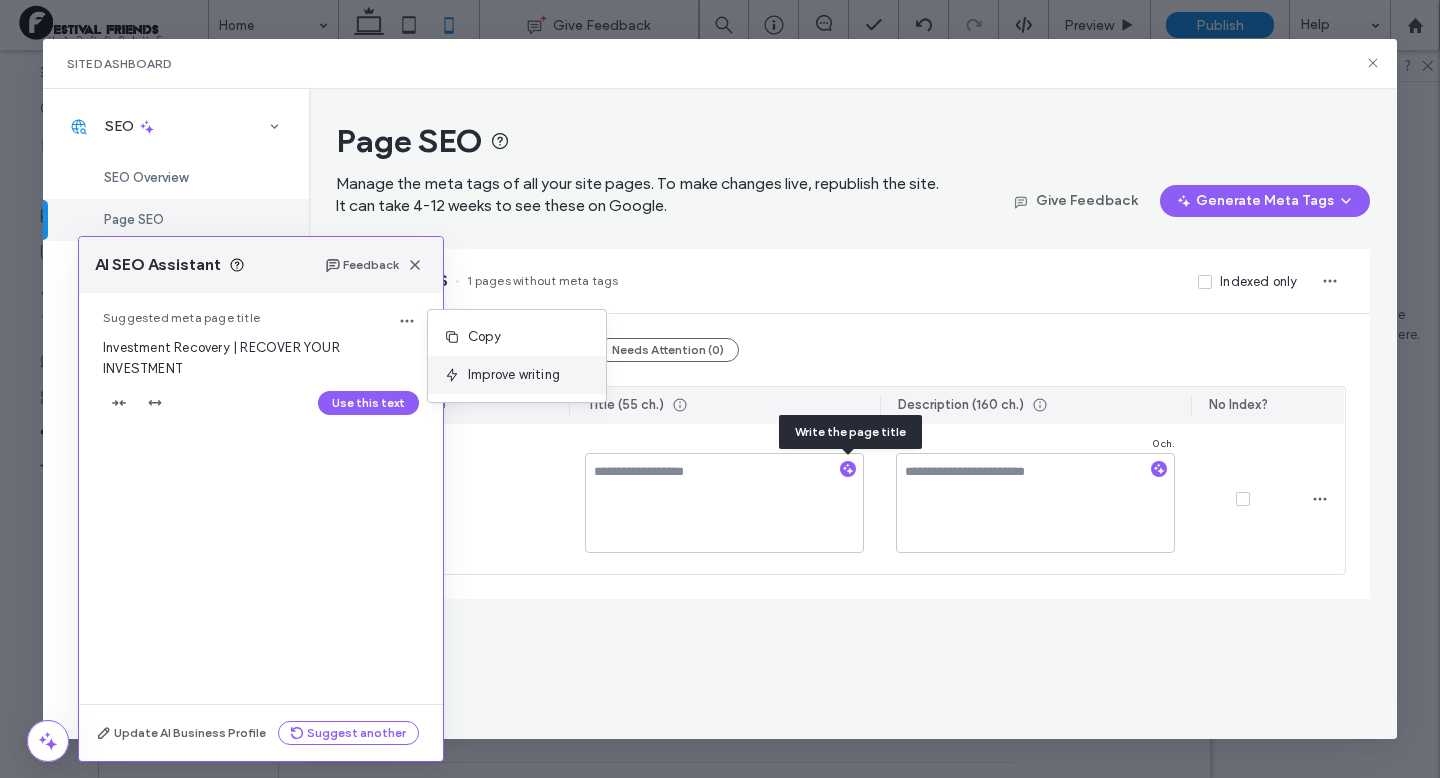 click on "Improve writing" at bounding box center [514, 375] 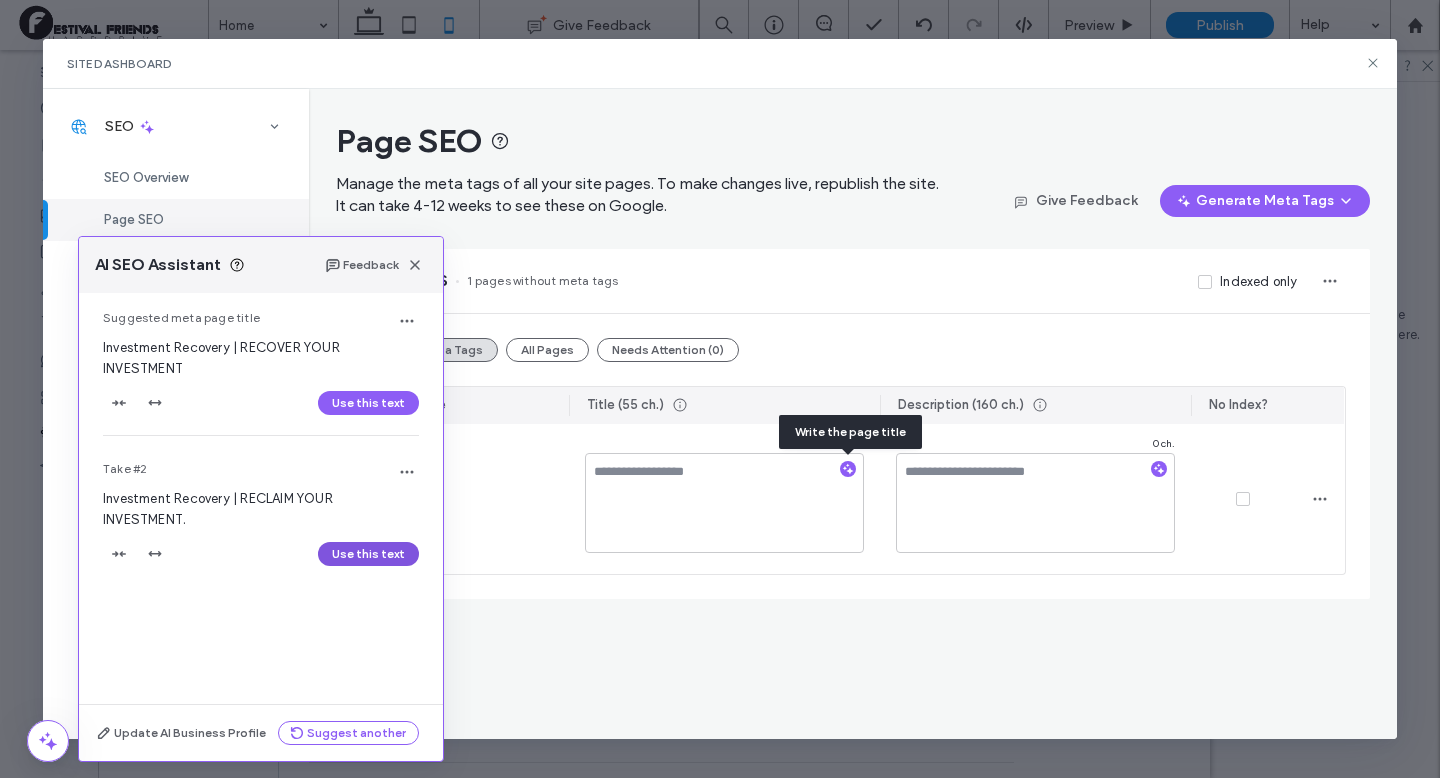 click on "Use this text" at bounding box center (368, 554) 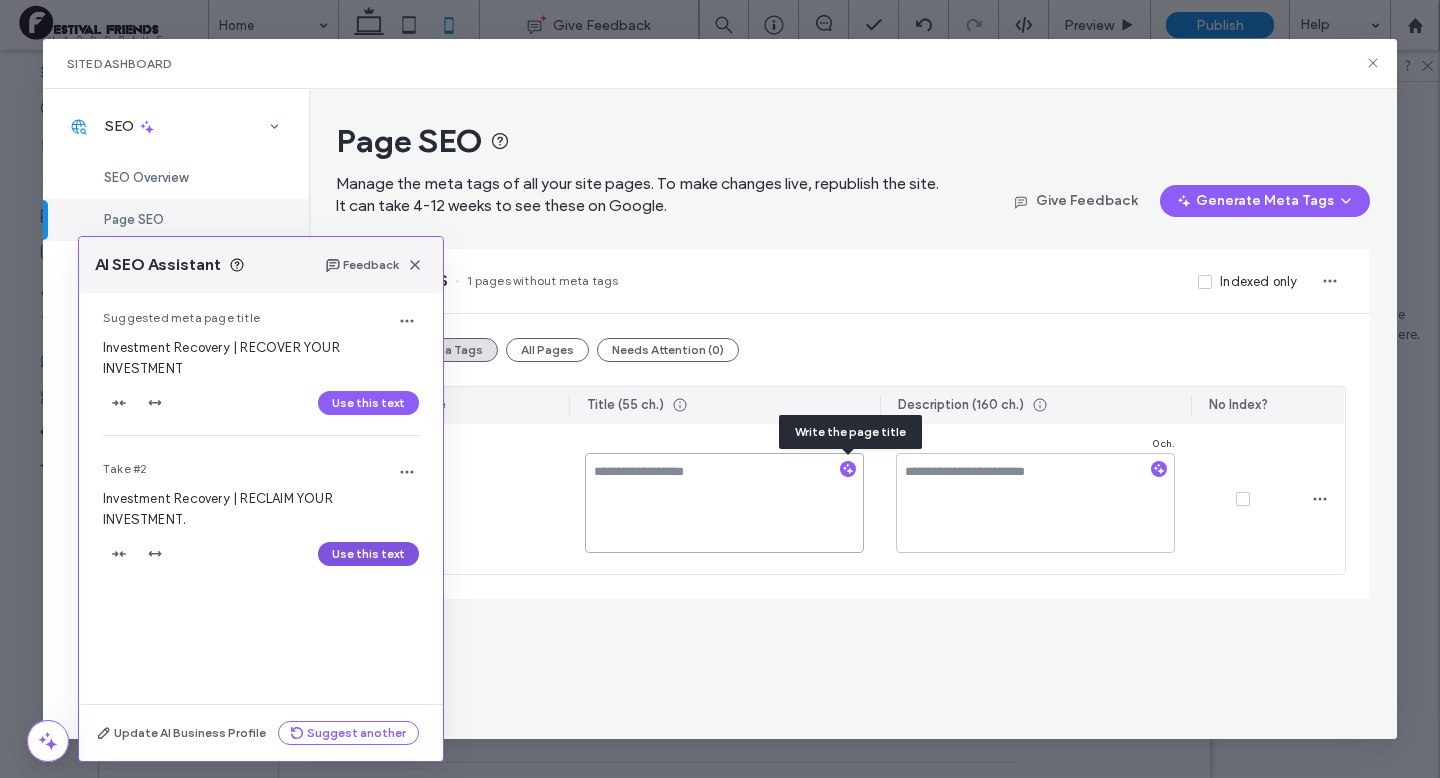 type on "**********" 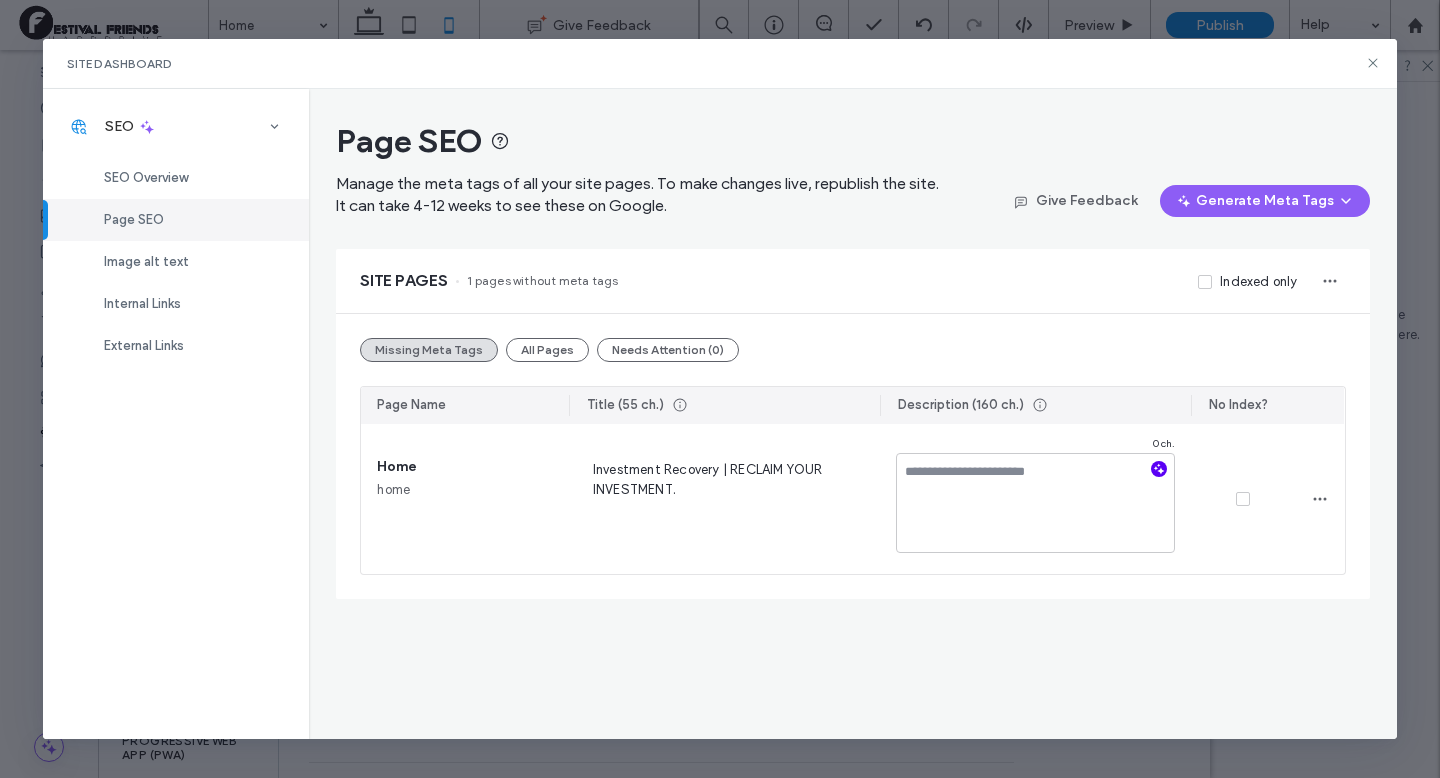 click 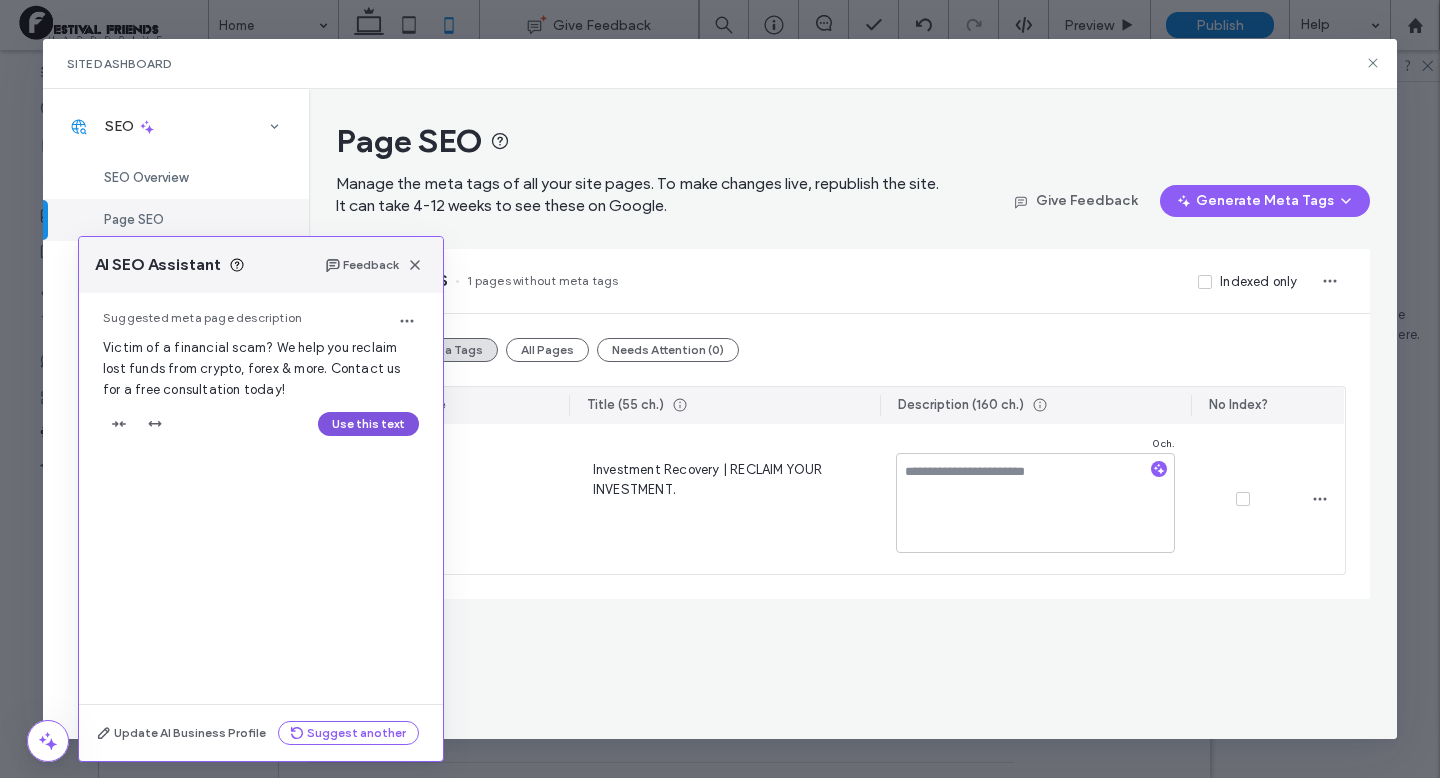 click on "Use this text" at bounding box center [368, 424] 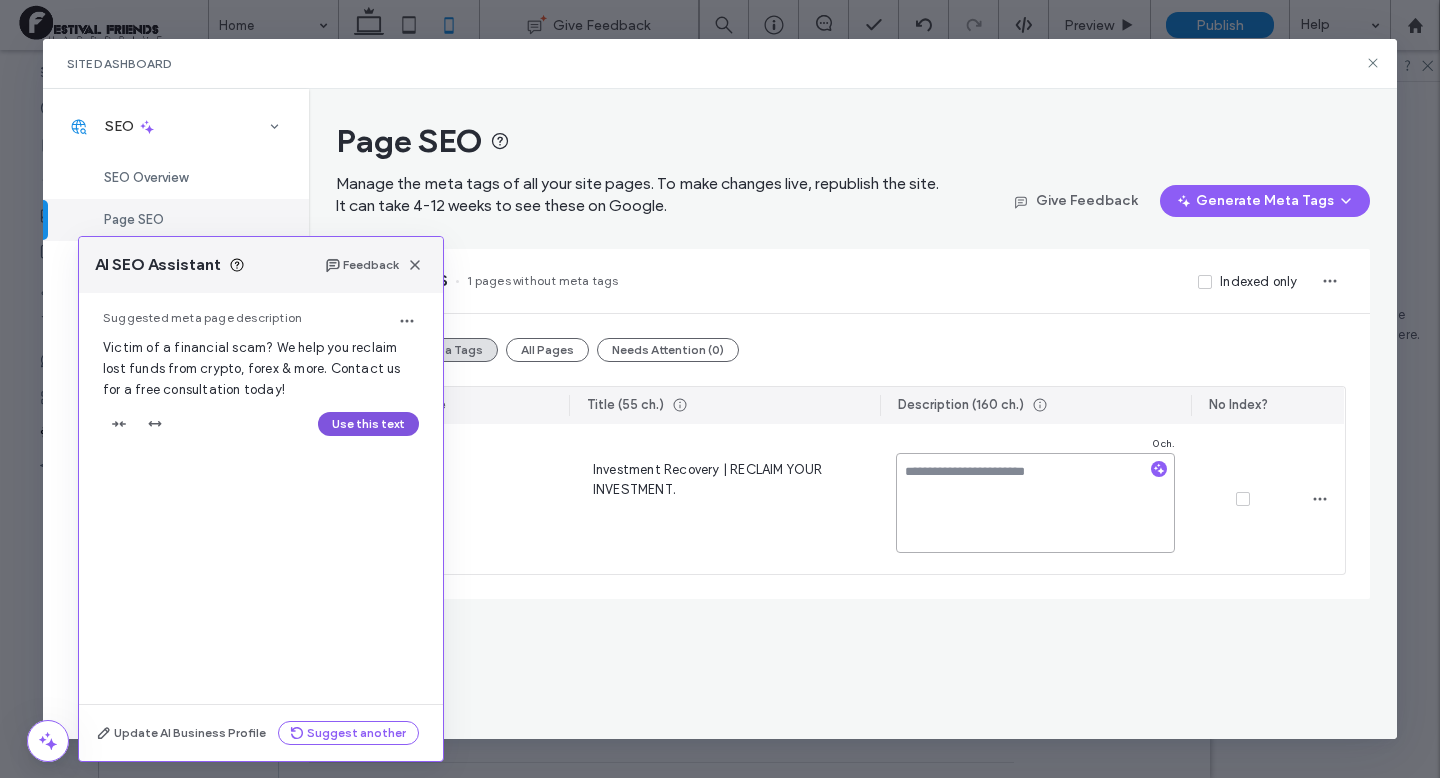 type on "**********" 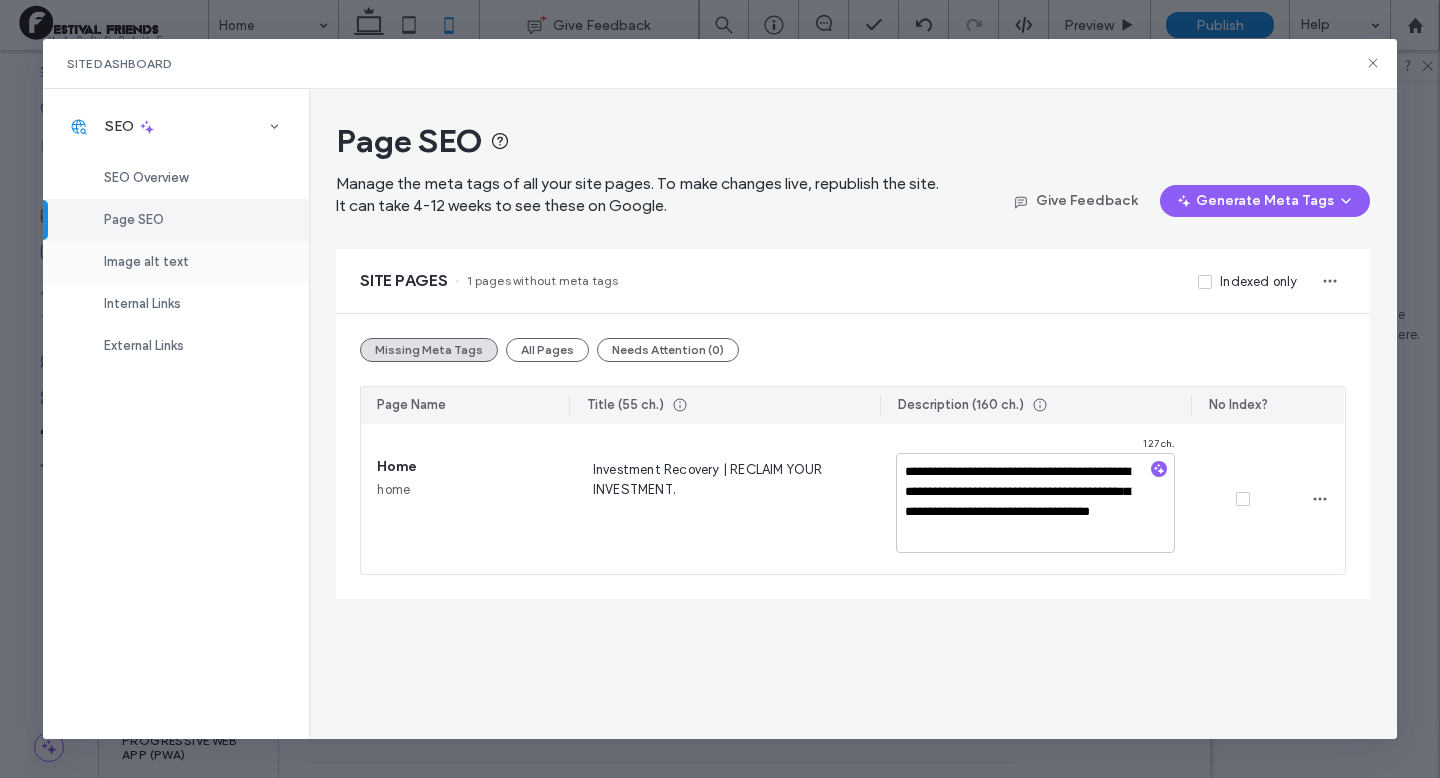 click on "Image alt text" at bounding box center [146, 261] 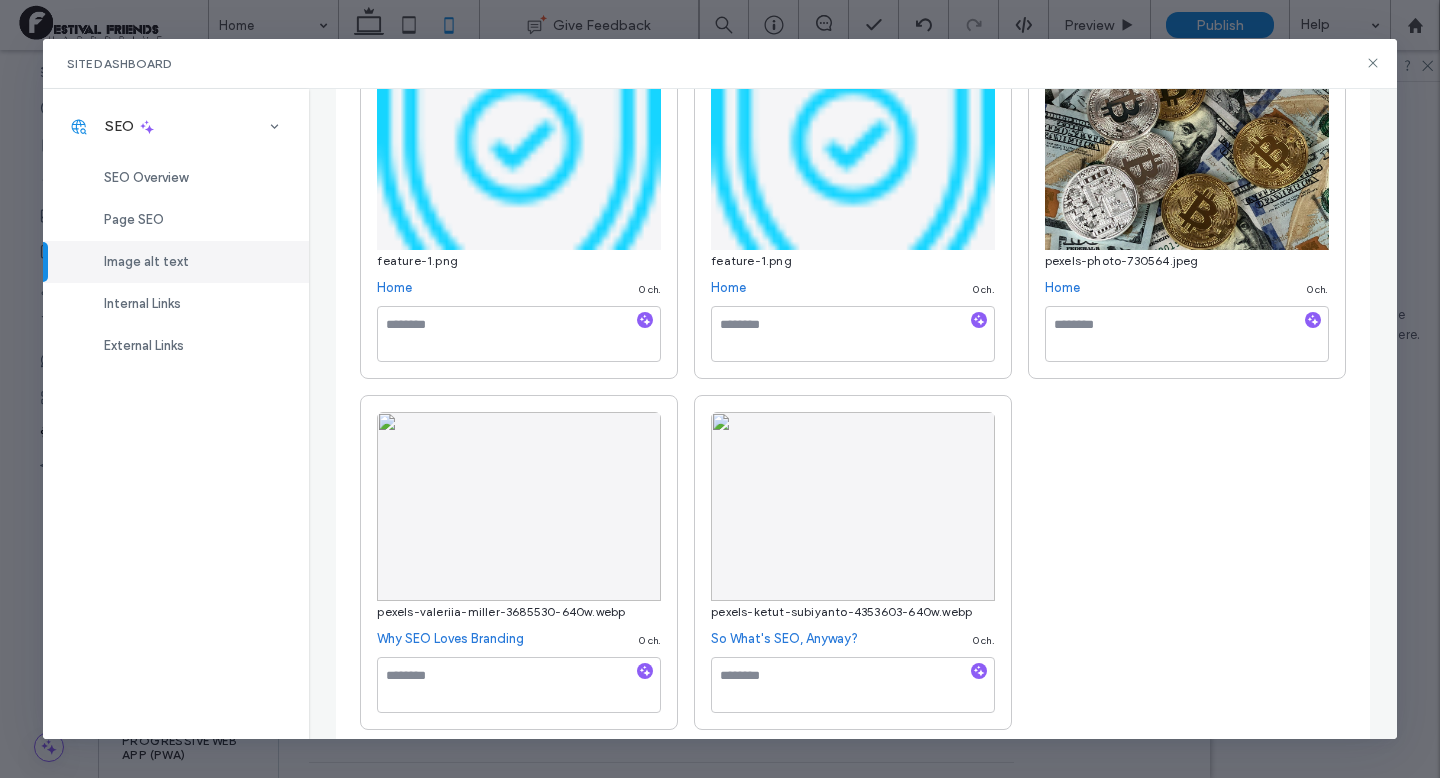 scroll, scrollTop: 1049, scrollLeft: 0, axis: vertical 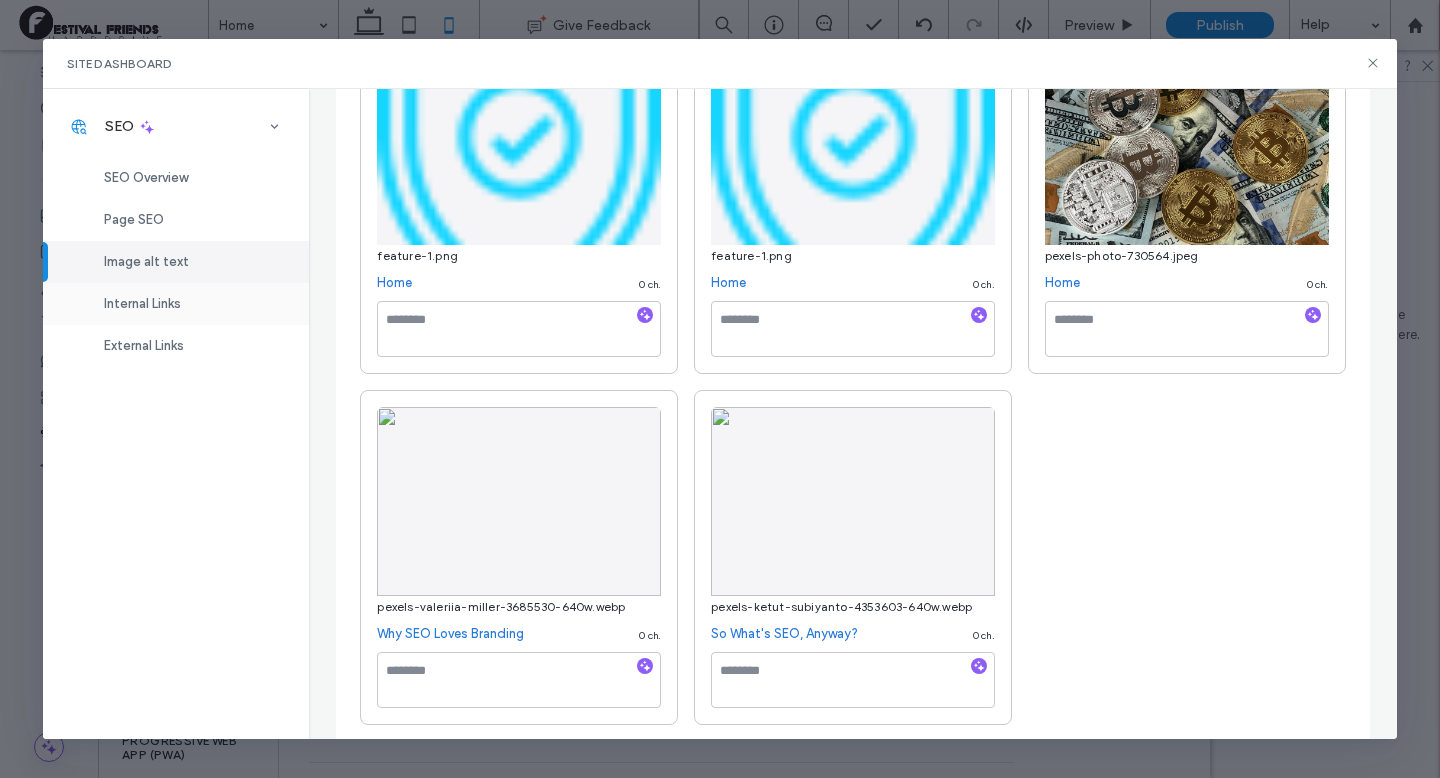 click on "Internal Links" at bounding box center [176, 304] 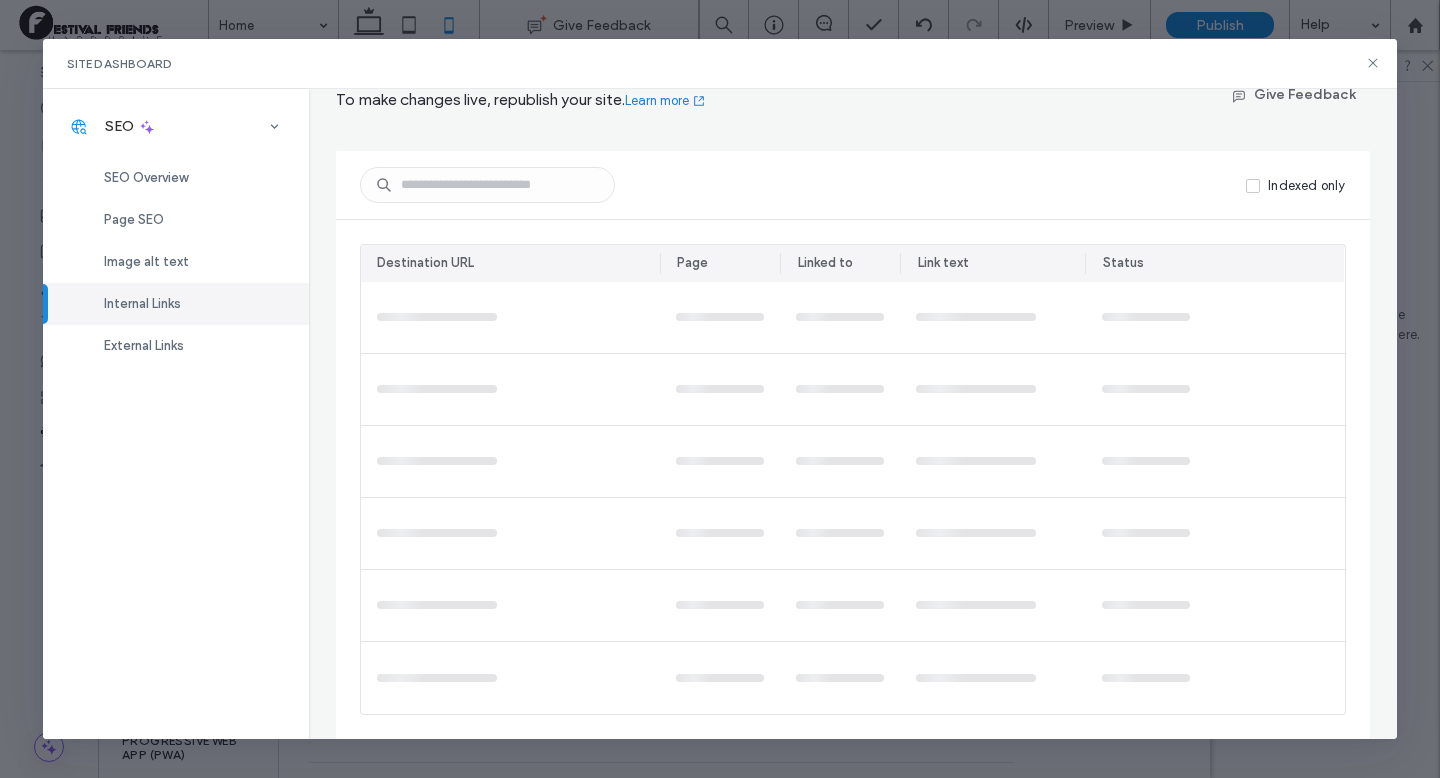 scroll, scrollTop: 0, scrollLeft: 0, axis: both 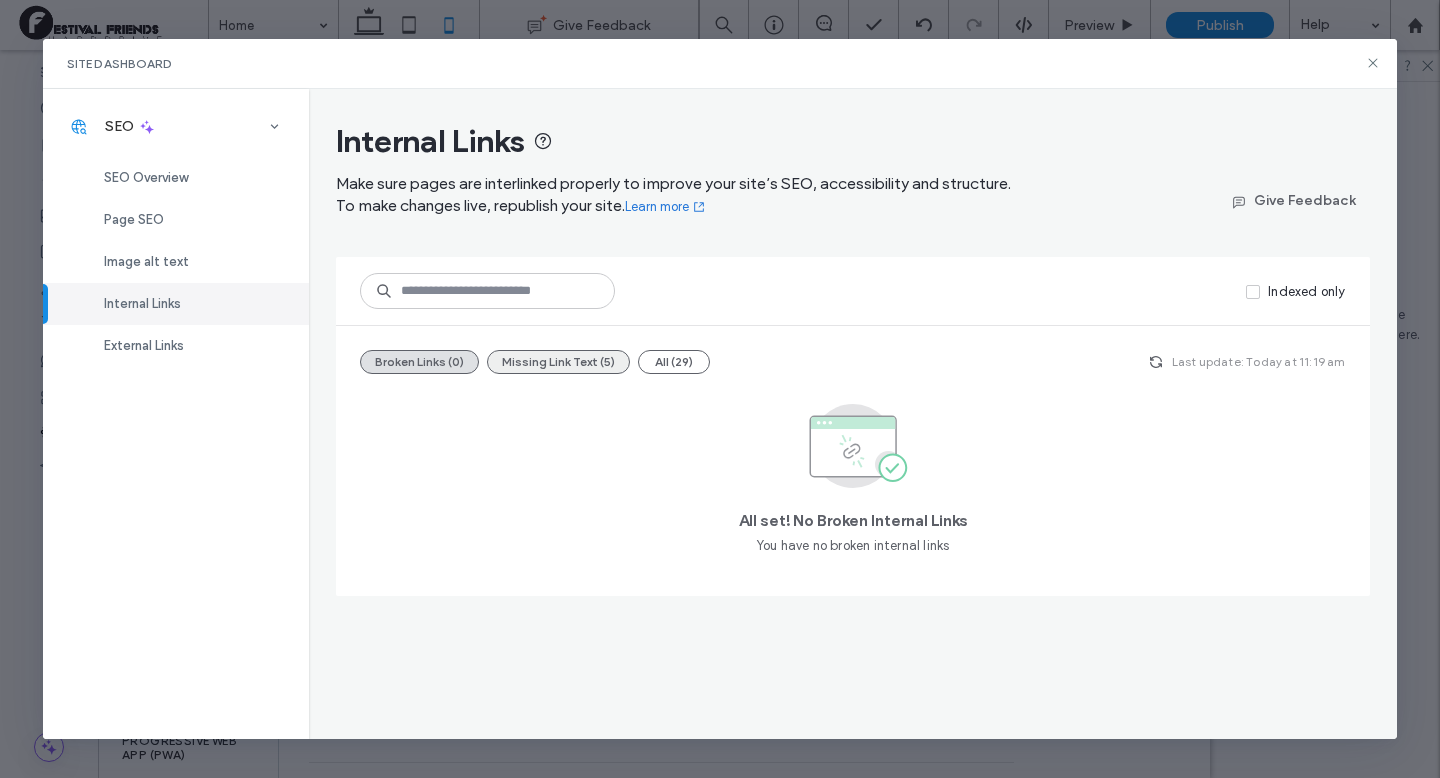 click on "Missing Link Text (5)" at bounding box center [558, 362] 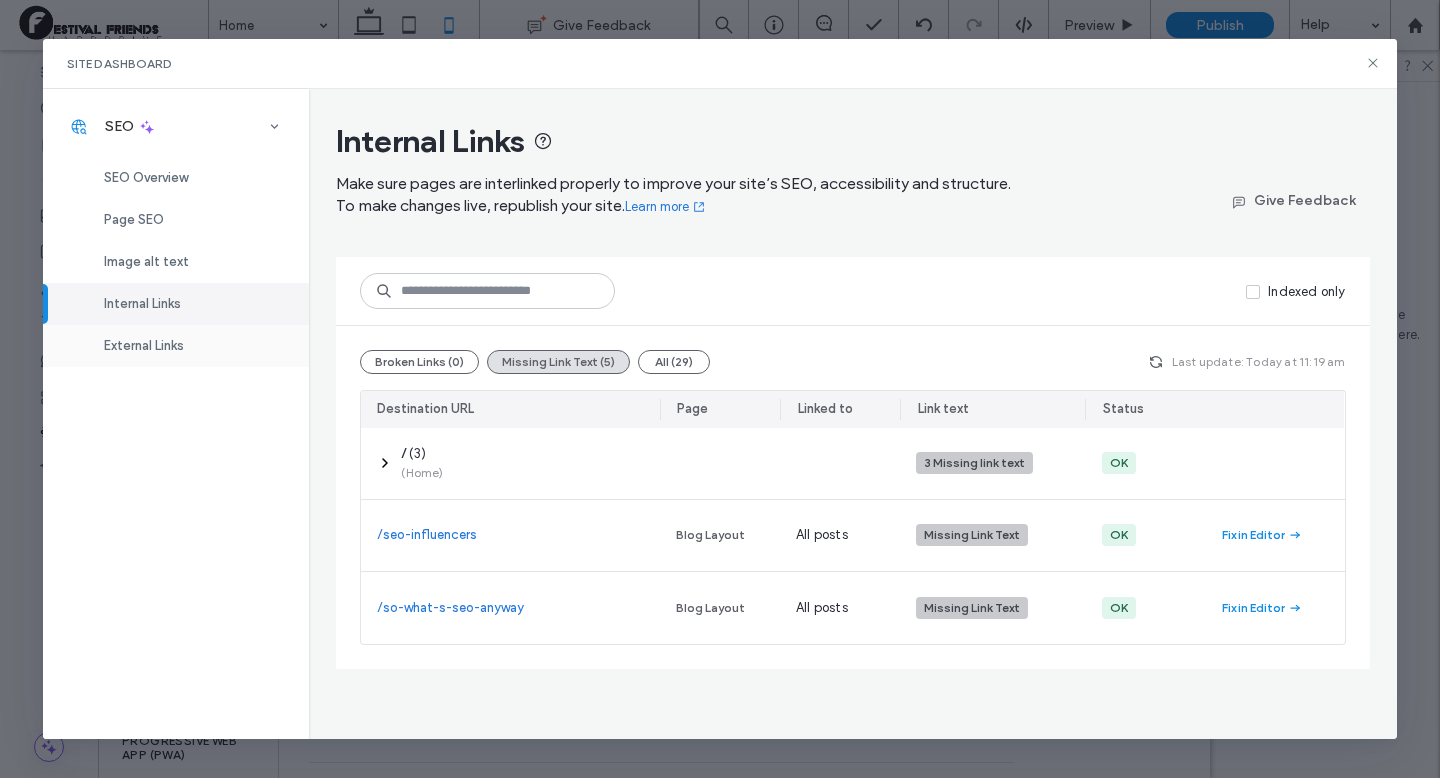 click on "External Links" at bounding box center [144, 345] 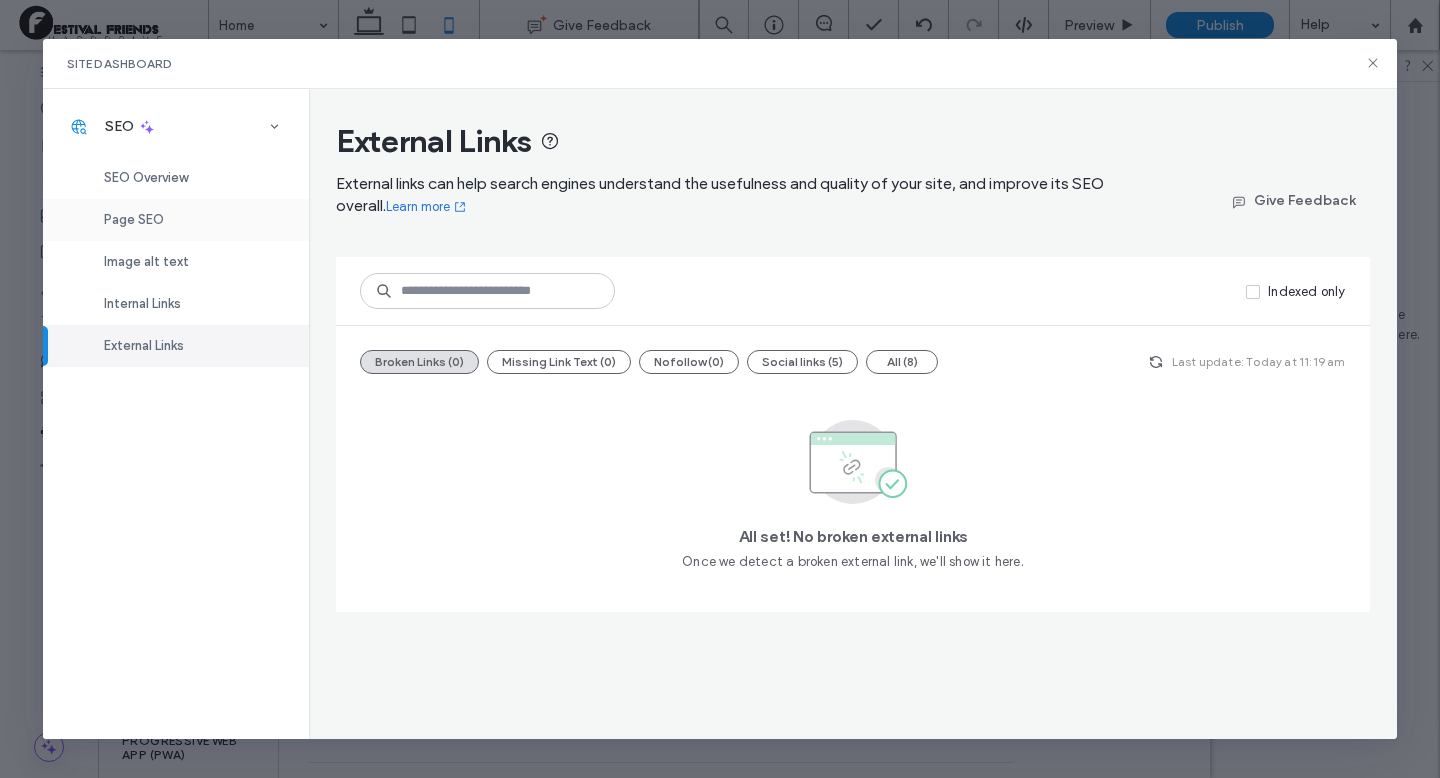 click on "Page SEO" at bounding box center (176, 220) 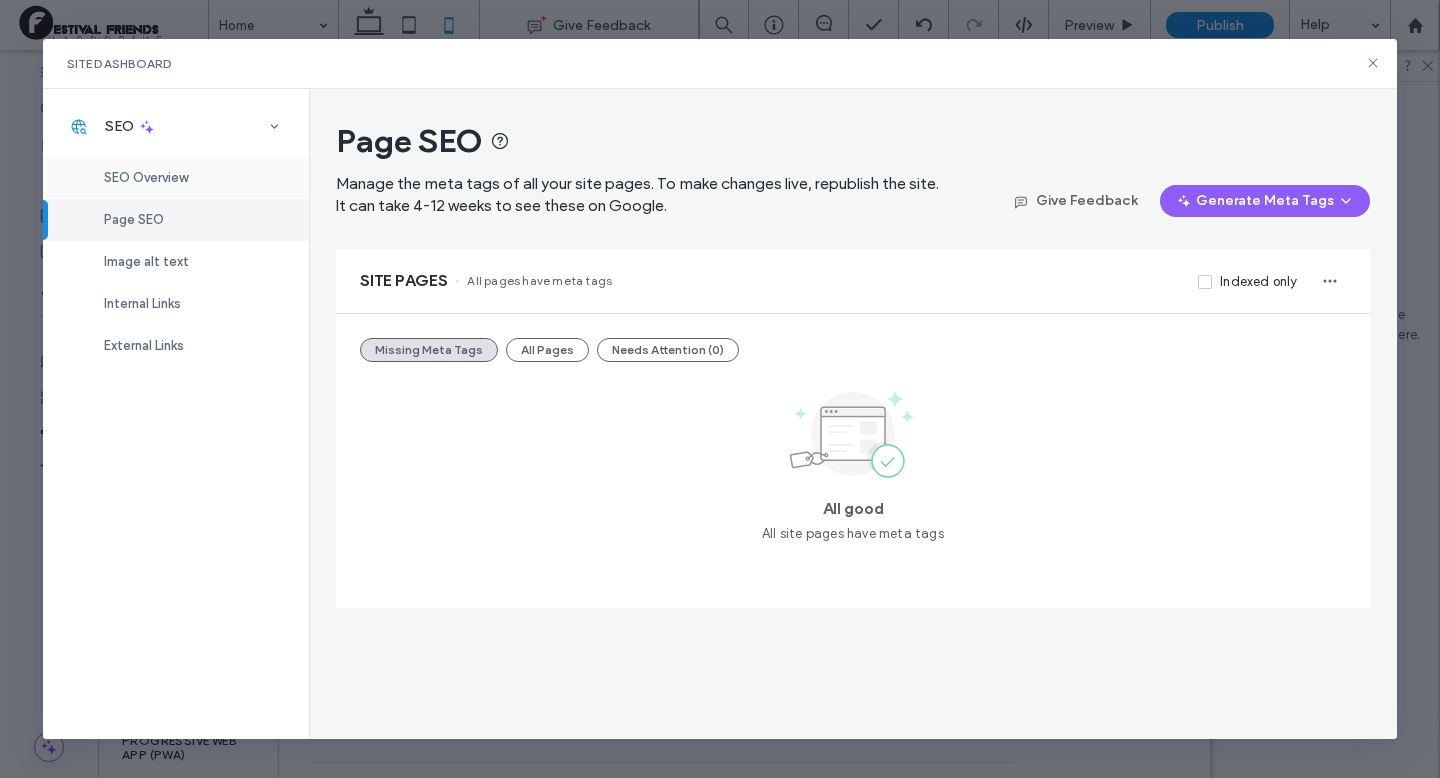 click on "SEO Overview" at bounding box center (146, 177) 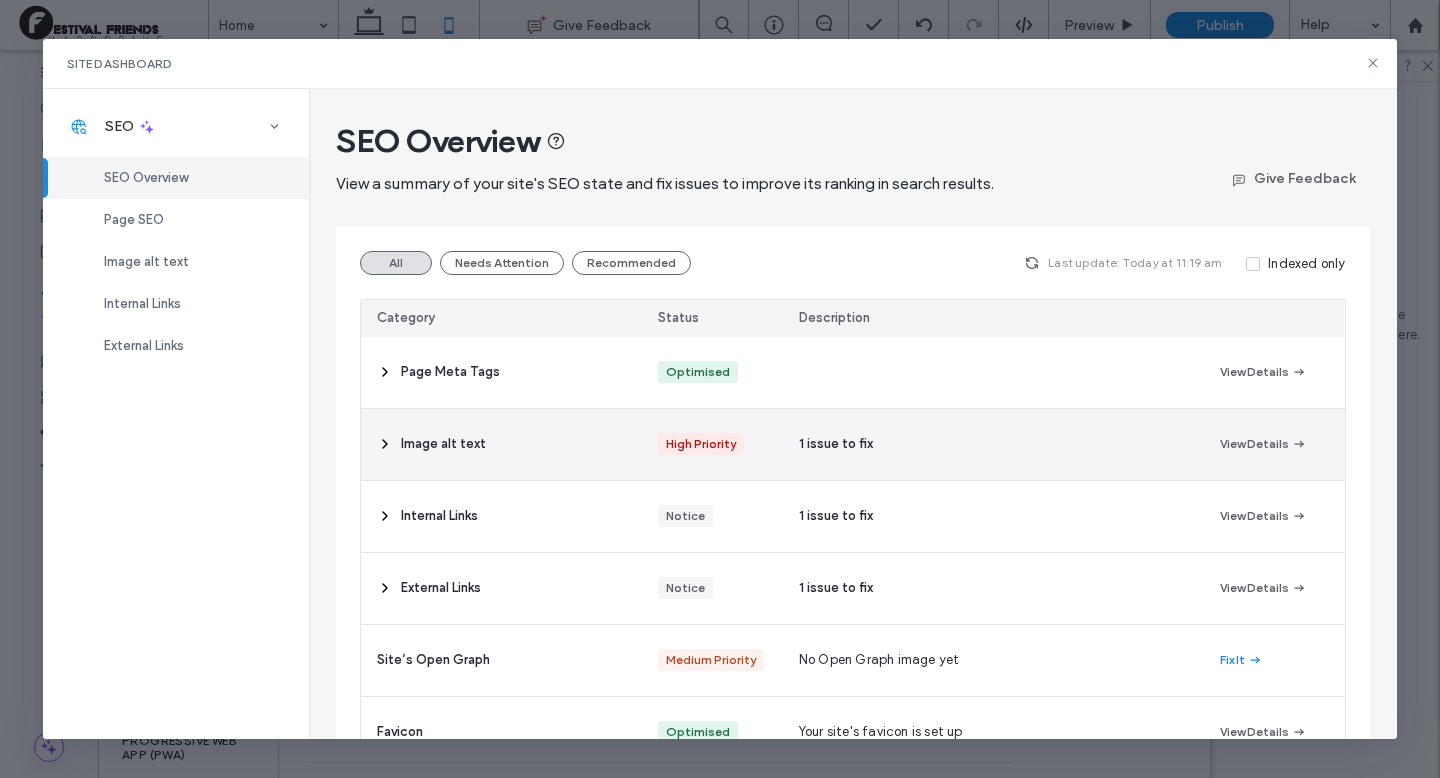click 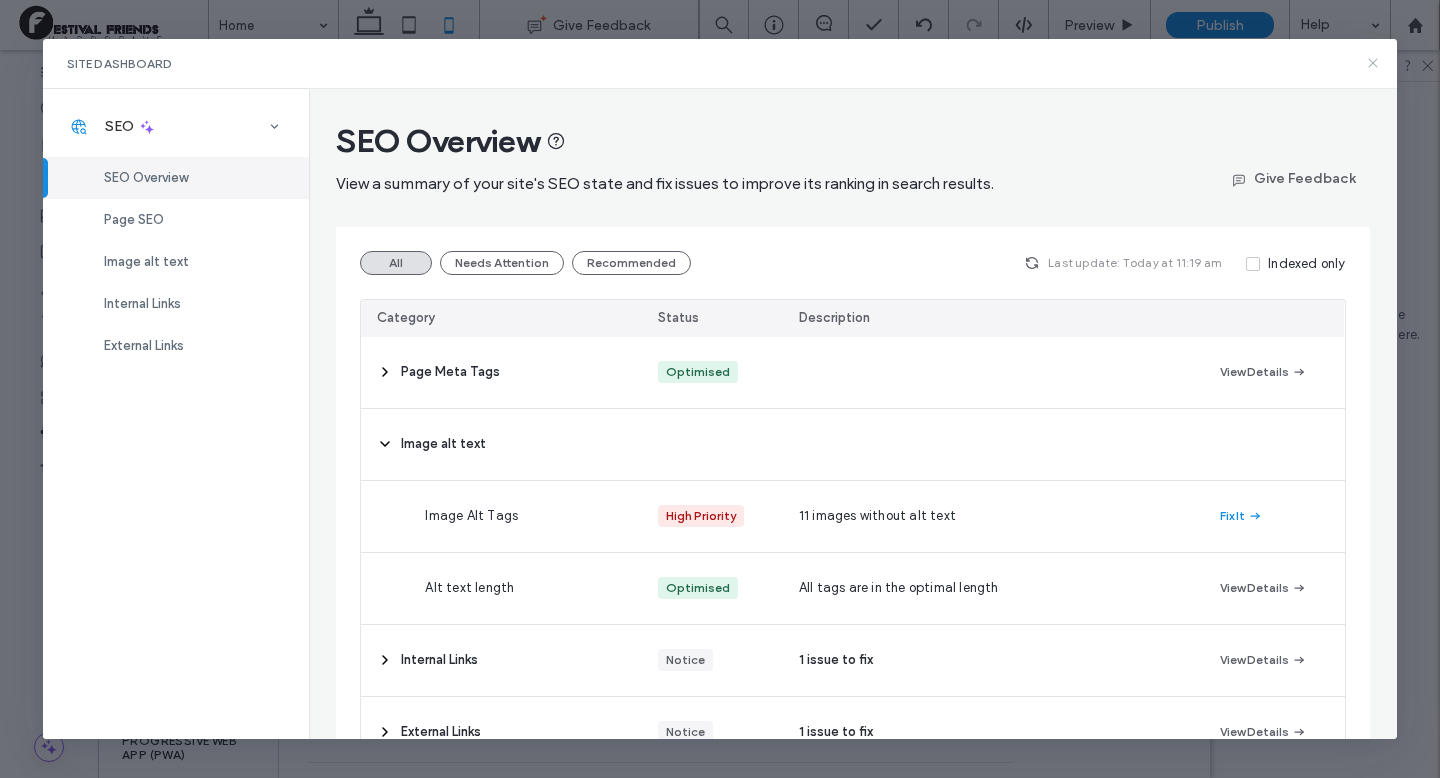click 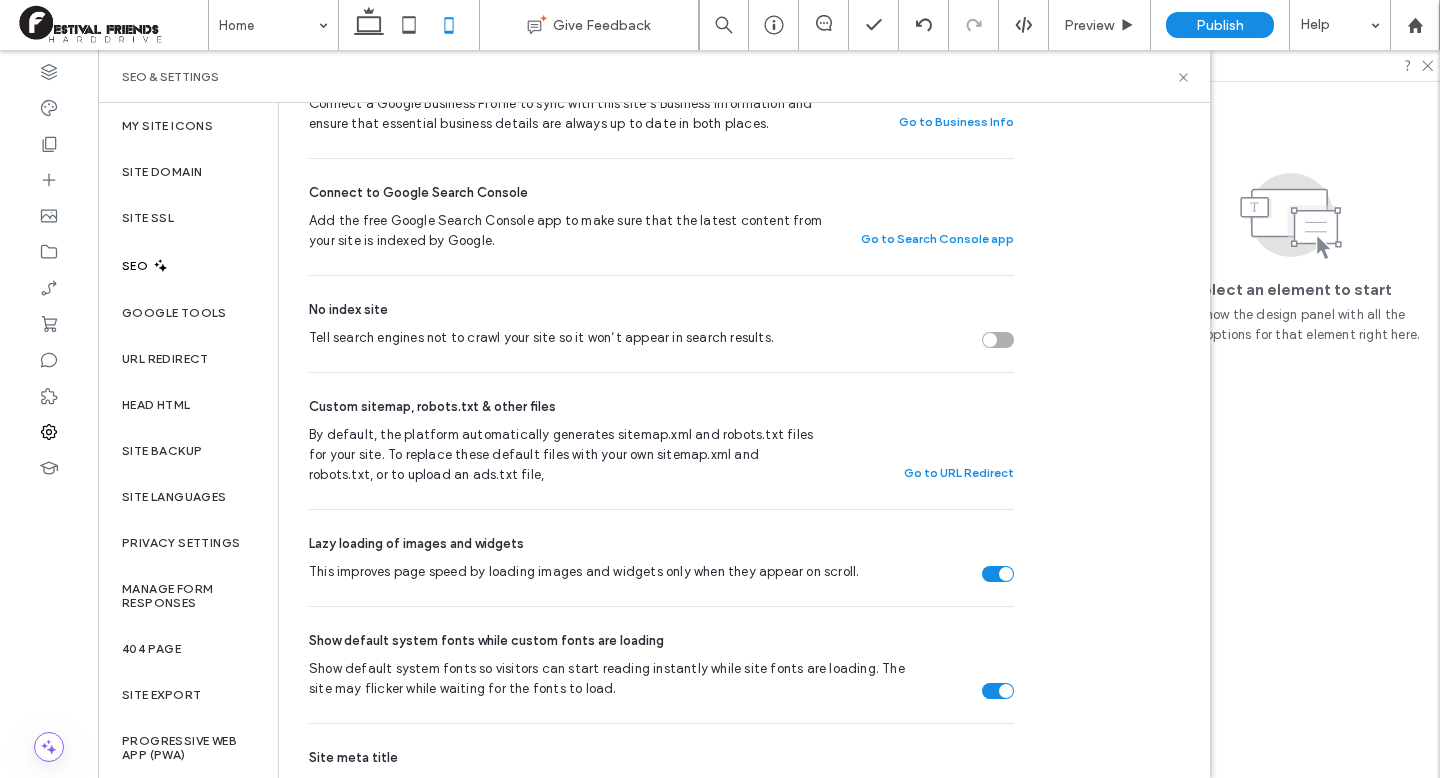 scroll, scrollTop: 849, scrollLeft: 0, axis: vertical 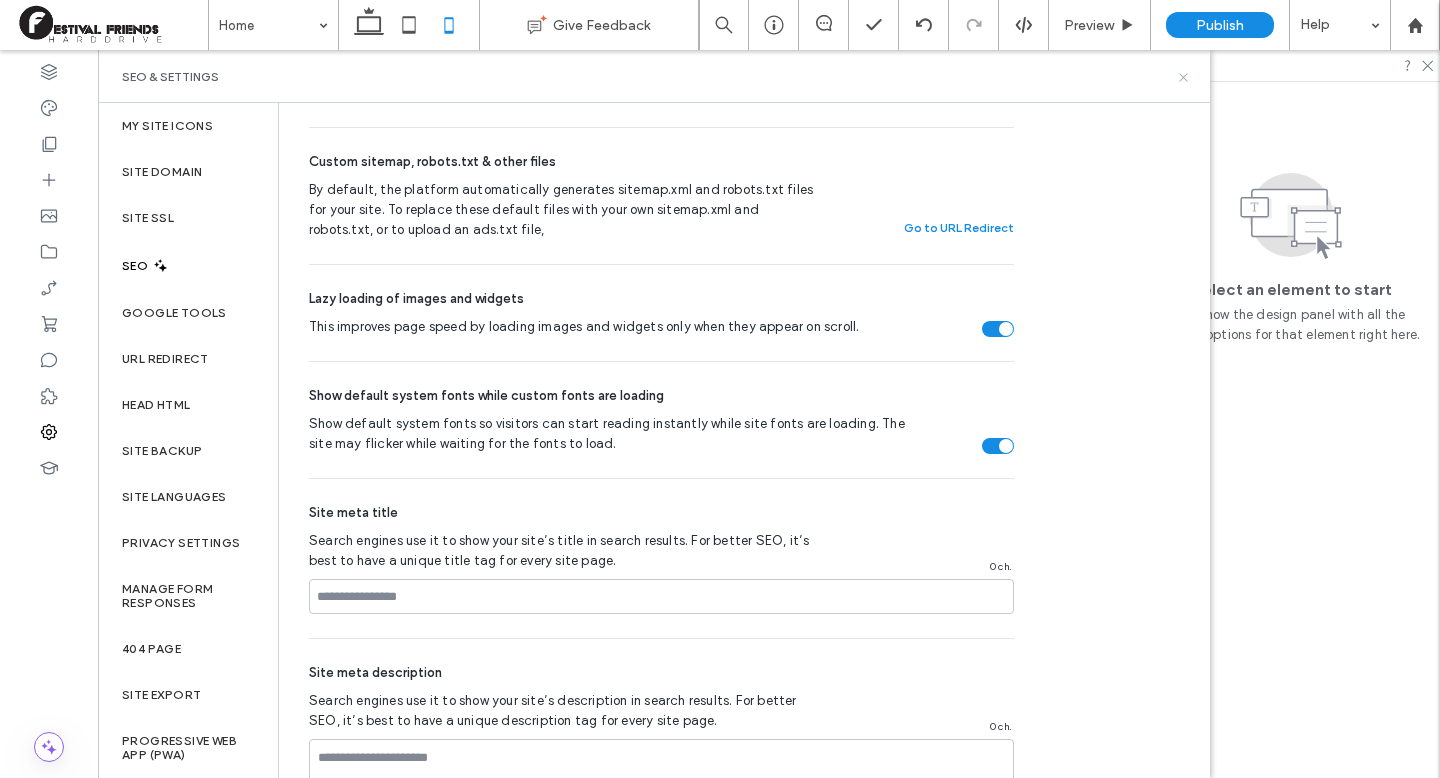 click 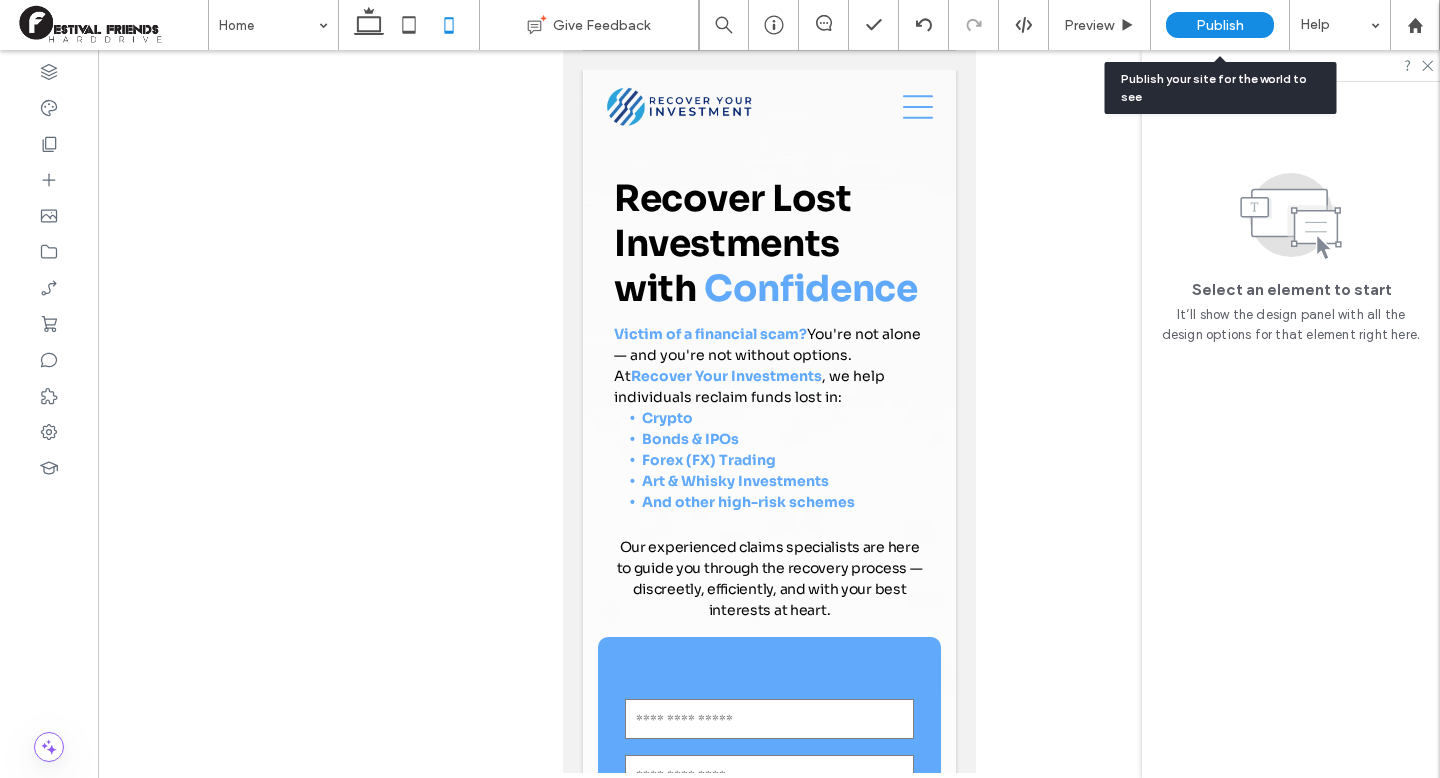click on "Publish" at bounding box center [1220, 25] 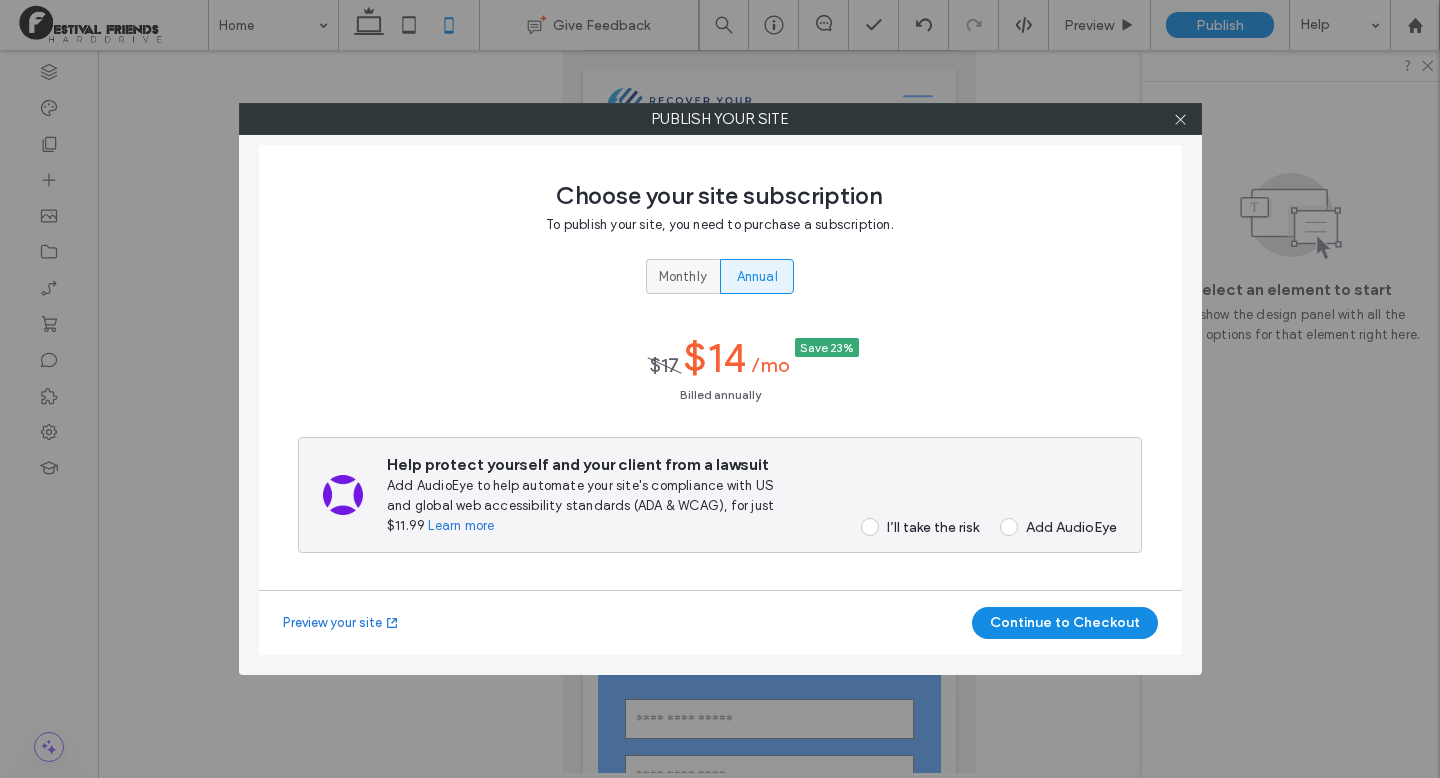 click on "Monthly" at bounding box center [683, 277] 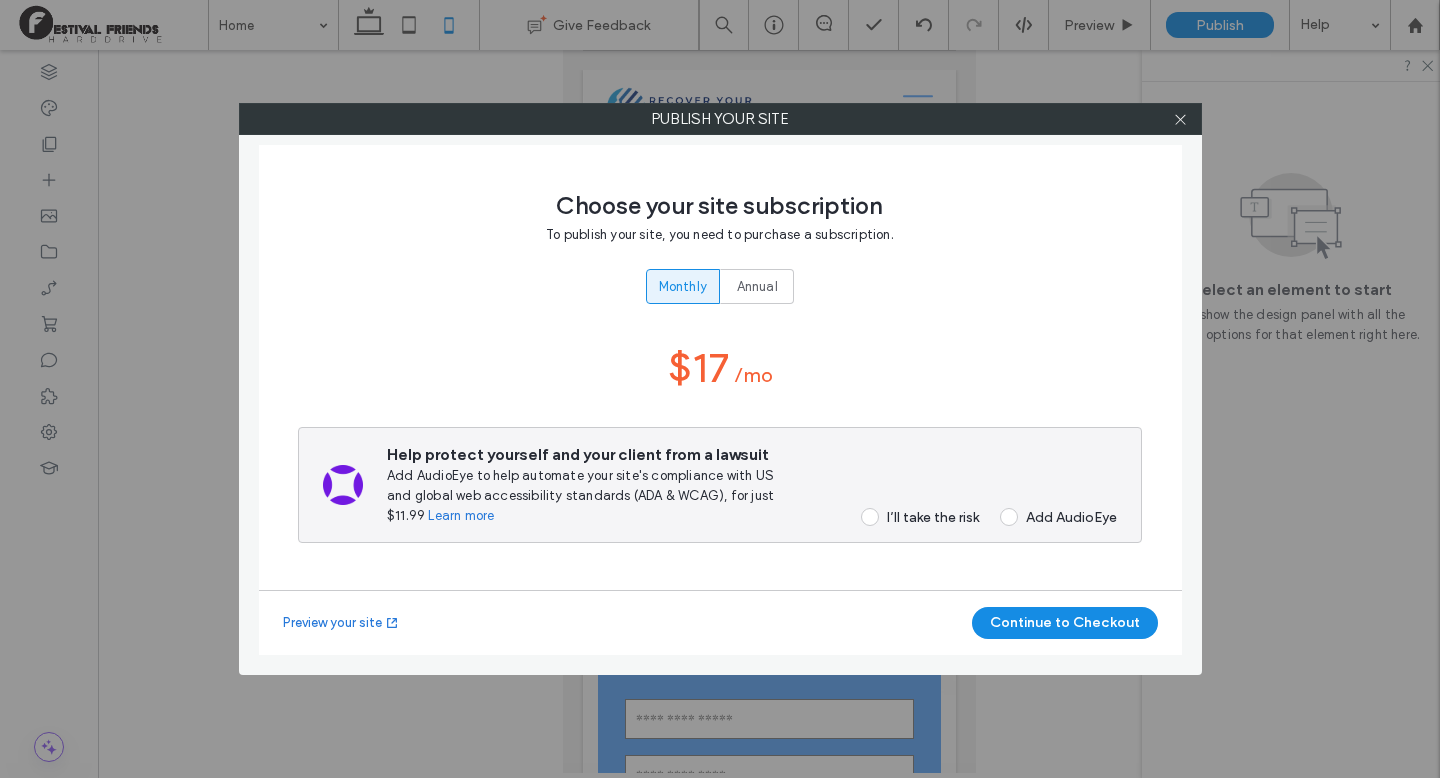 click at bounding box center [870, 517] 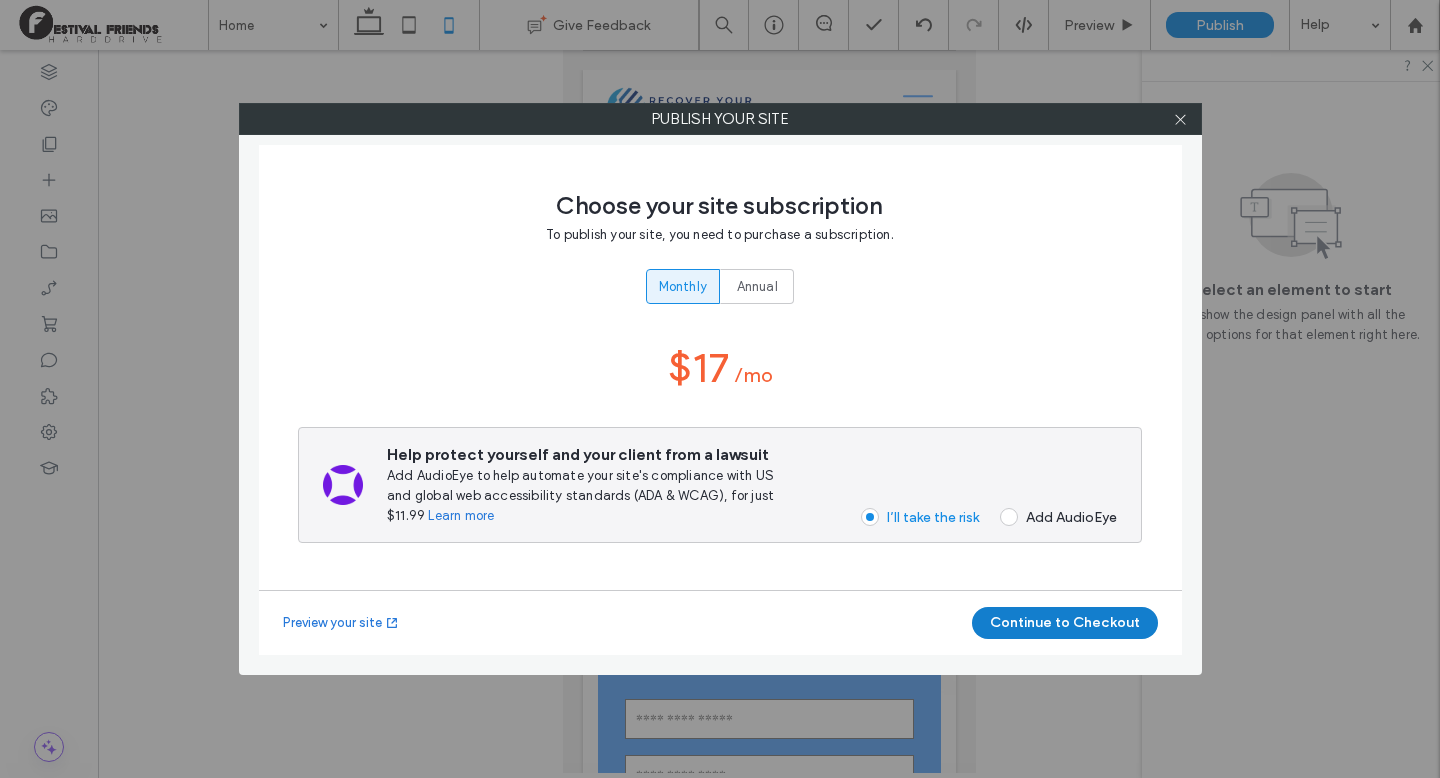 click on "Continue to Checkout" at bounding box center [1065, 623] 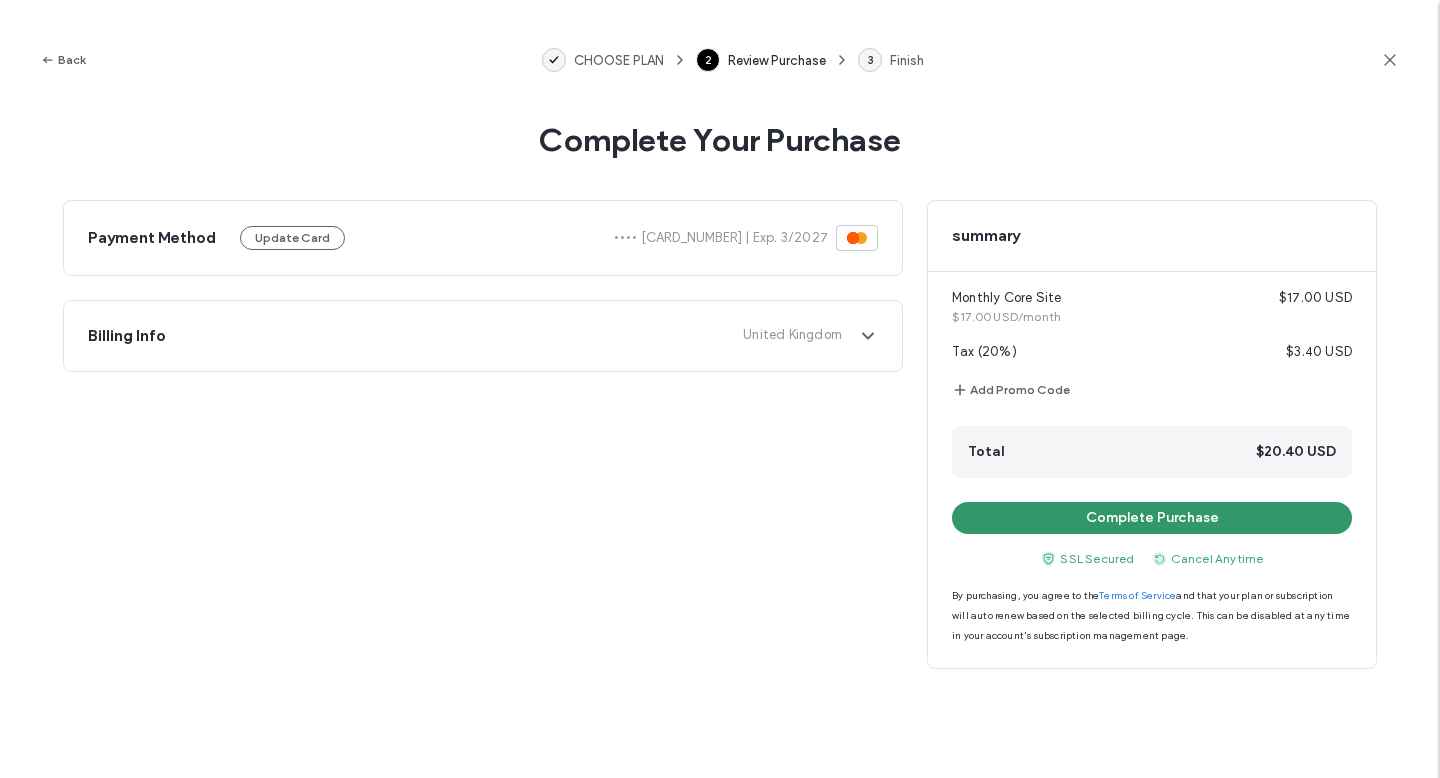 click on "Complete Purchase" at bounding box center (1152, 518) 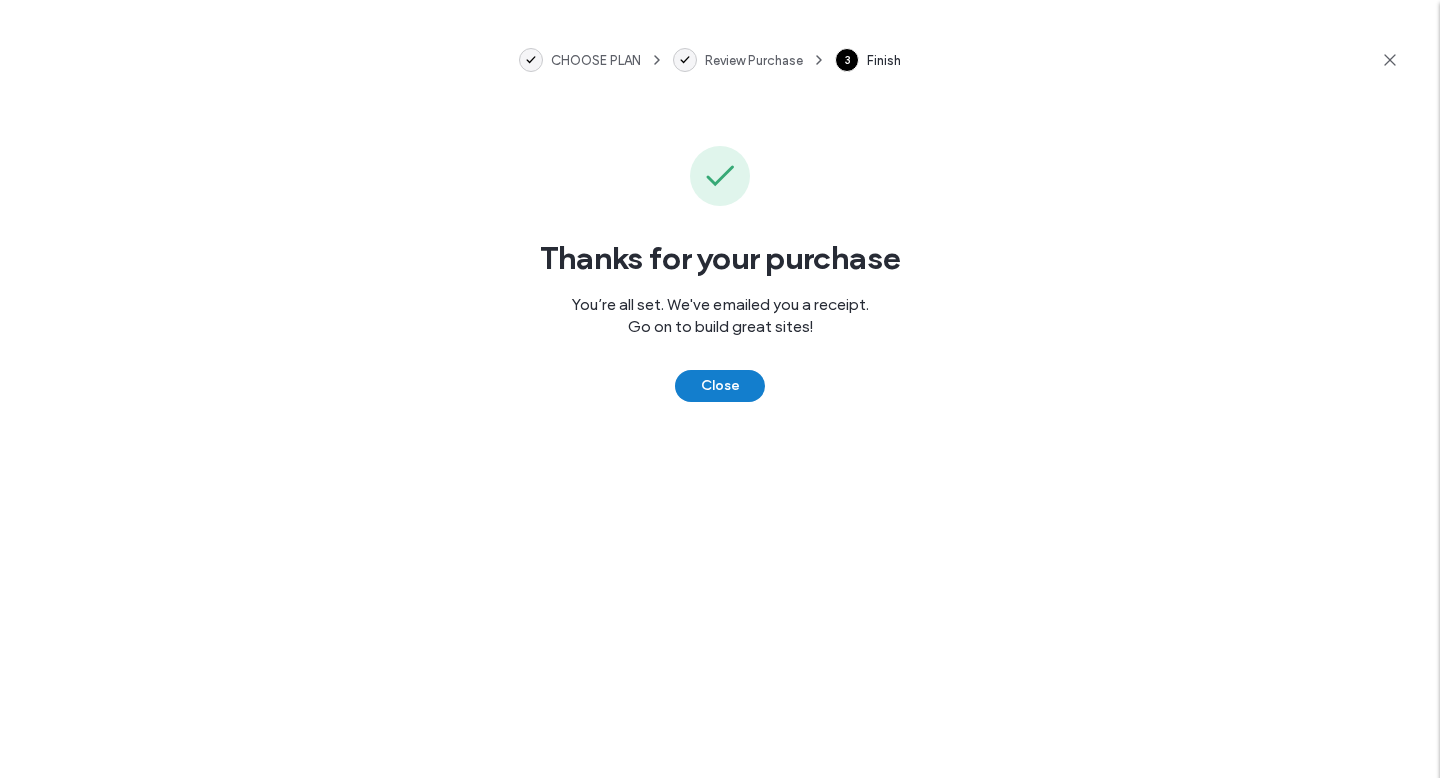 click on "Close" at bounding box center [720, 386] 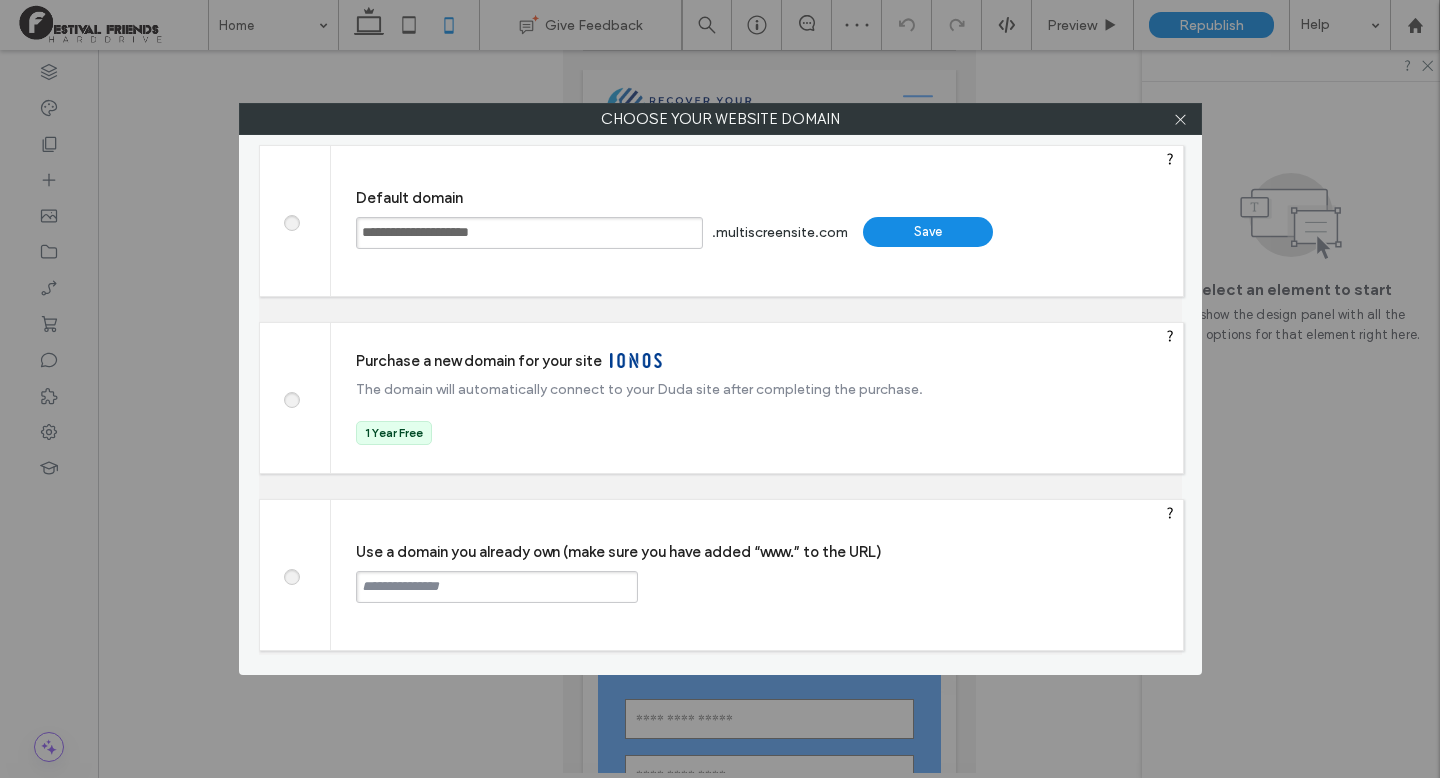 click at bounding box center (291, 397) 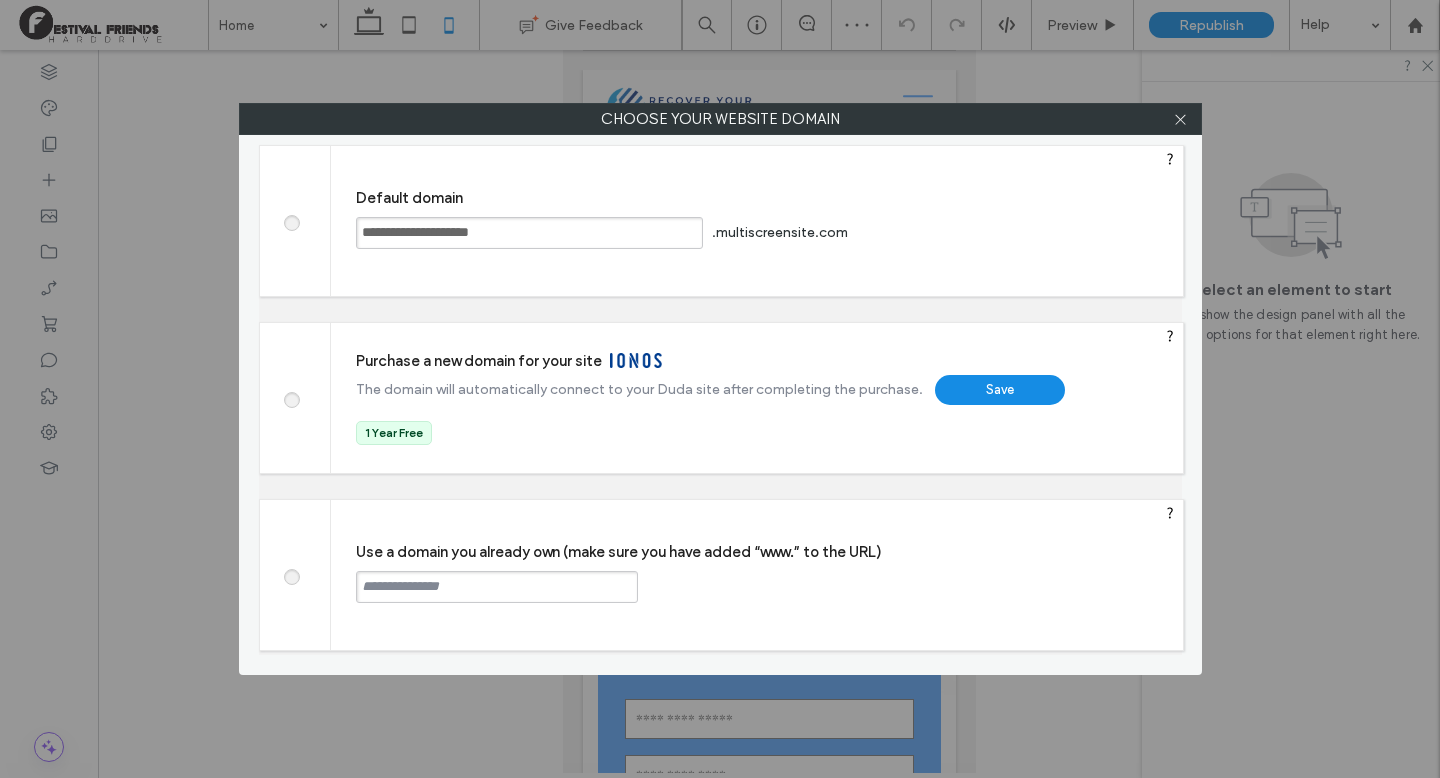 click on "Save" at bounding box center [1000, 390] 